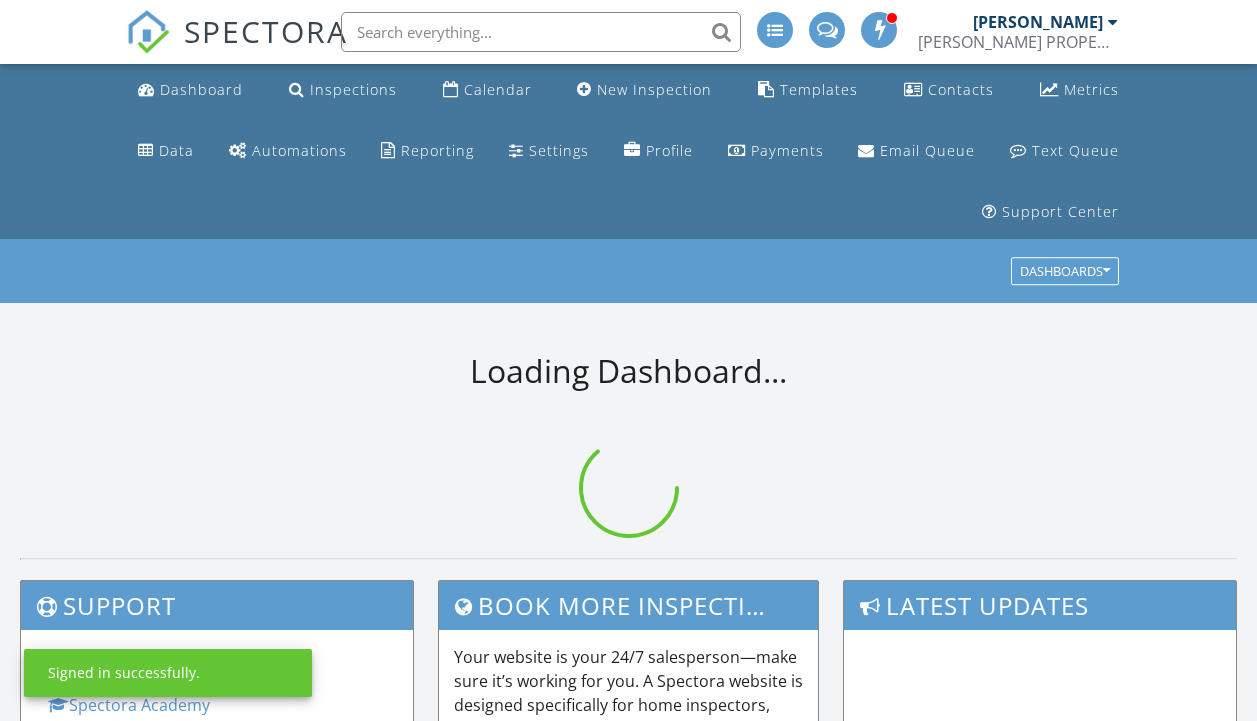 scroll, scrollTop: 0, scrollLeft: 0, axis: both 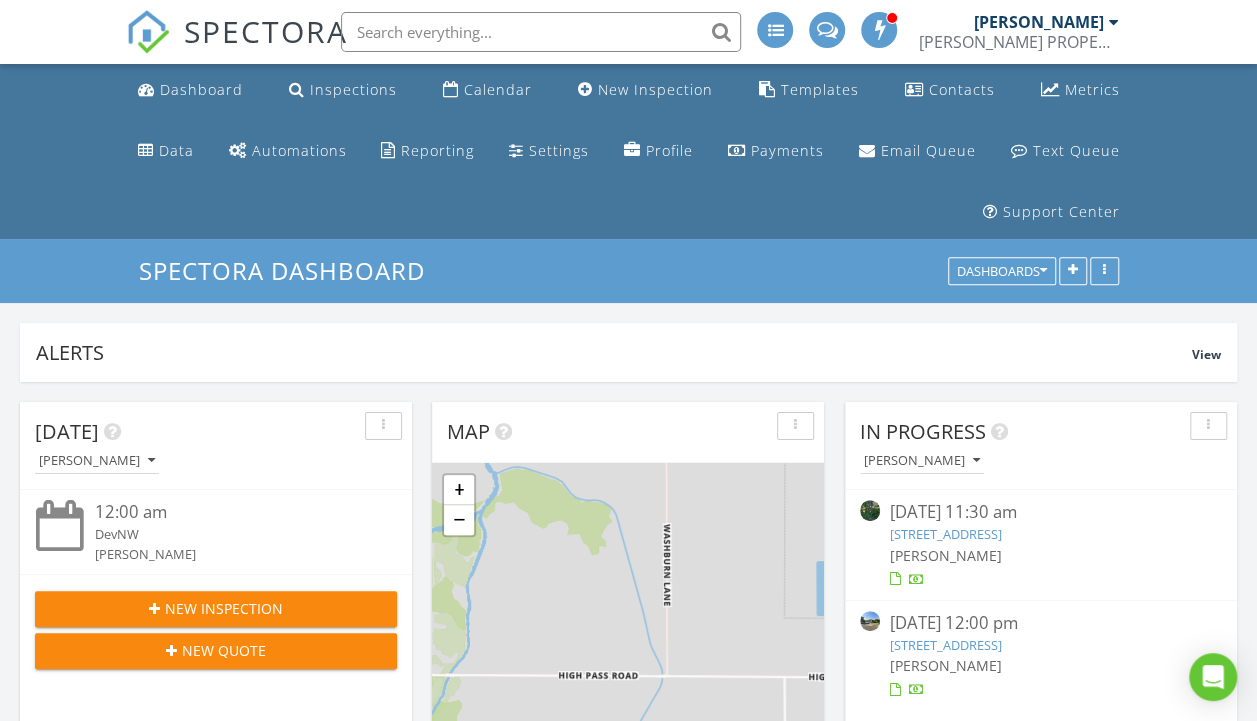 click on "1225 Spyglass Ct, Creswell, OR 97426" at bounding box center (946, 645) 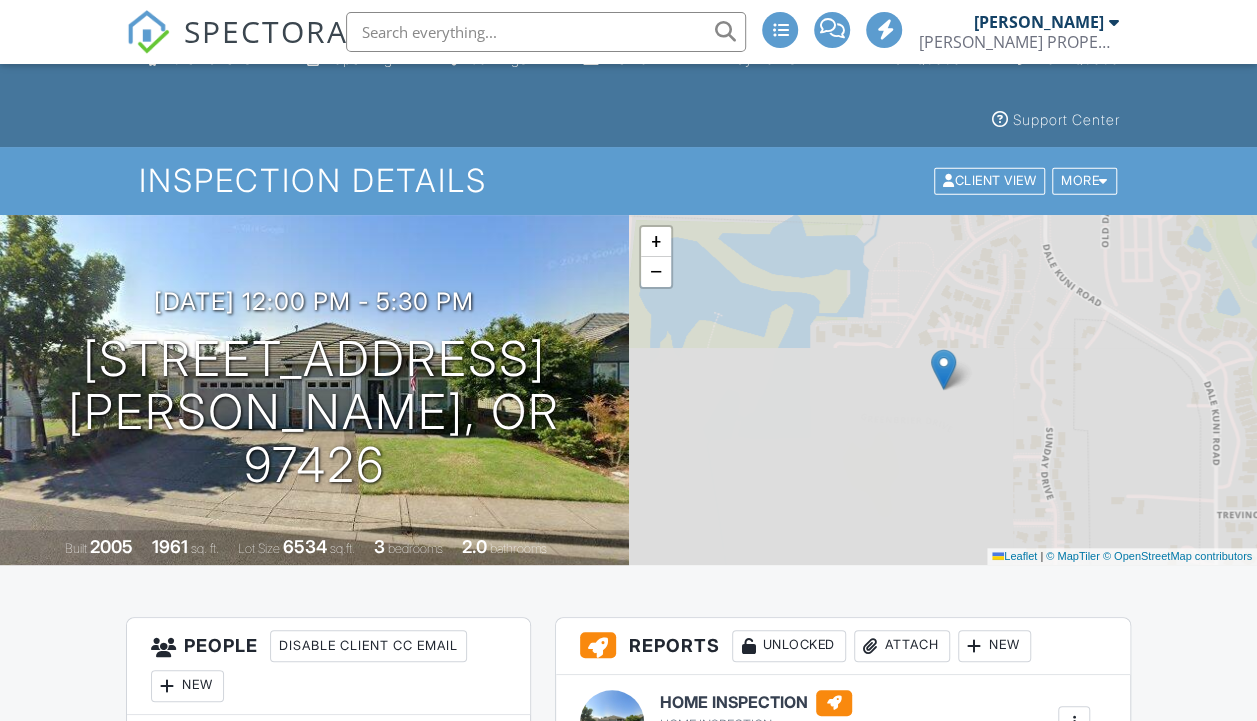 scroll, scrollTop: 0, scrollLeft: 0, axis: both 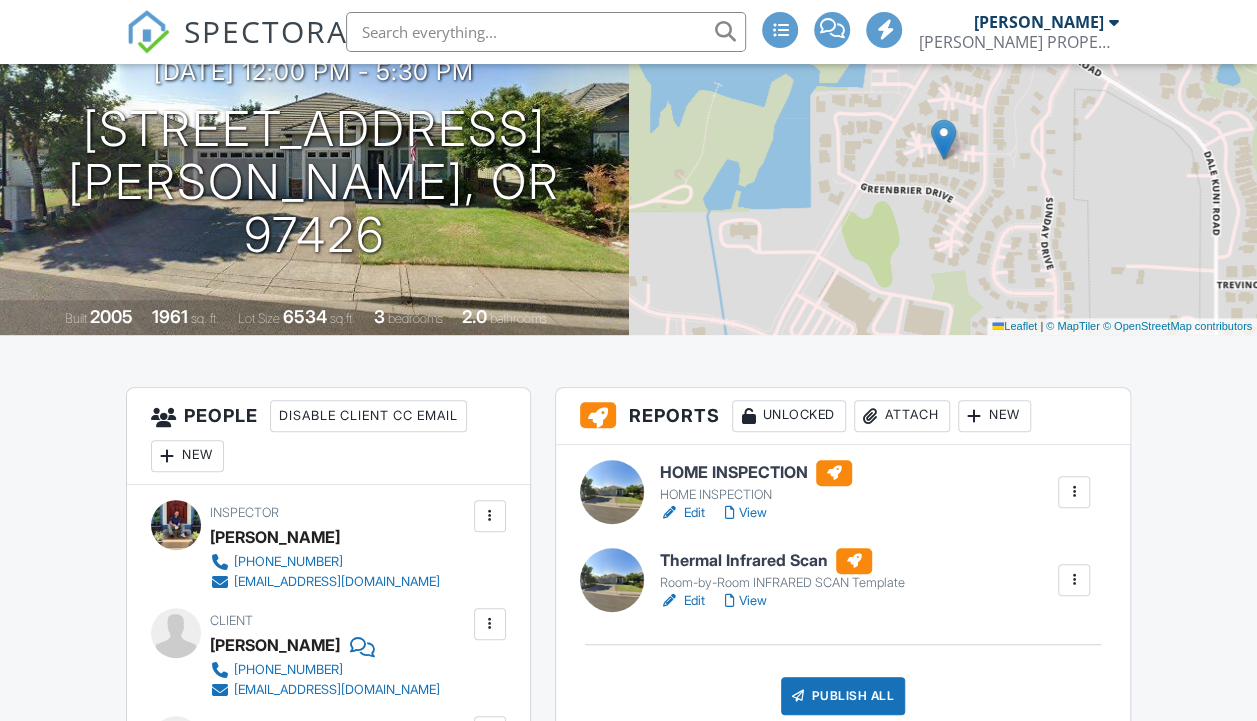 click on "Edit" at bounding box center [682, 513] 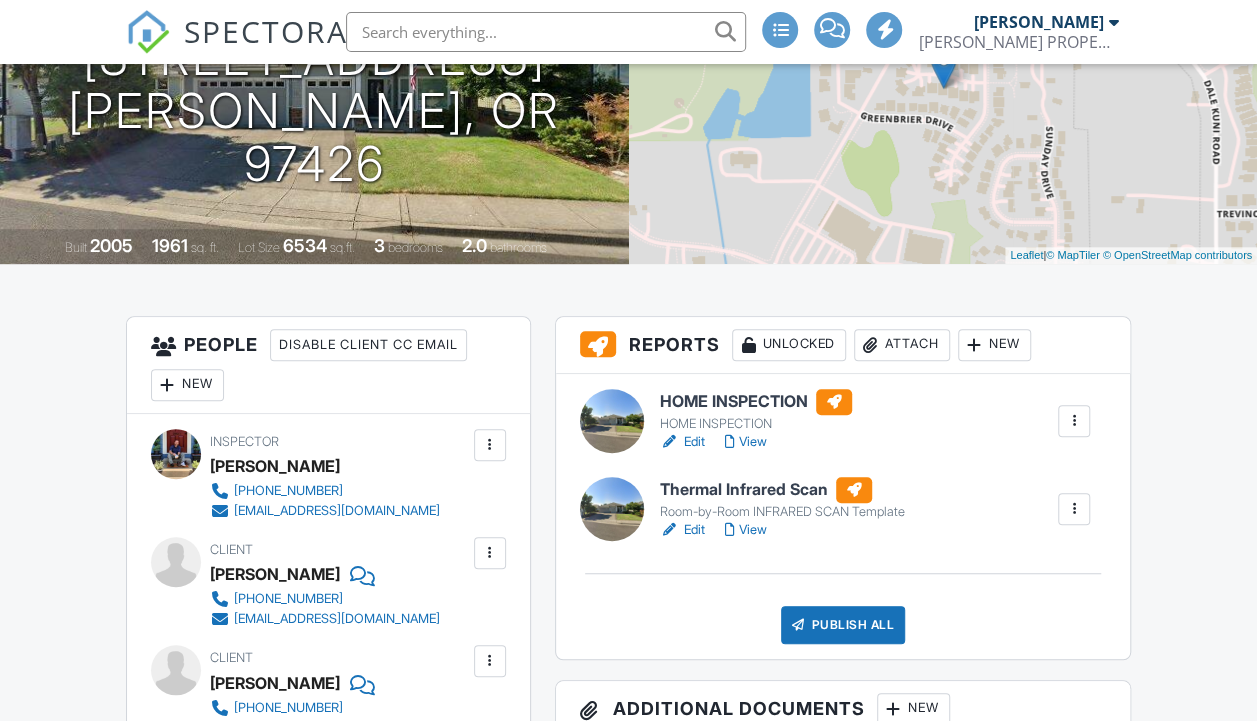 scroll, scrollTop: 393, scrollLeft: 0, axis: vertical 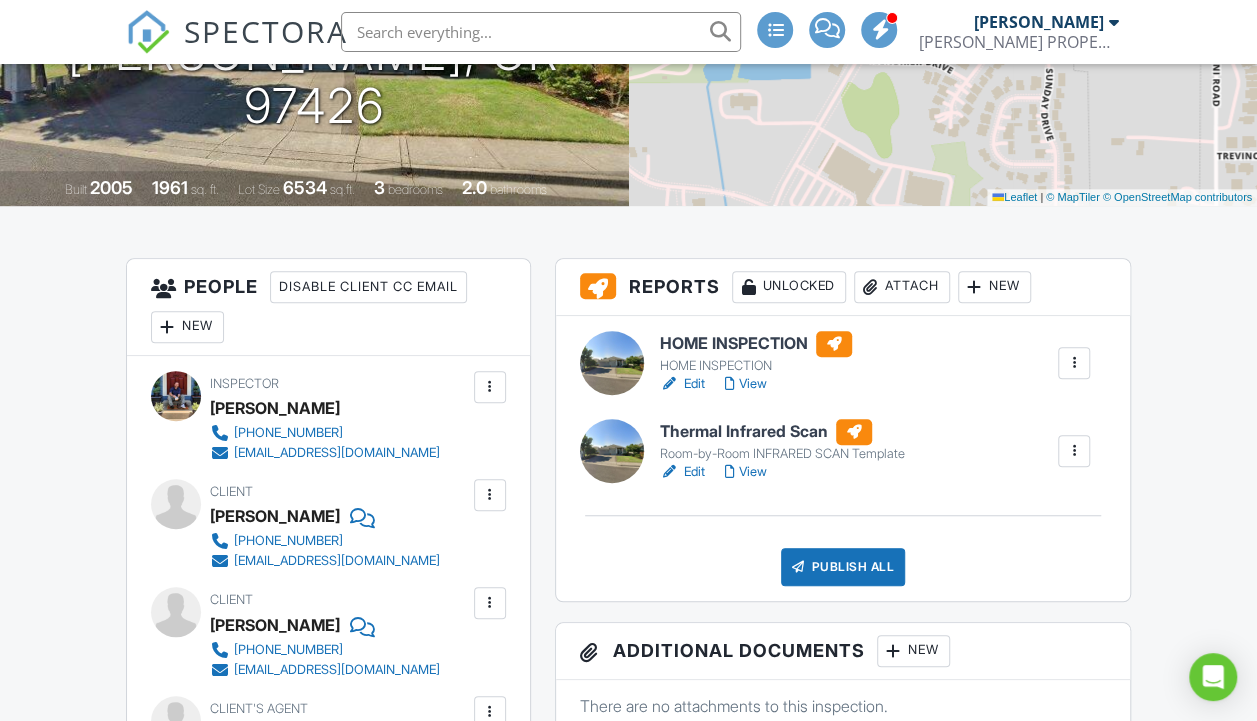 click on "Edit" at bounding box center (682, 472) 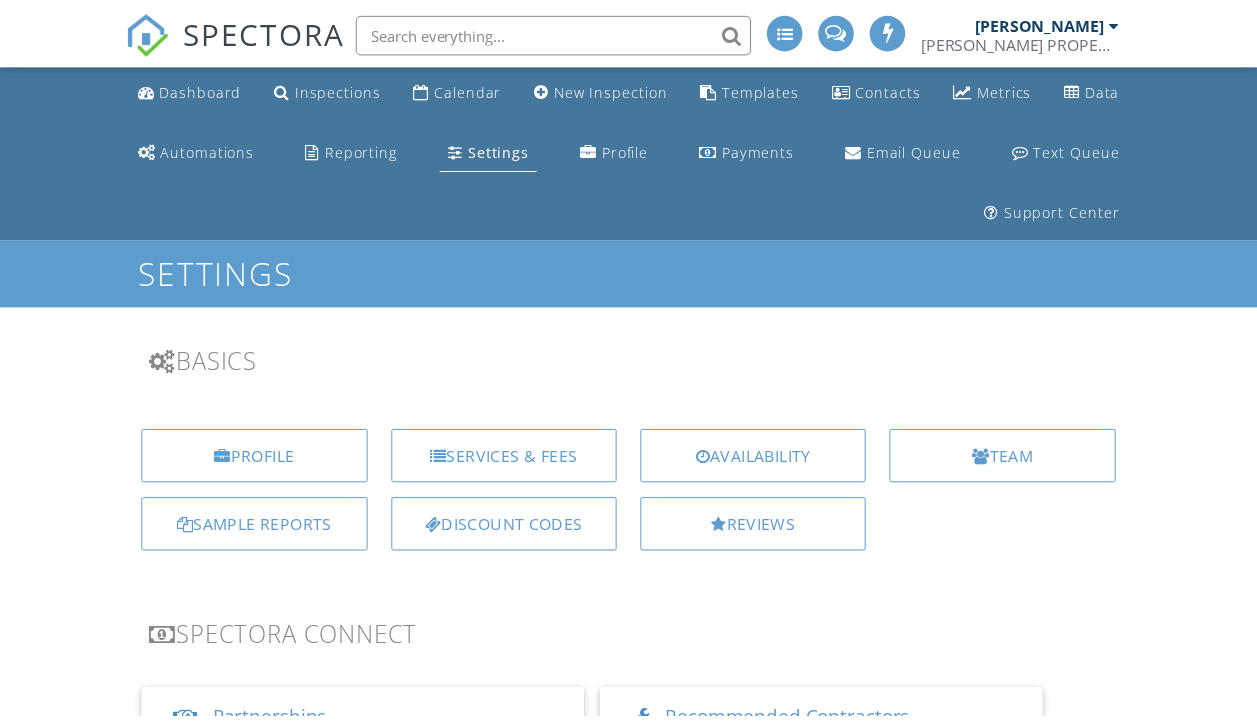 scroll, scrollTop: 0, scrollLeft: 0, axis: both 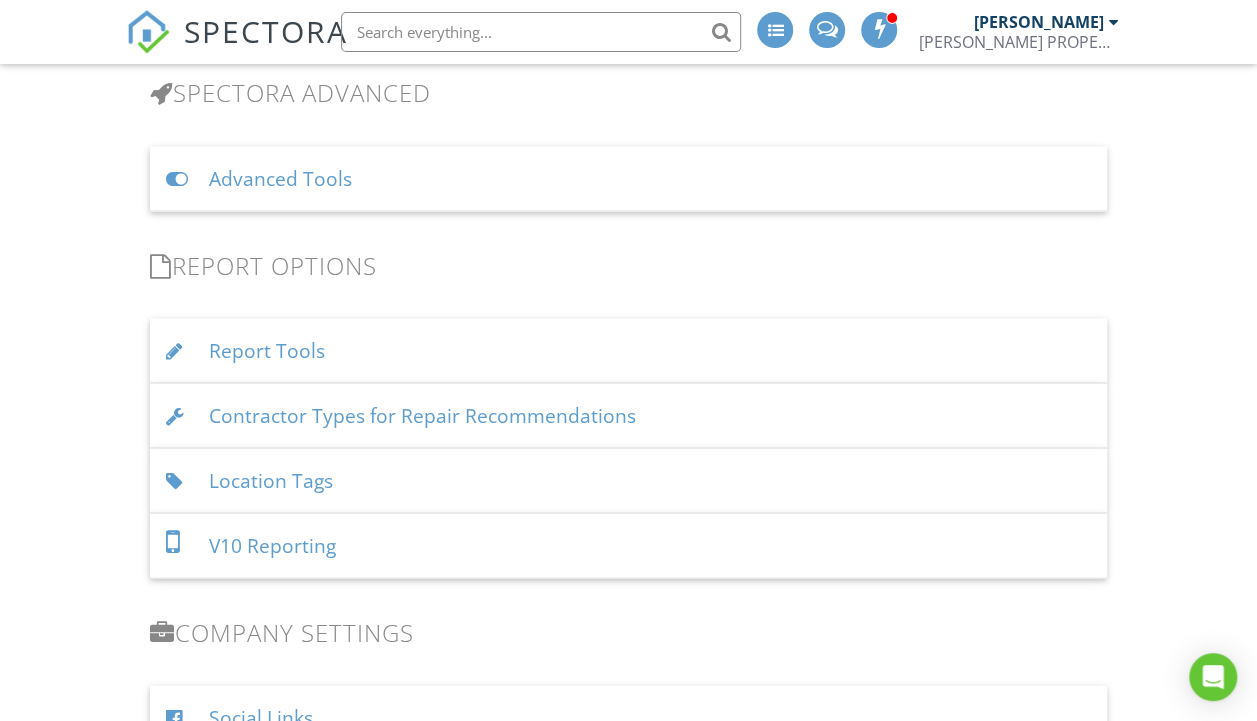 click on "Report Tools" at bounding box center [629, 350] 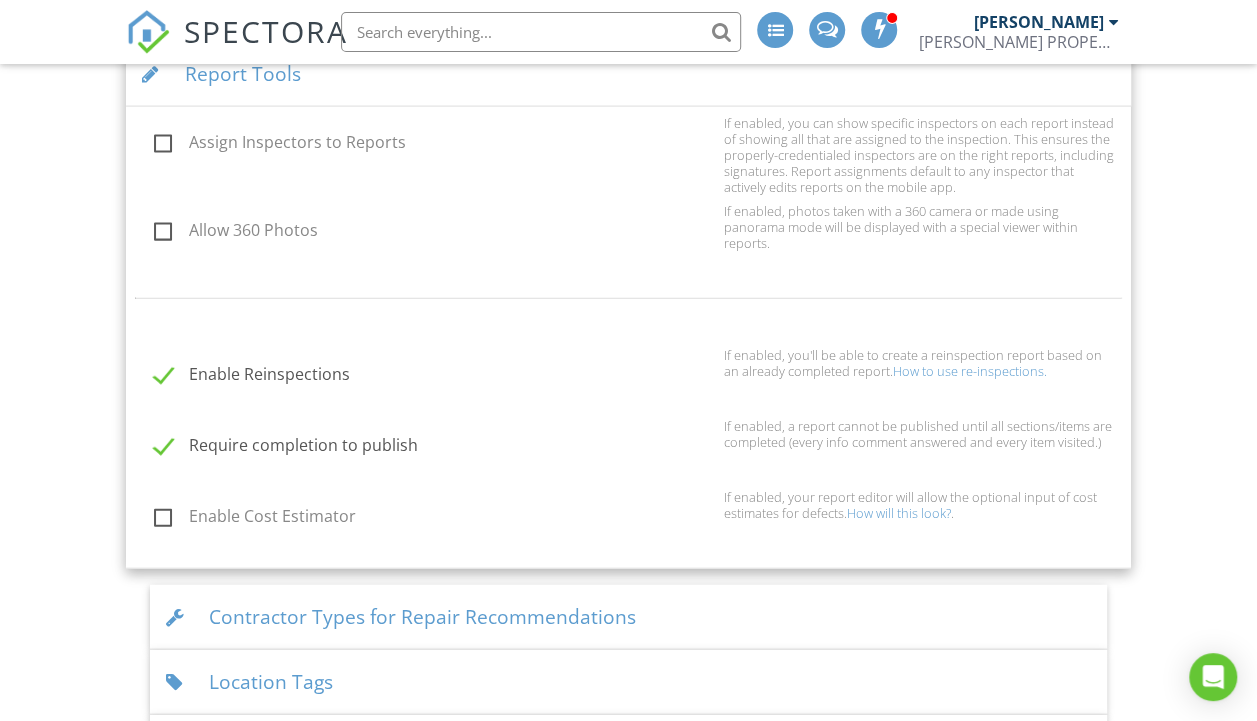 scroll, scrollTop: 2119, scrollLeft: 0, axis: vertical 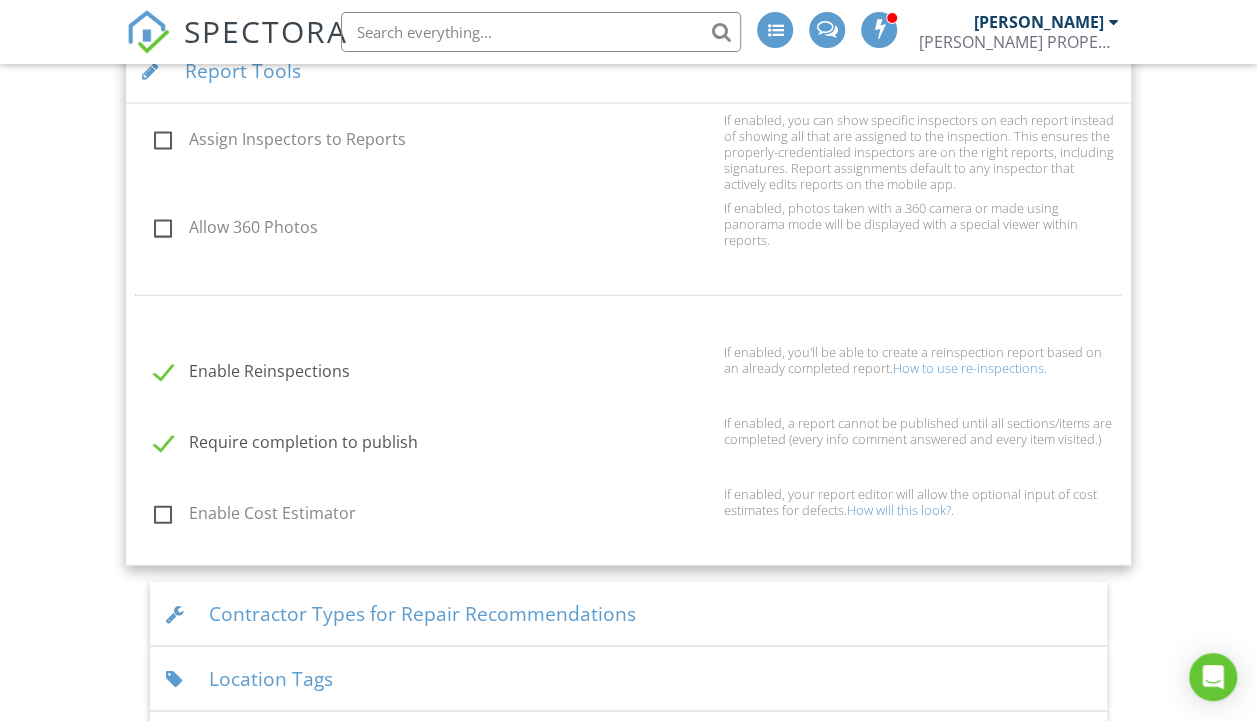 click on "Require completion to publish
If enabled, a report cannot be published until all sections/items are completed (every info comment answered and every item visited.)" at bounding box center (629, 446) 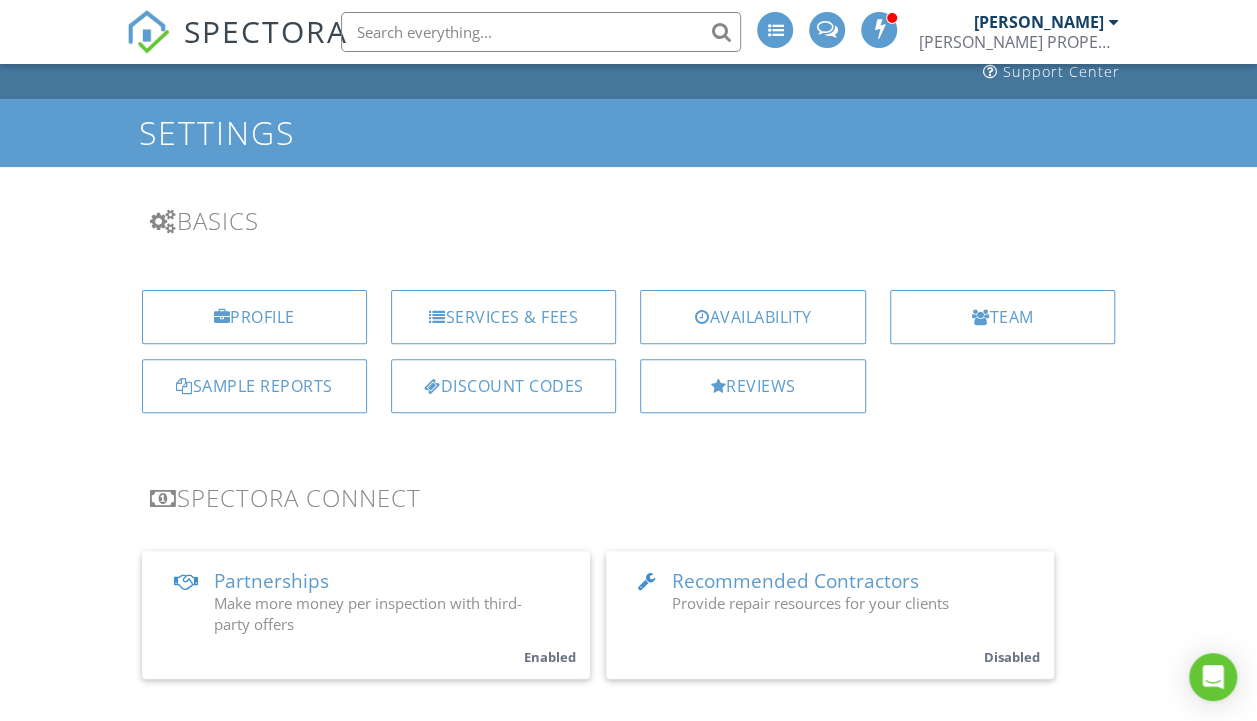 scroll, scrollTop: 0, scrollLeft: 0, axis: both 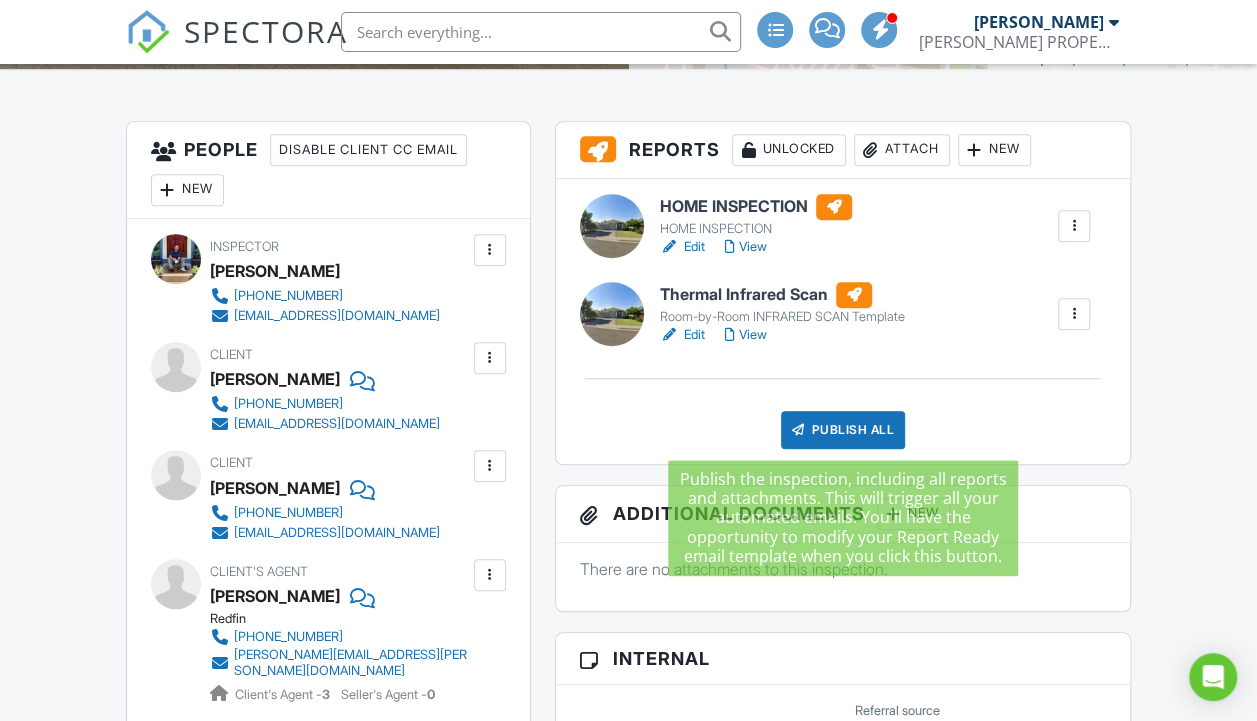 click on "Publish All" at bounding box center [843, 430] 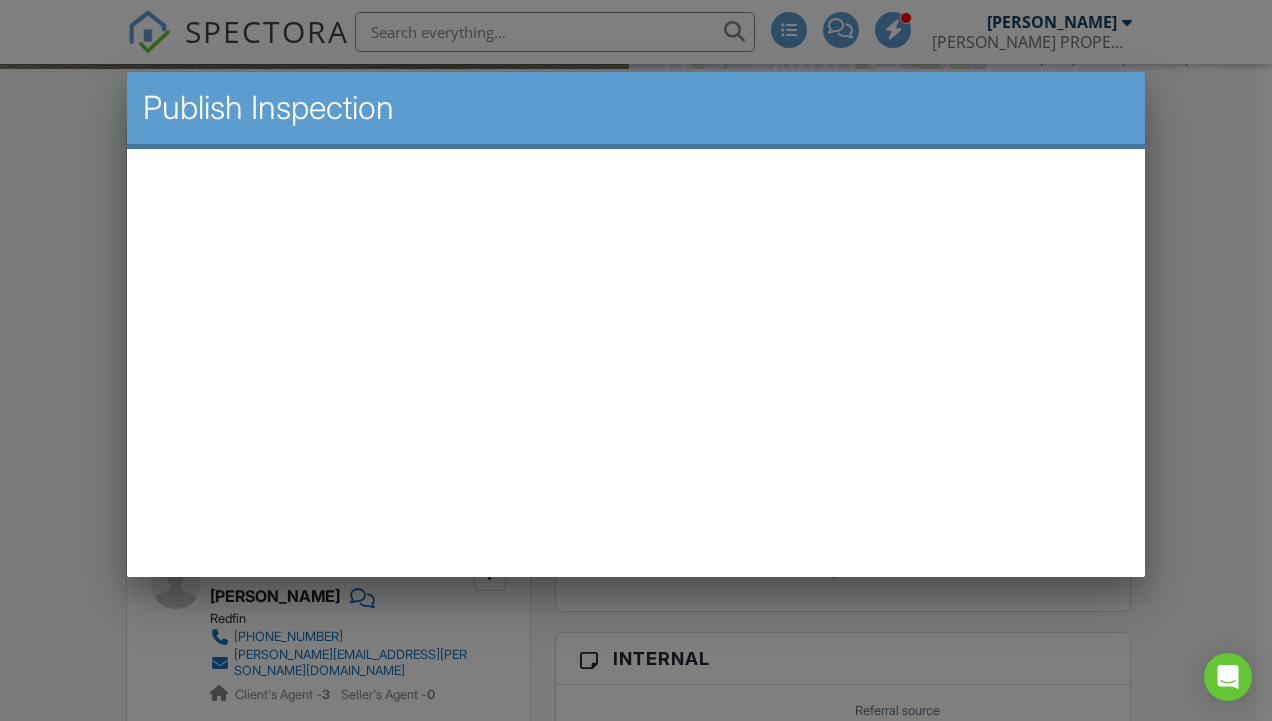 scroll, scrollTop: 0, scrollLeft: 0, axis: both 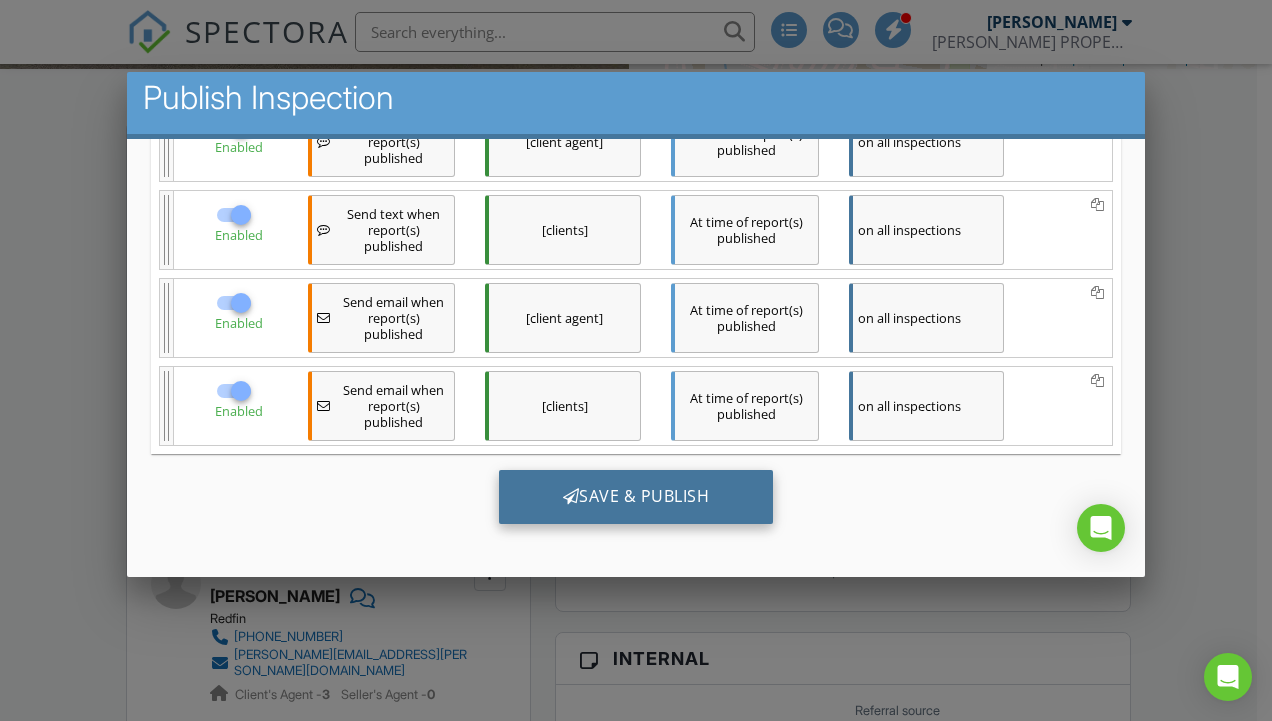 click on "Save & Publish" at bounding box center [636, 497] 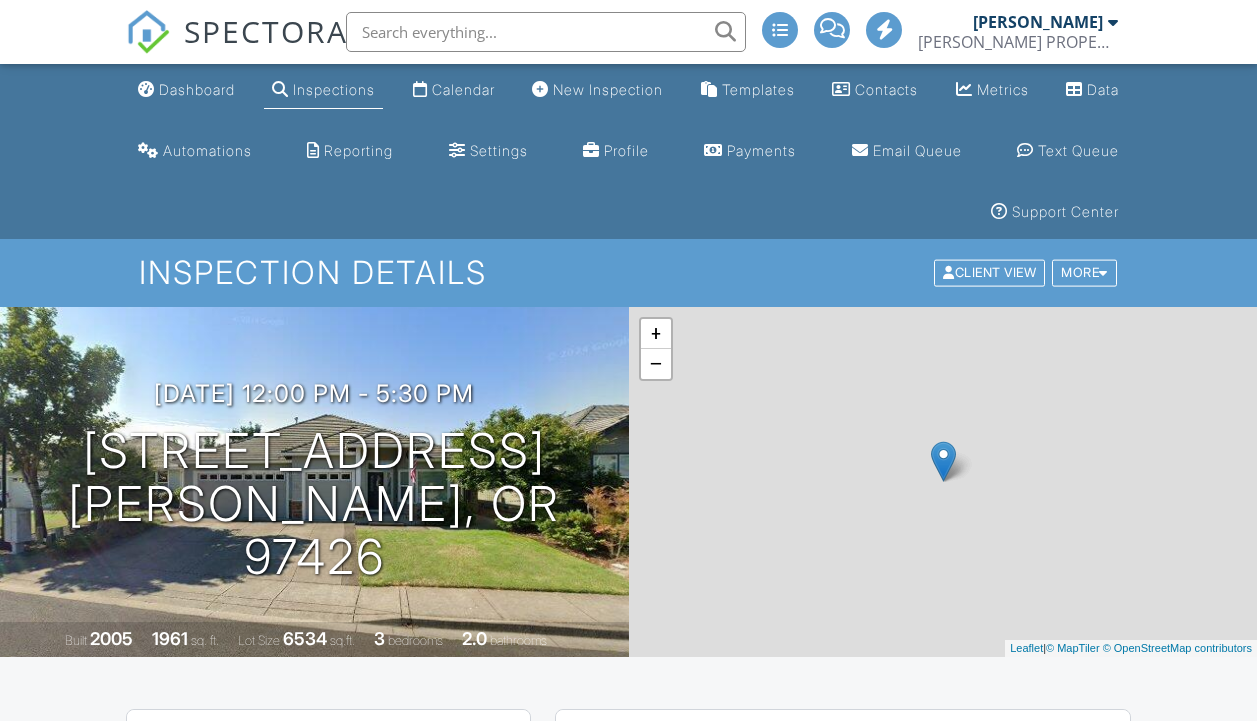 scroll, scrollTop: 0, scrollLeft: 0, axis: both 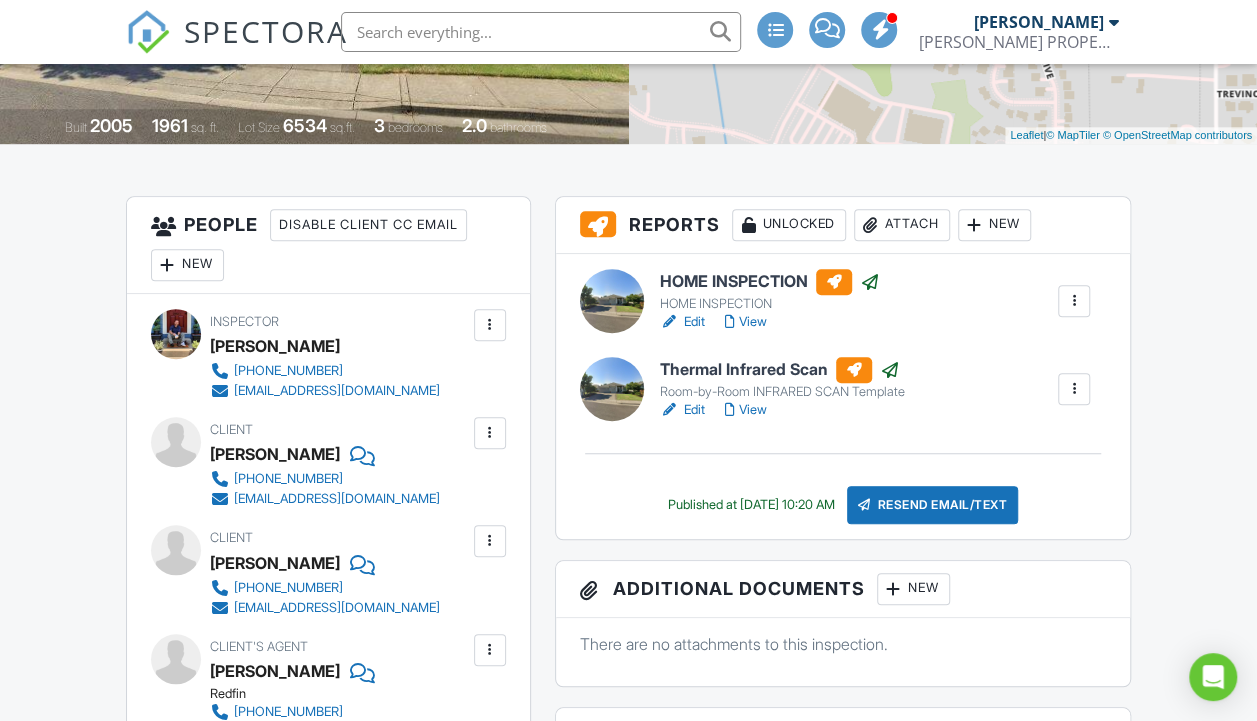 click on "View" at bounding box center [746, 410] 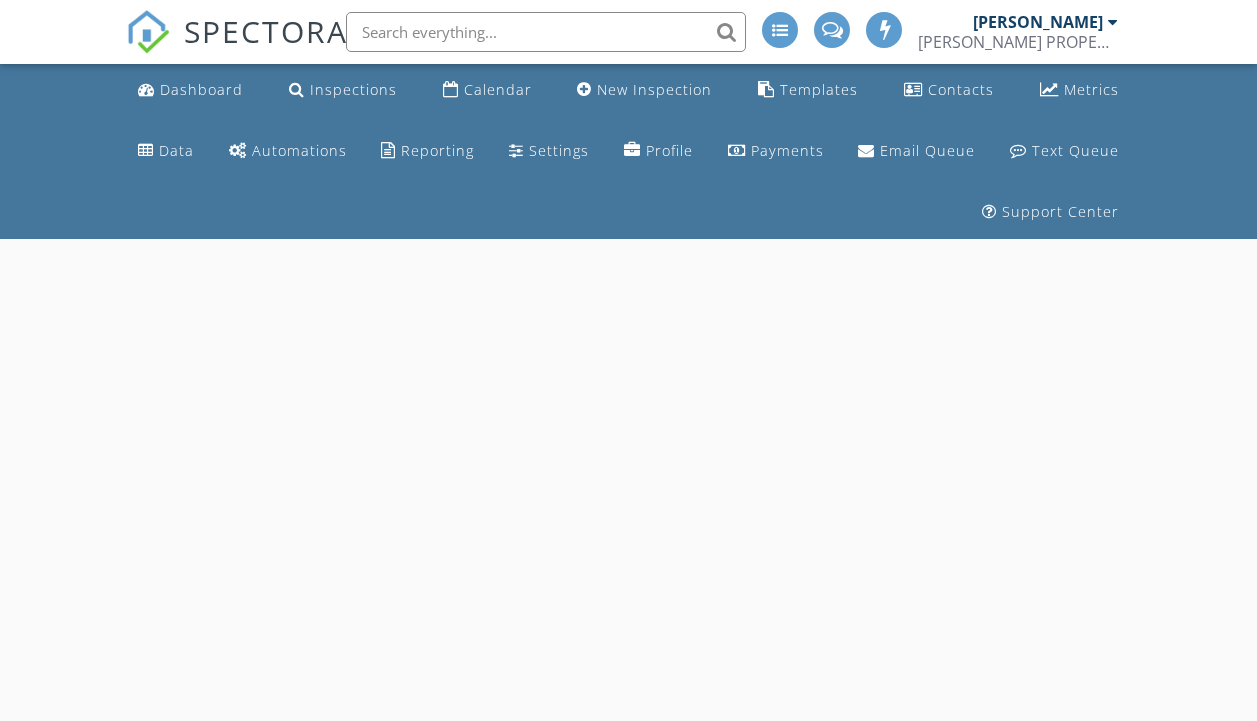 scroll, scrollTop: 0, scrollLeft: 0, axis: both 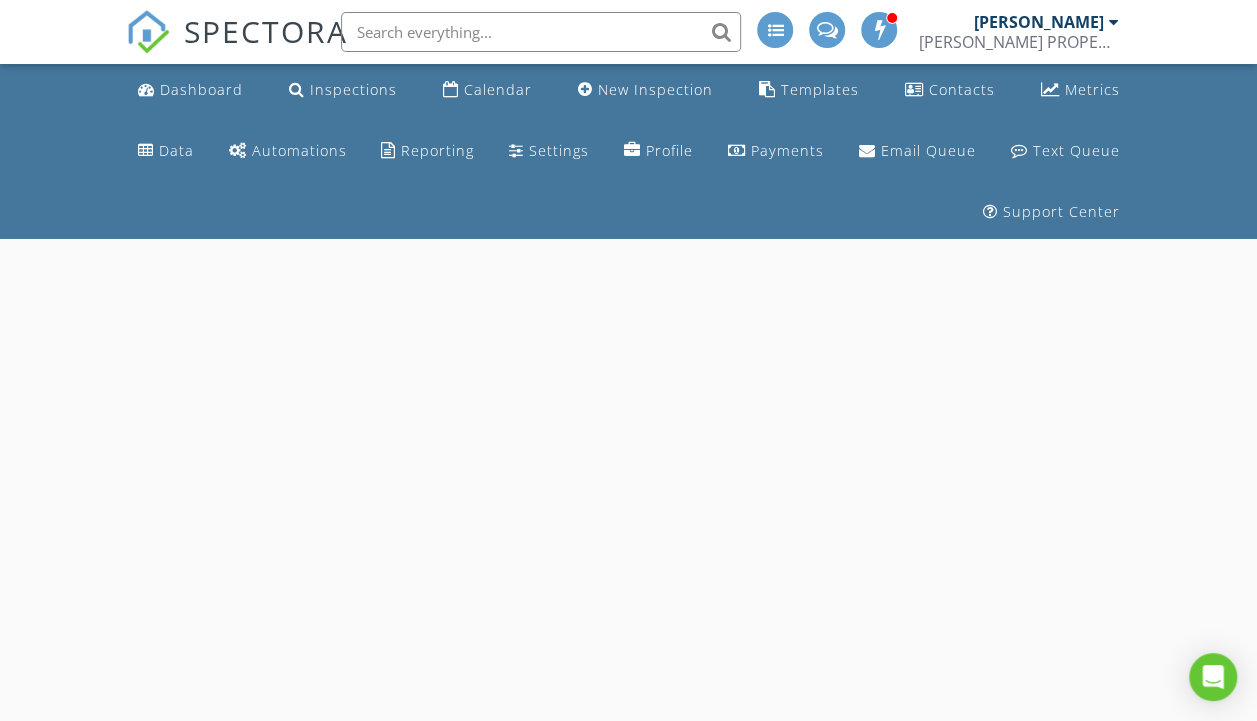 select on "6" 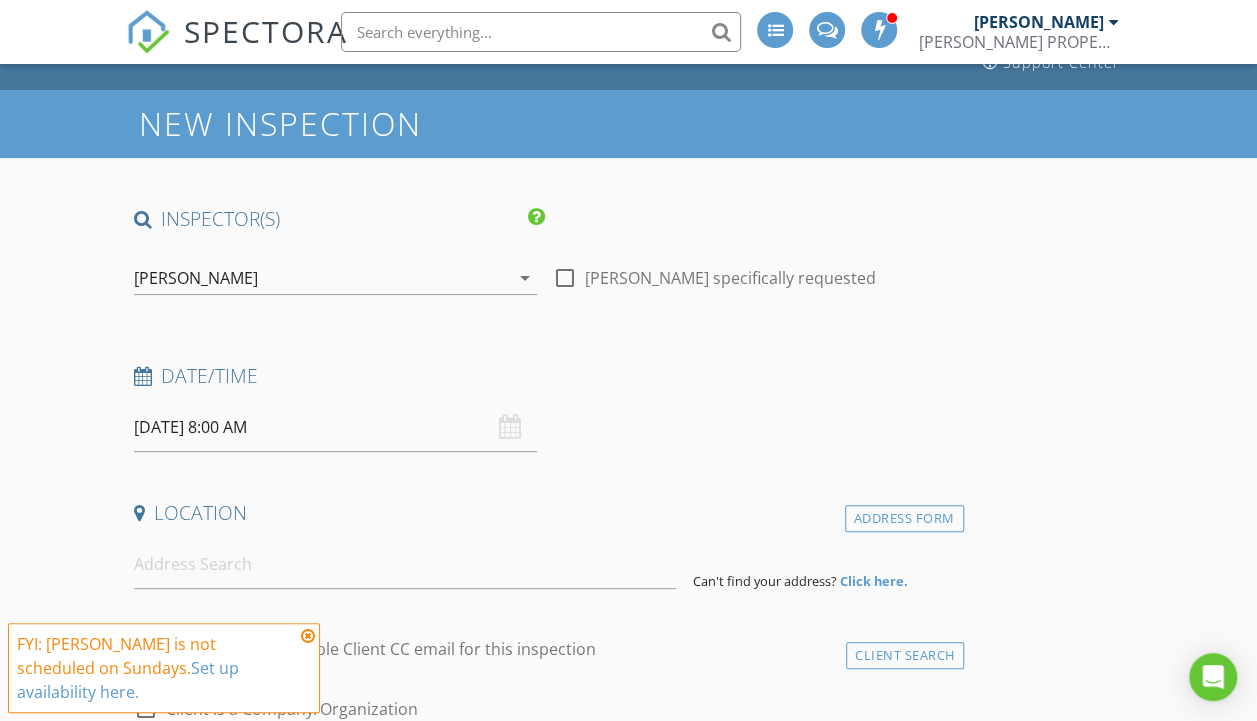 scroll, scrollTop: 150, scrollLeft: 0, axis: vertical 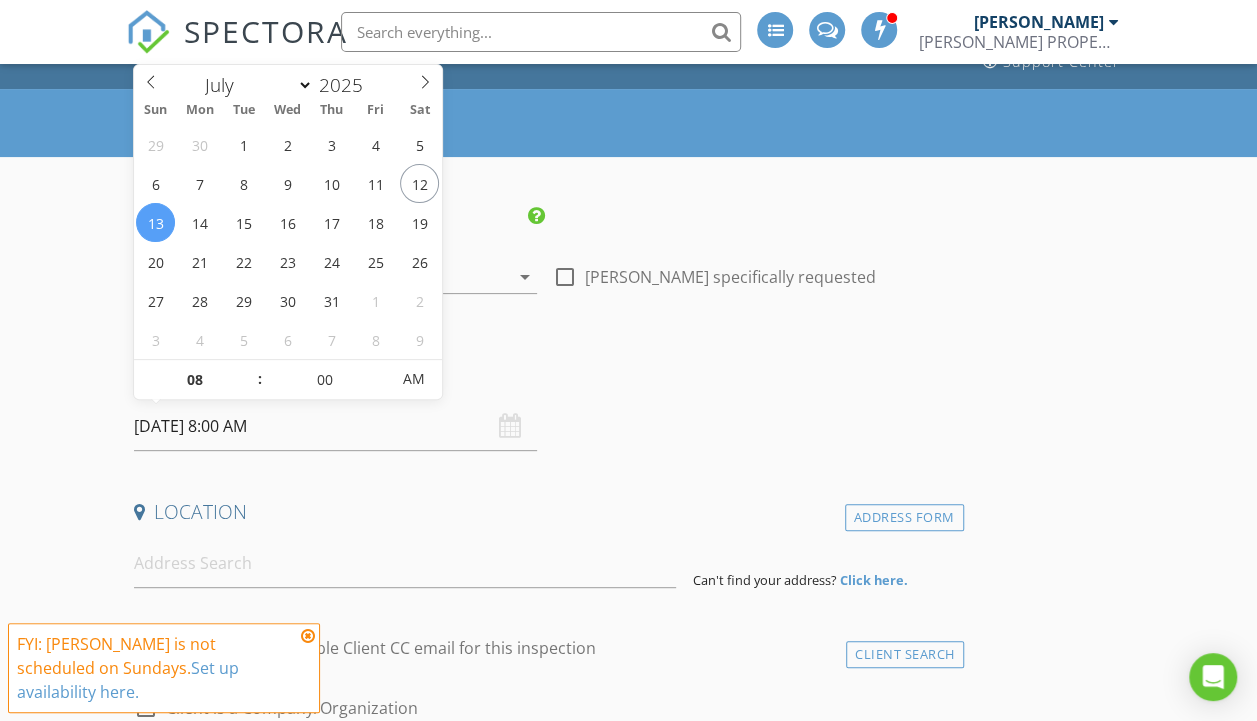 click on "07/13/2025 8:00 AM" at bounding box center (335, 426) 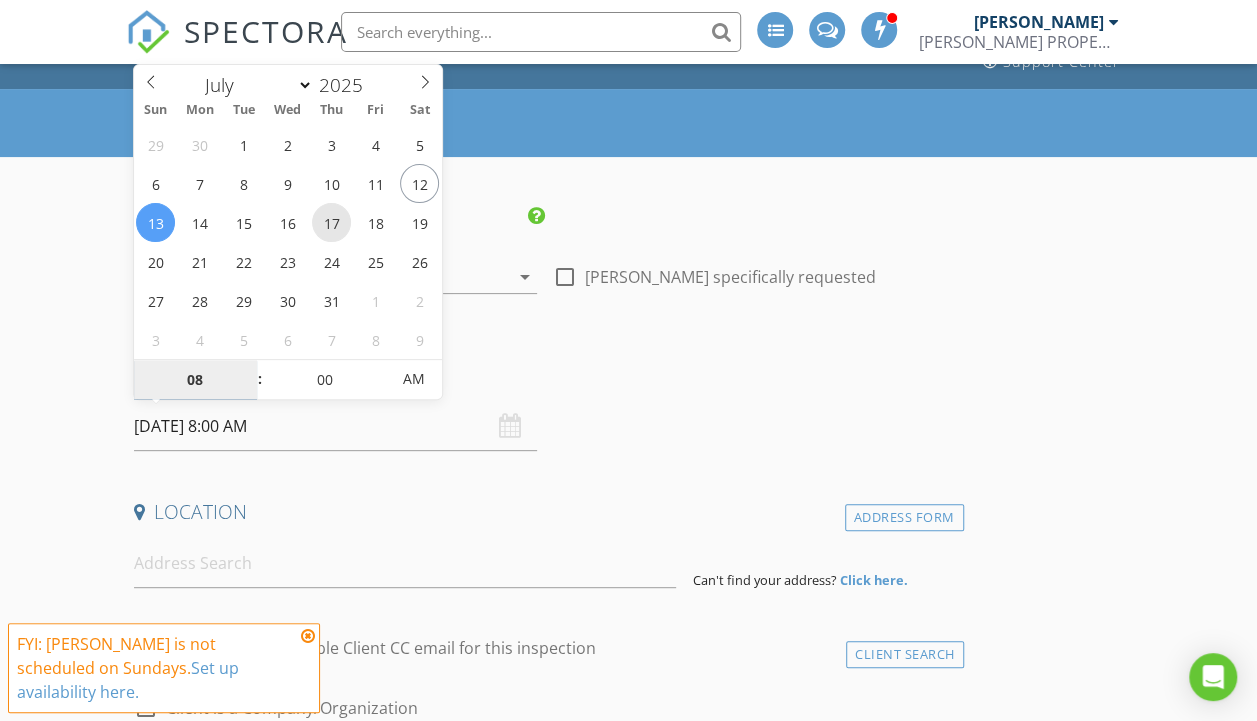 type on "07/17/2025 8:00 AM" 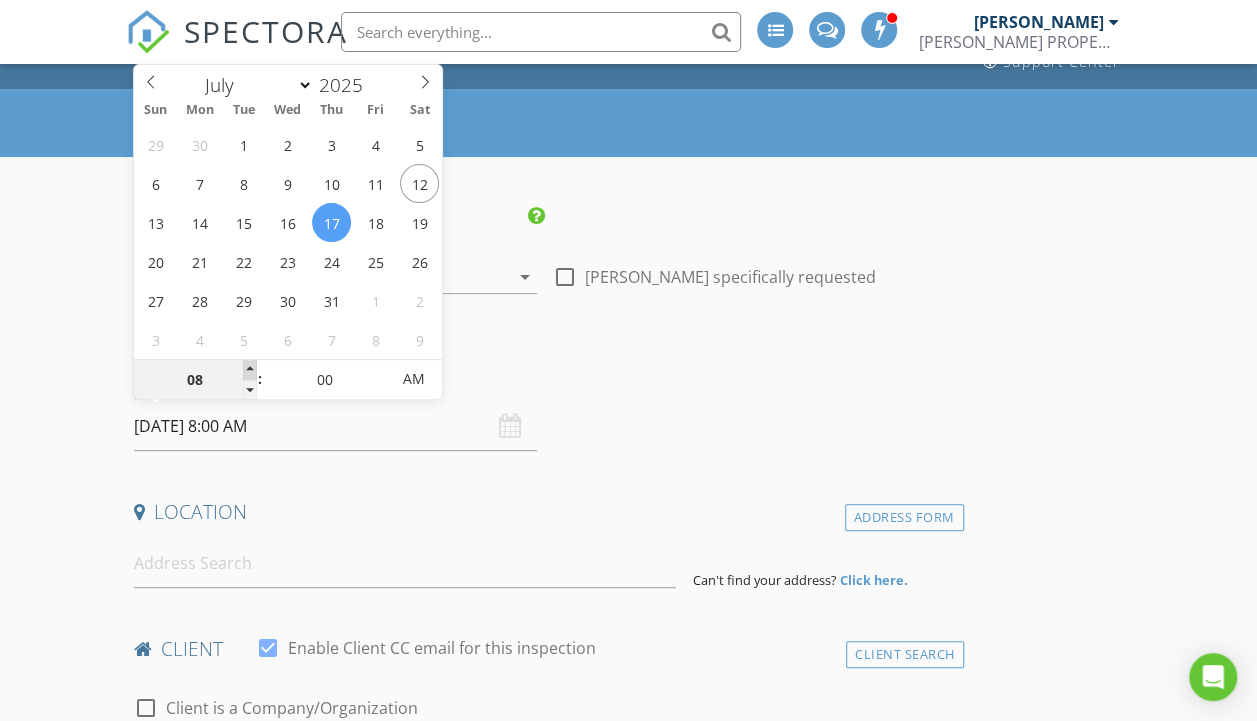 type on "09" 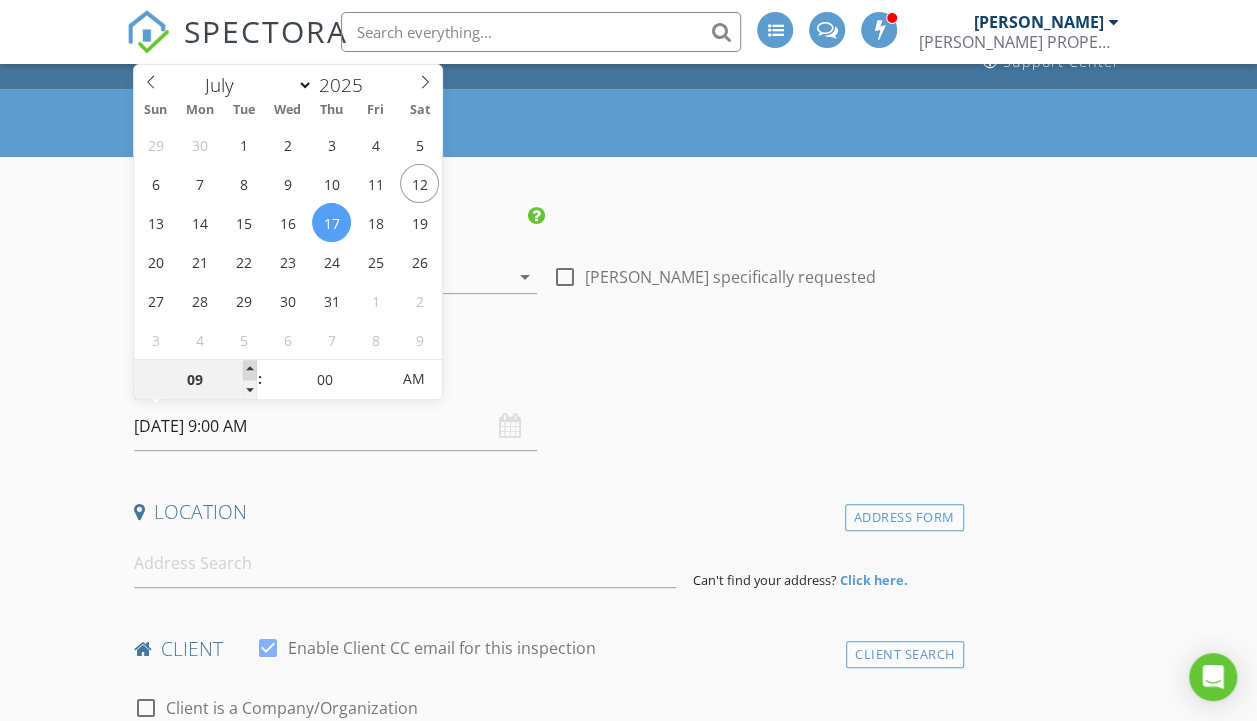 click at bounding box center [250, 370] 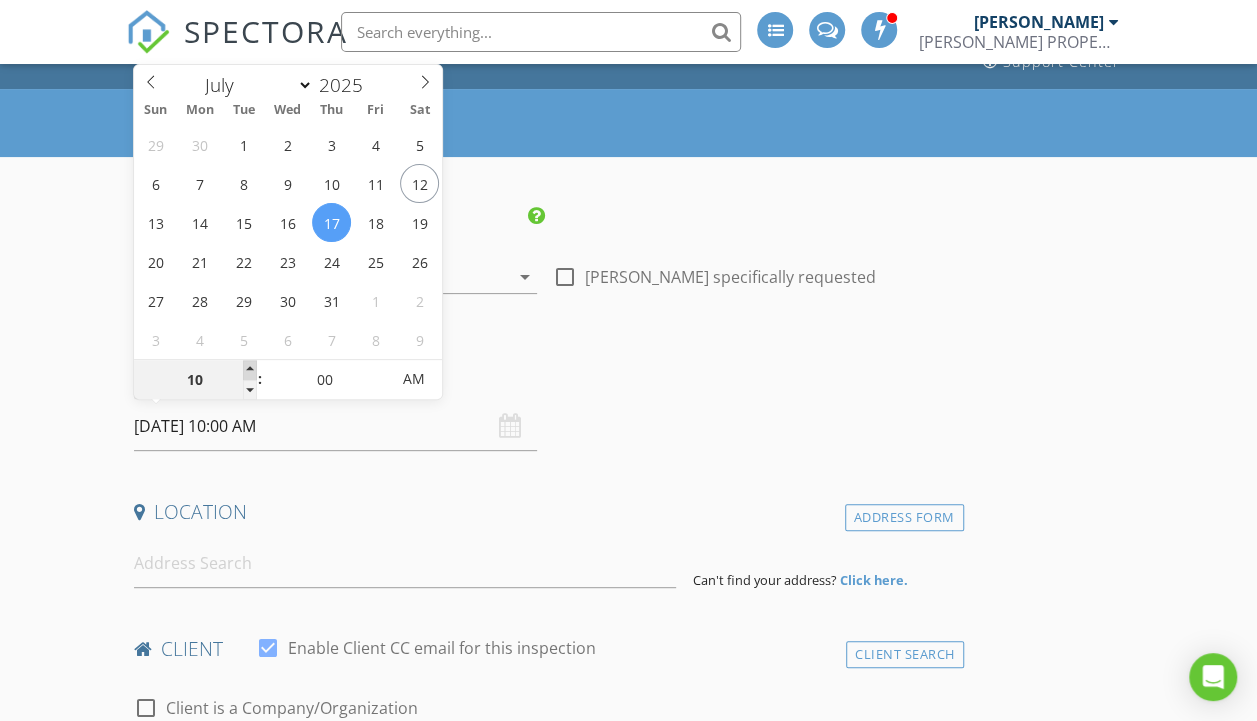 click at bounding box center (250, 370) 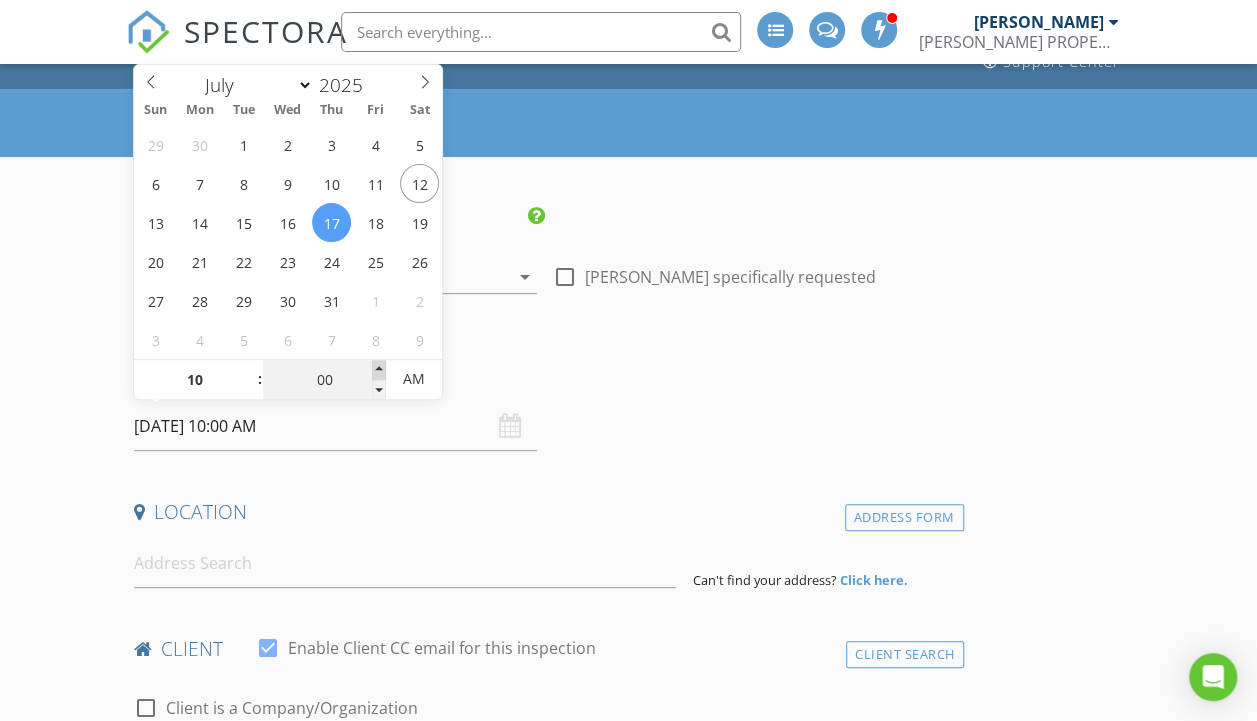 type on "05" 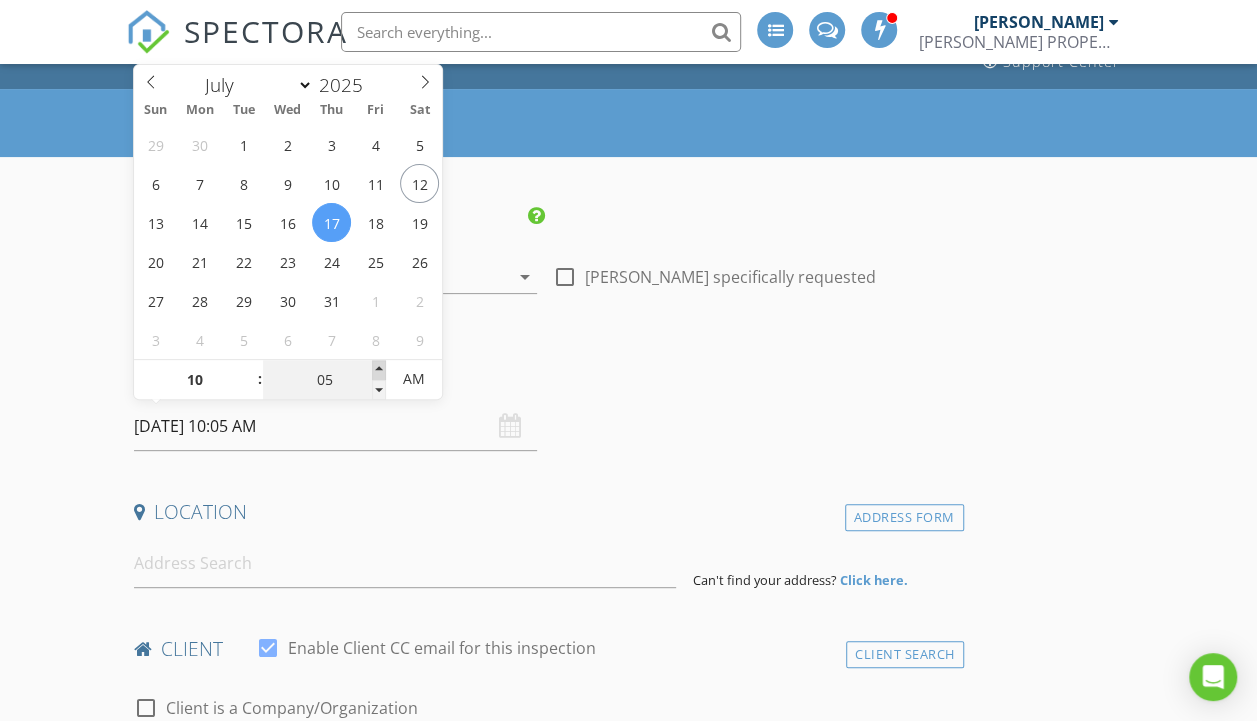 click at bounding box center (379, 370) 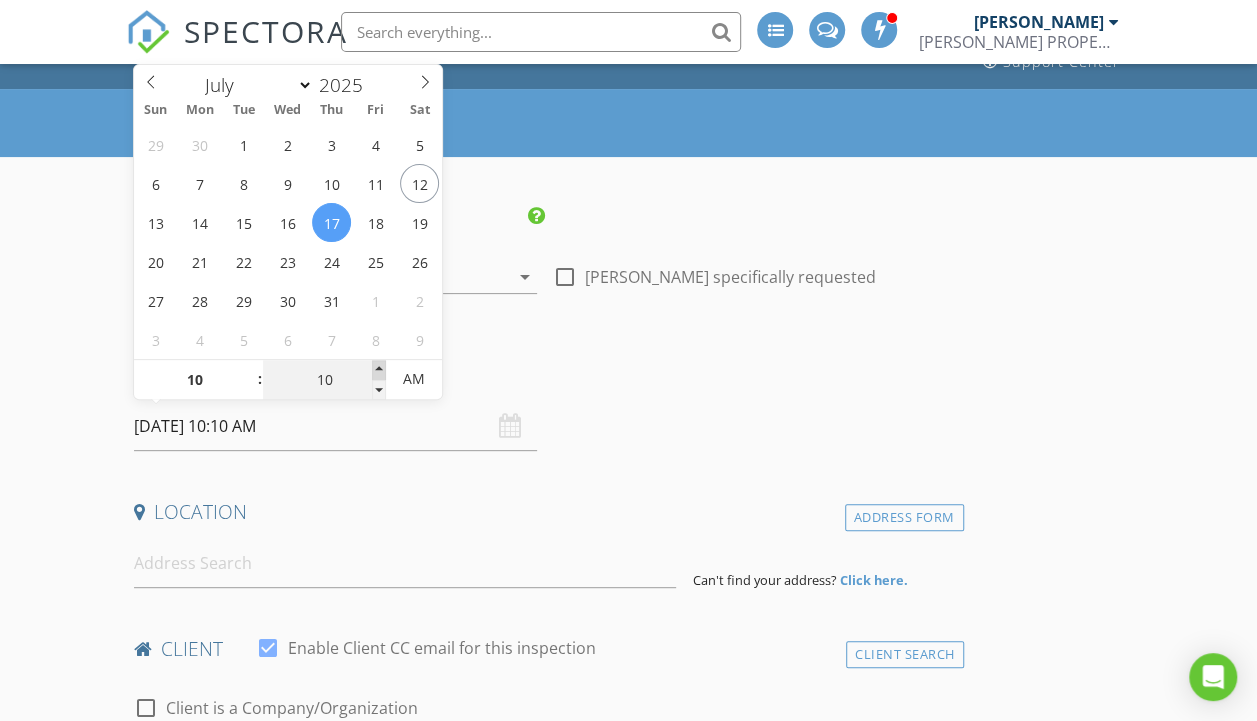 click at bounding box center (379, 370) 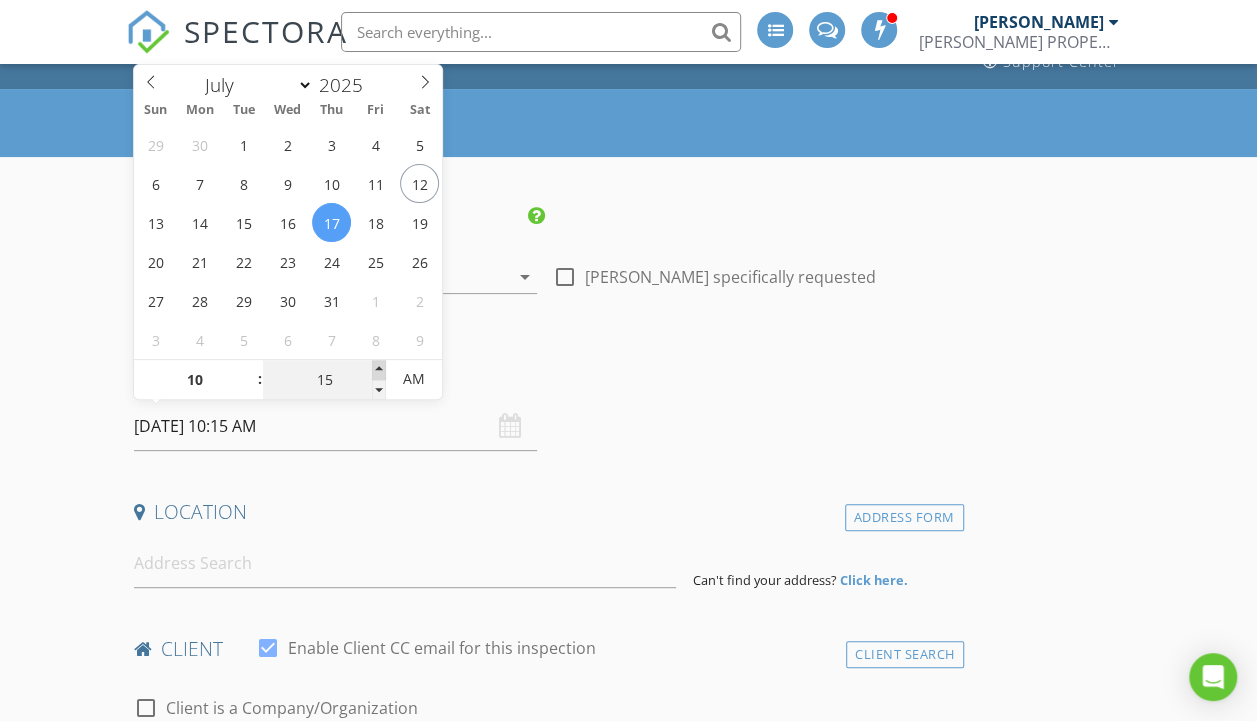 click at bounding box center [379, 370] 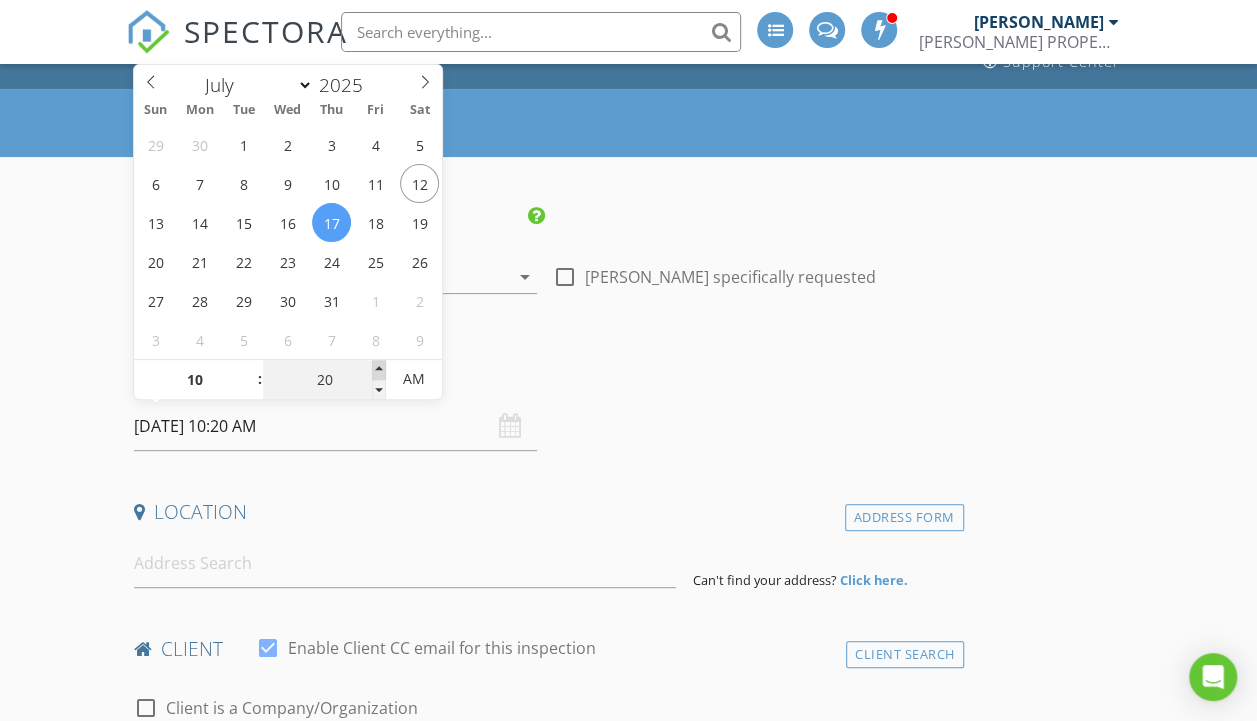 click at bounding box center [379, 370] 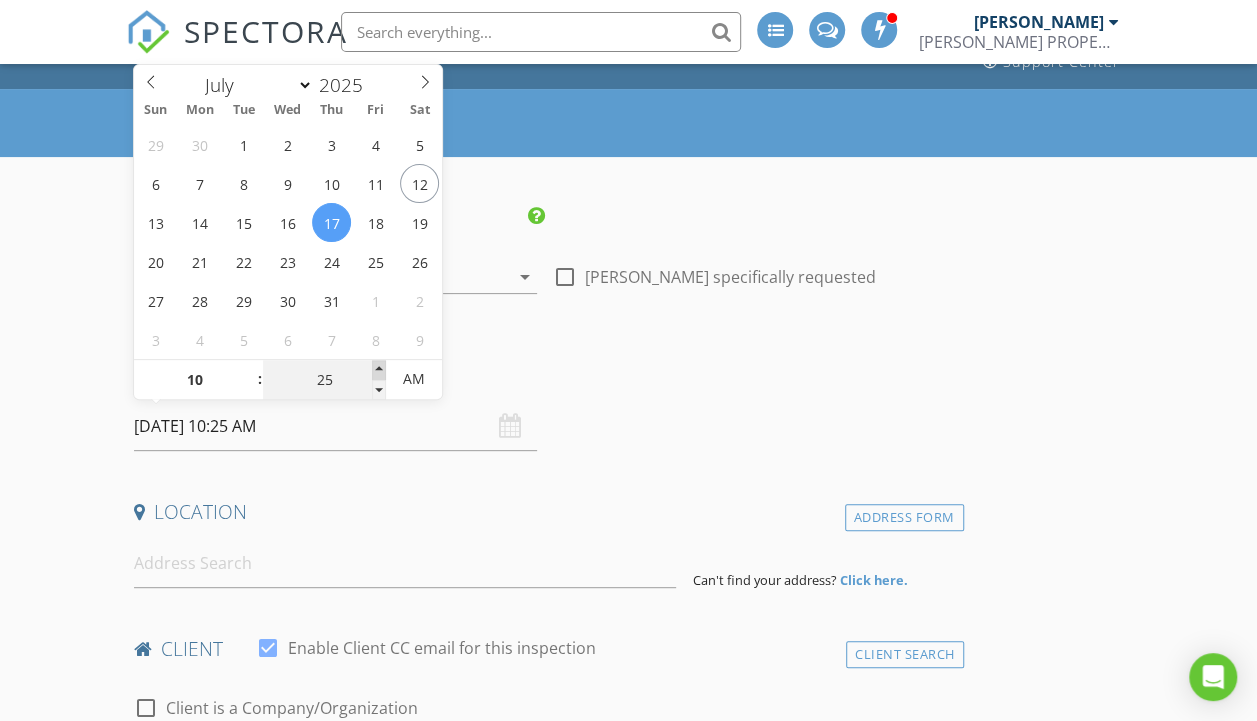 click at bounding box center [379, 370] 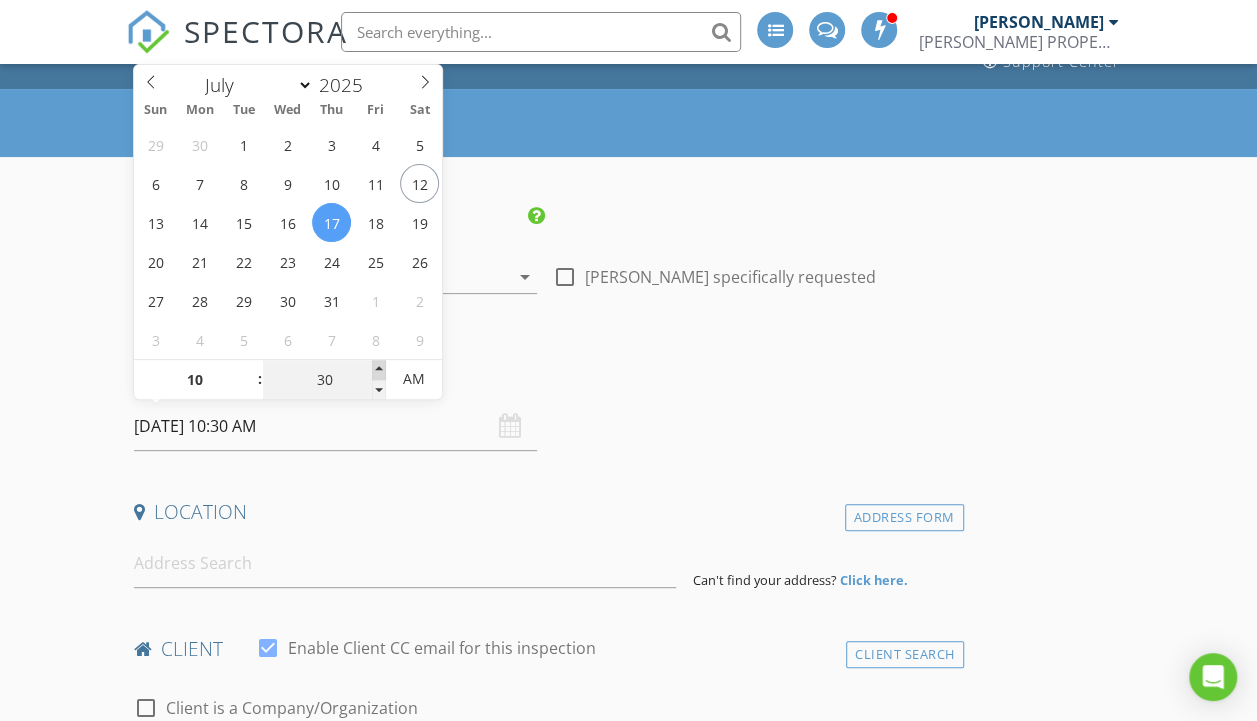 click at bounding box center [379, 370] 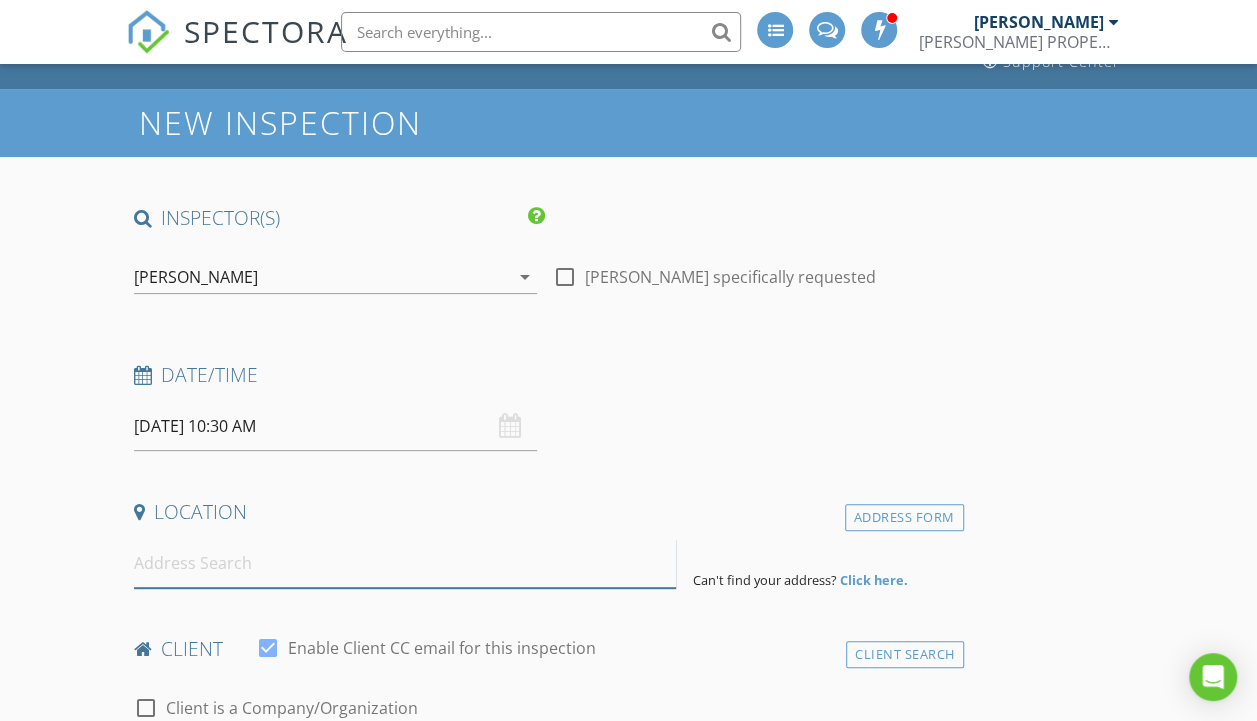 click at bounding box center [405, 563] 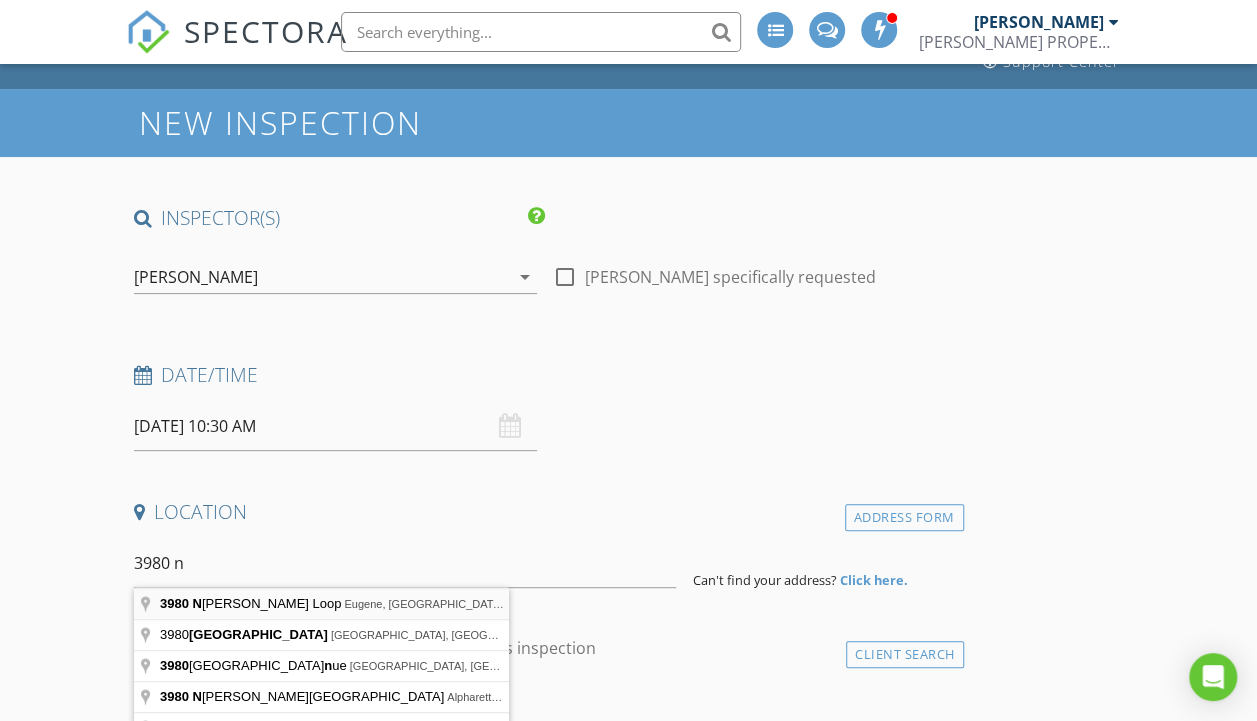 type on "3980 North Shasta Loop, Eugene, OR, USA" 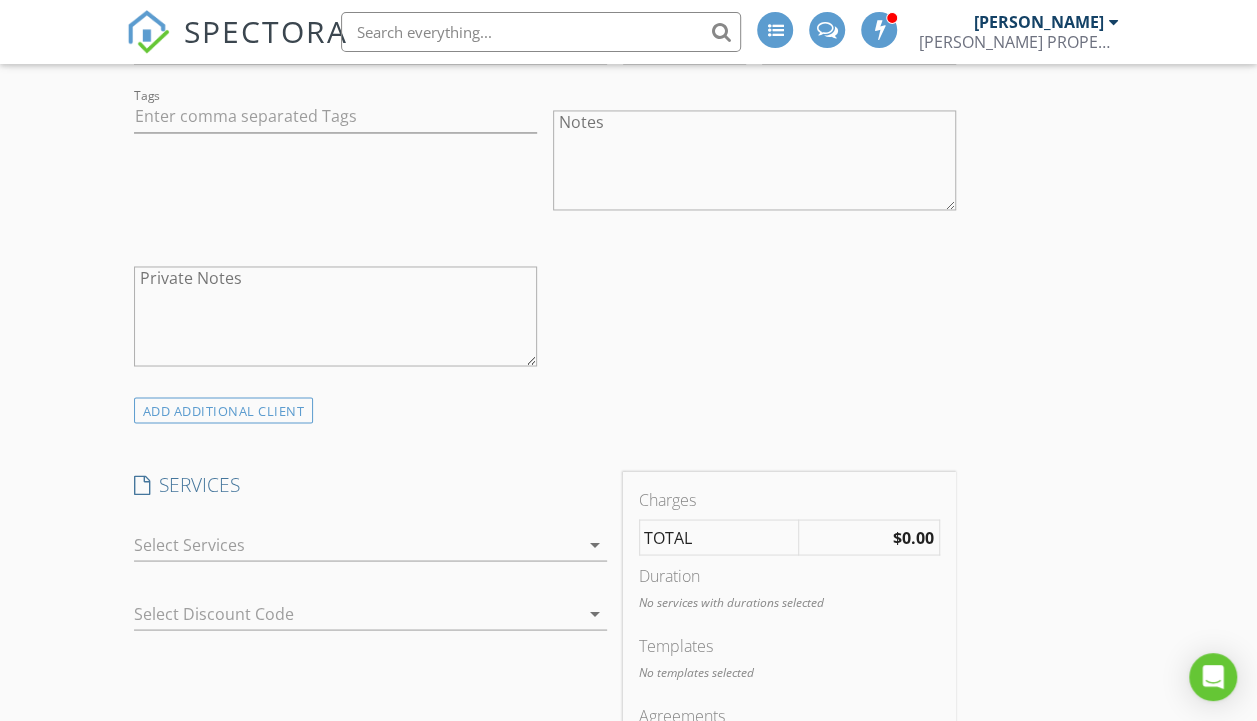 scroll, scrollTop: 1568, scrollLeft: 0, axis: vertical 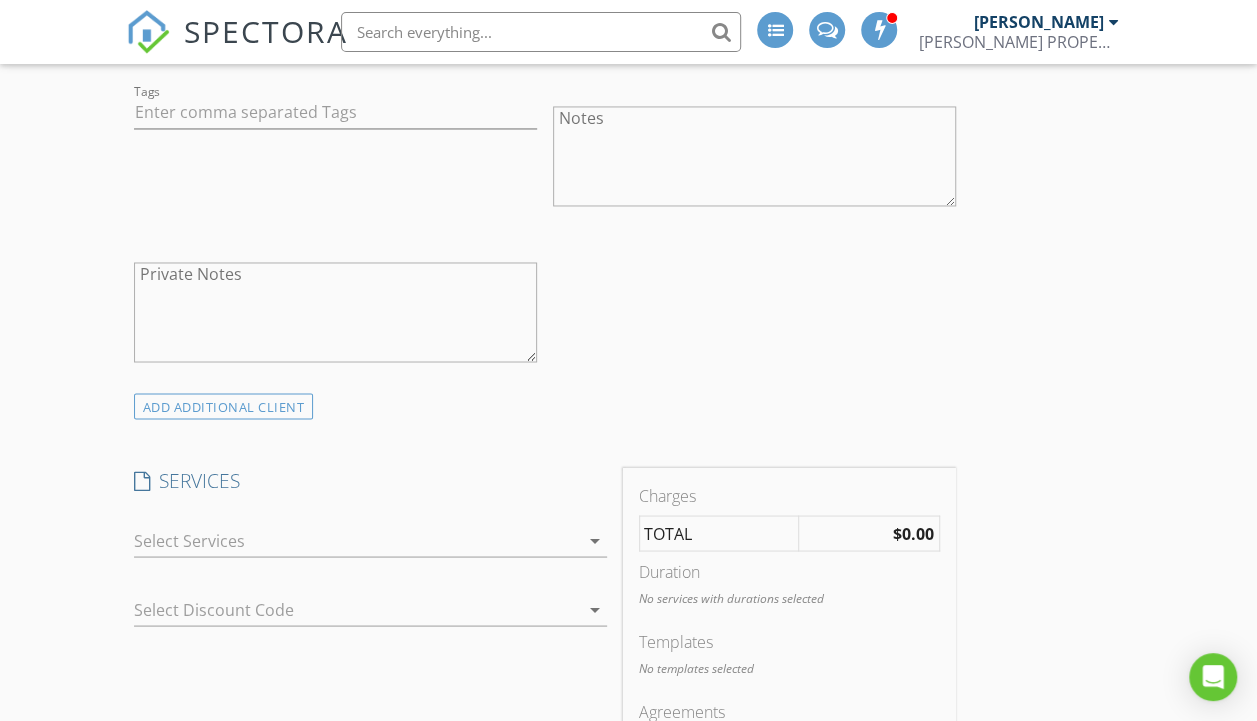 click at bounding box center [356, 540] 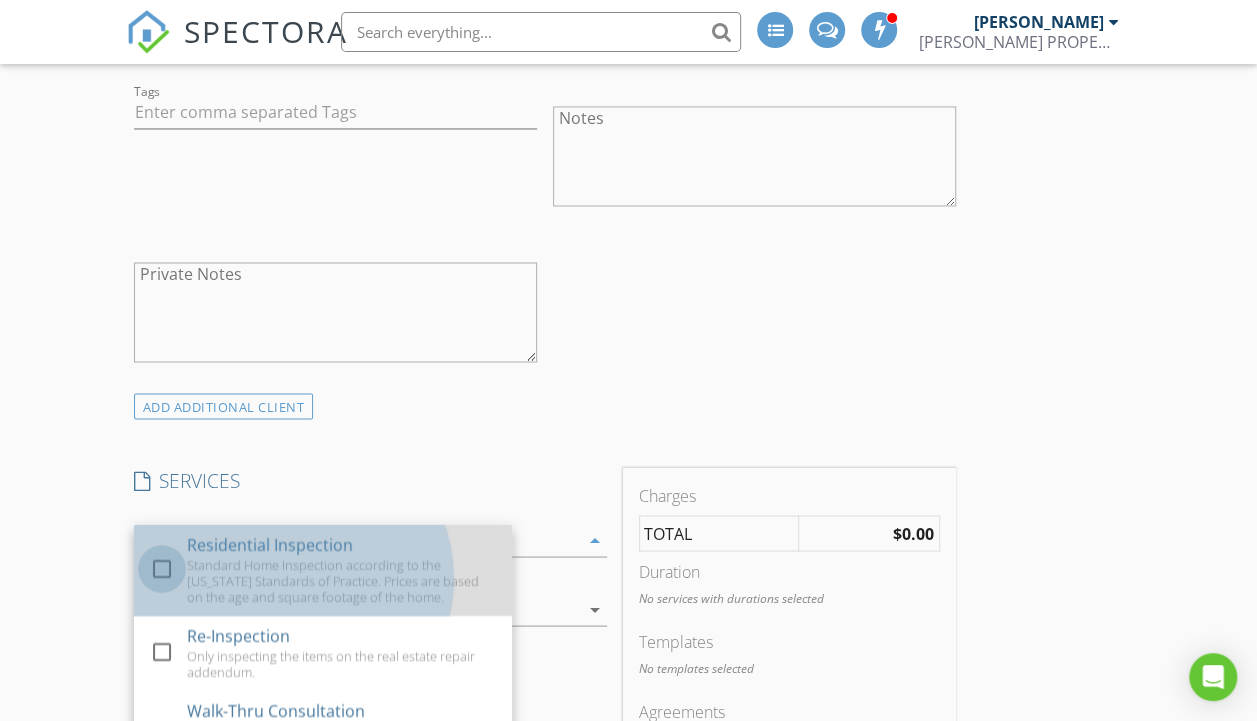 click at bounding box center (162, 568) 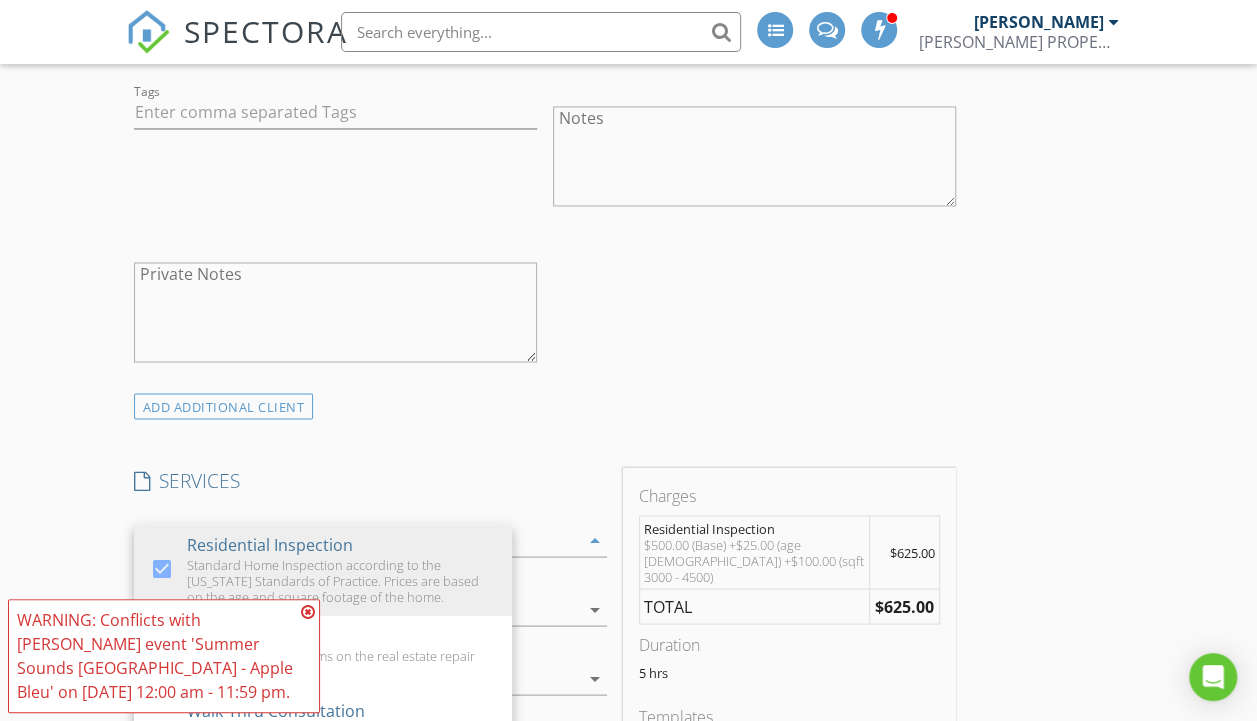 click on "New Inspection
INSPECTOR(S)
check_box   Cory Gant   PRIMARY   Cory Gant arrow_drop_down   check_box_outline_blank Cory Gant specifically requested
Date/Time
07/17/2025 10:30 AM
Location
Address Search       Address 3980 N Shasta Loop   Unit   City Eugene   State OR   Zip 97405   County Lane     Square Feet 3820   Year Built 1978   Foundation arrow_drop_down     Cory Gant     18.9 miles     (31 minutes)
client
check_box Enable Client CC email for this inspection   Client Search     check_box_outline_blank Client is a Company/Organization     First Name   Last Name   Email   CC Email   Phone   Address   City   State   Zip     Tags         Notes   Private Notes
ADD ADDITIONAL client
SERVICES
check_box   Residential Inspection   check_box_outline_blank   Re-Inspection" at bounding box center (628, 673) 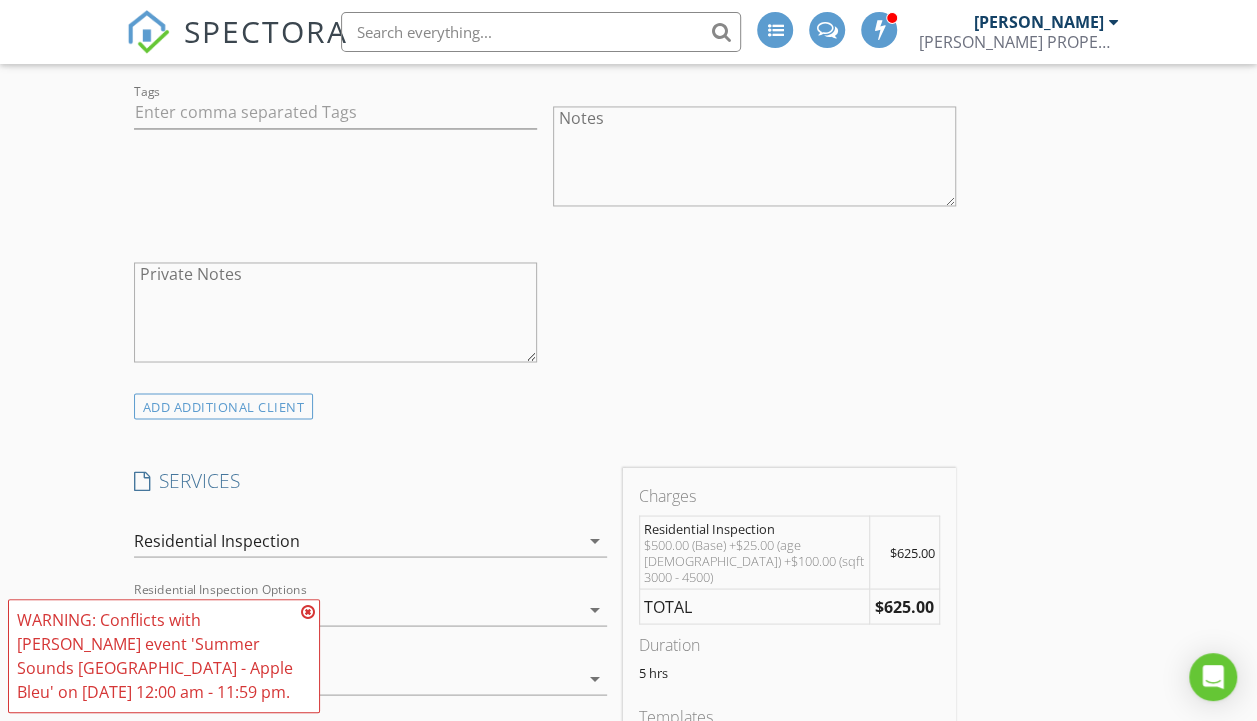 click at bounding box center (308, 612) 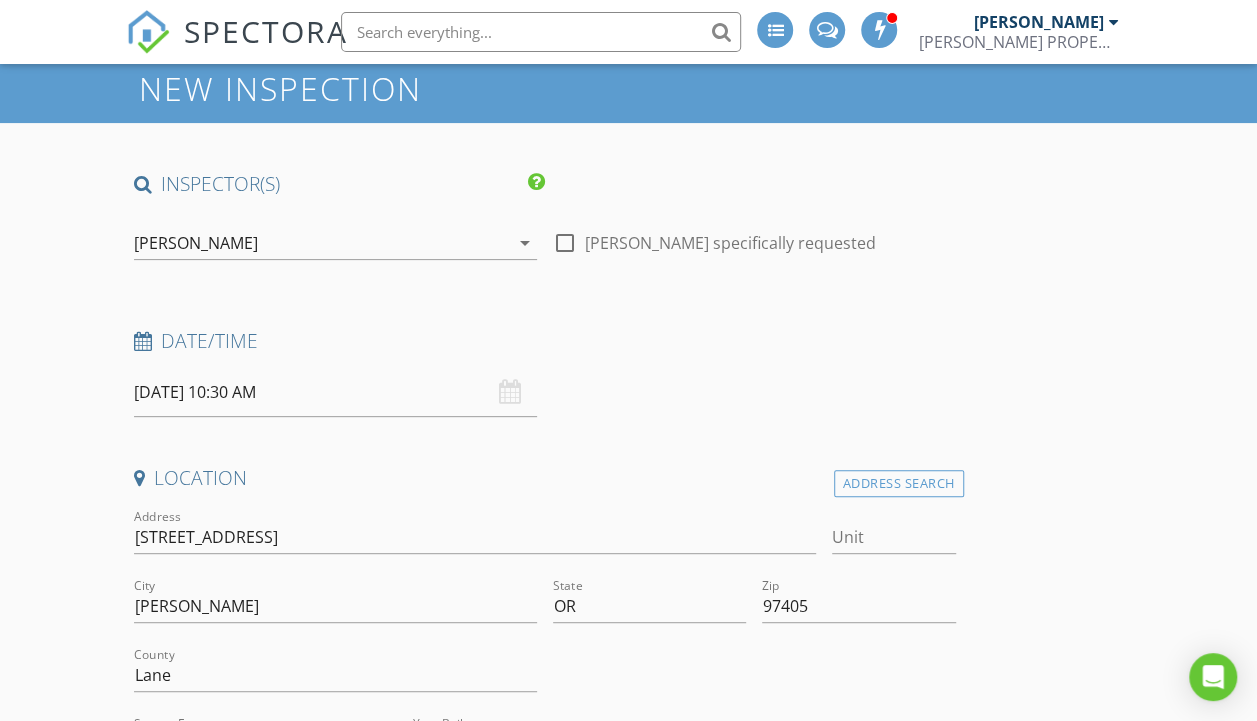 scroll, scrollTop: 182, scrollLeft: 0, axis: vertical 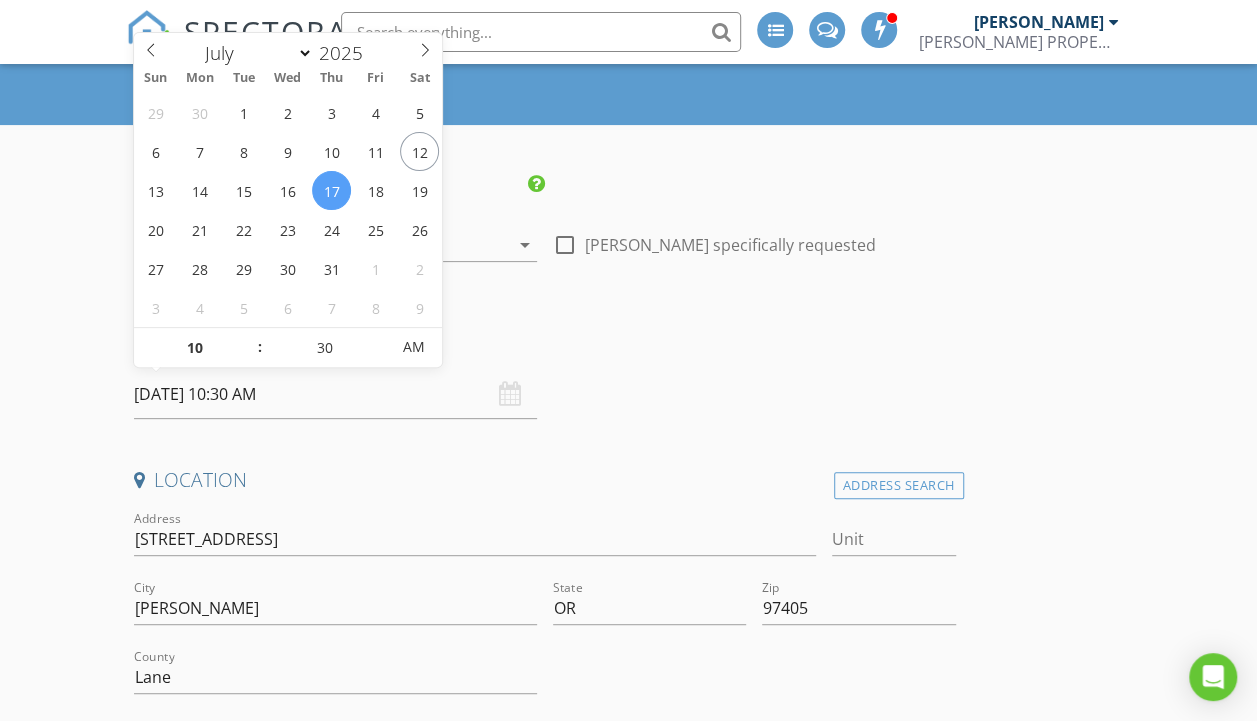 click on "[DATE] 10:30 AM" at bounding box center (335, 394) 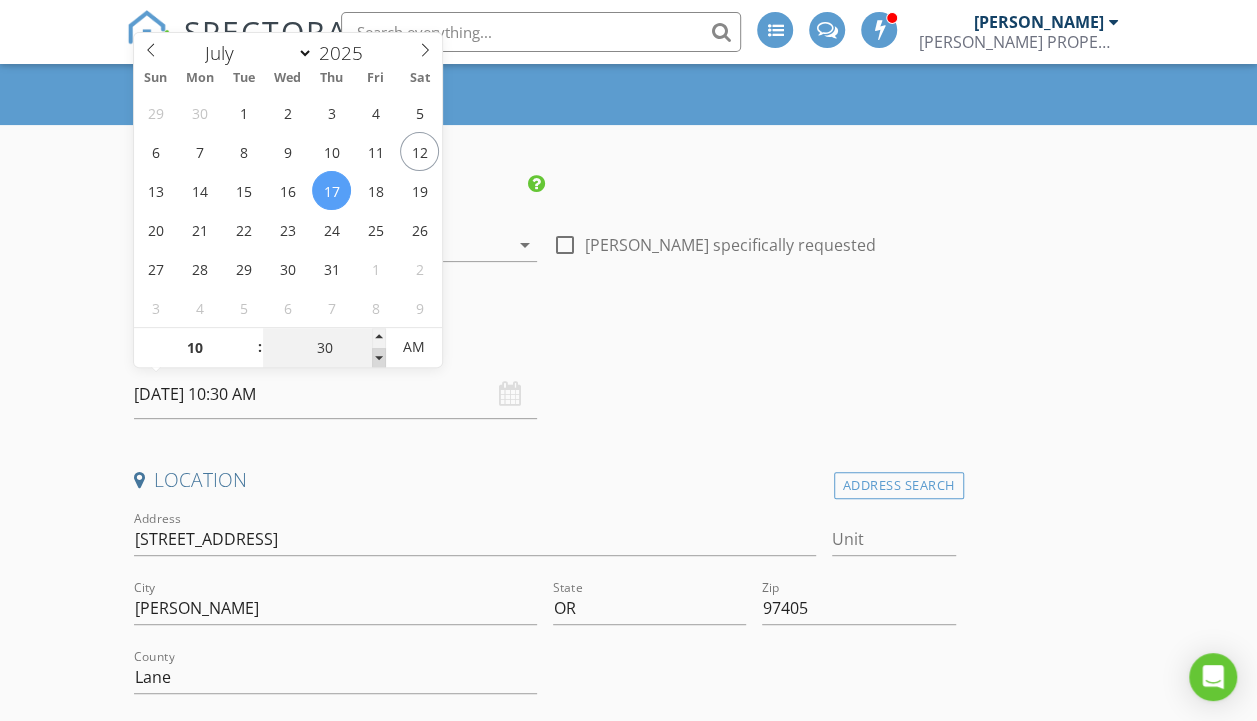 type on "25" 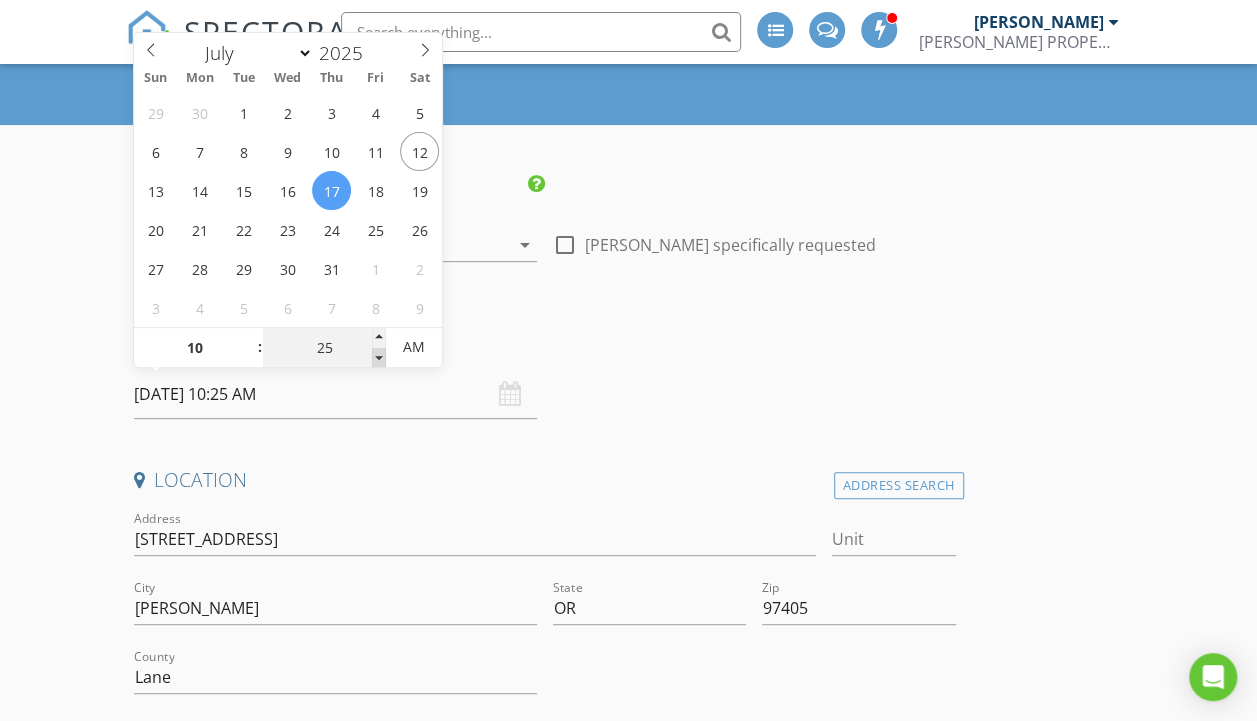 click at bounding box center (379, 358) 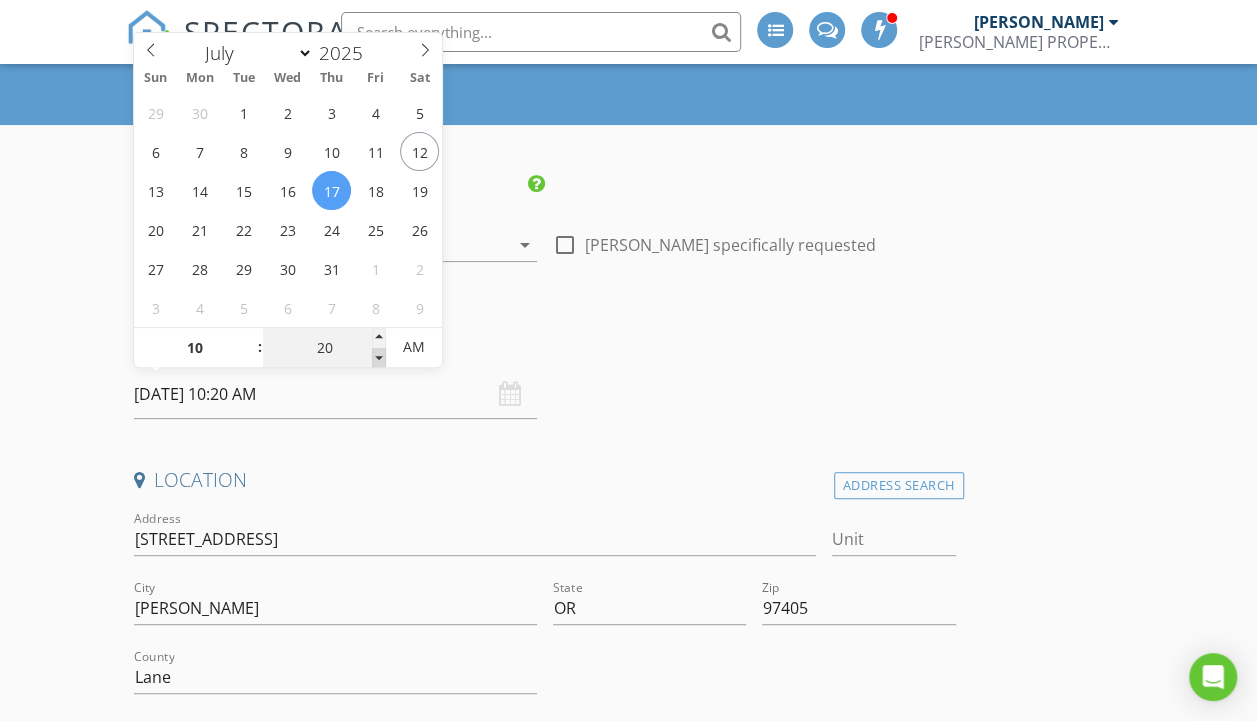 click at bounding box center [379, 358] 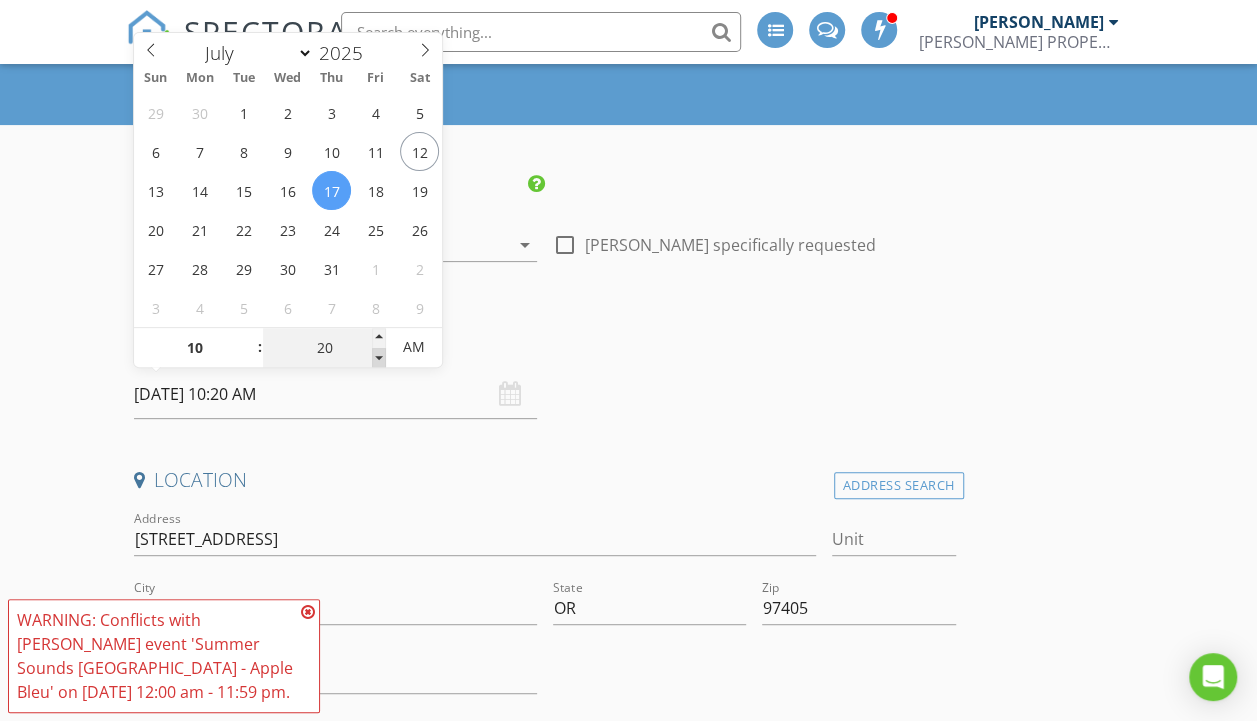 type on "15" 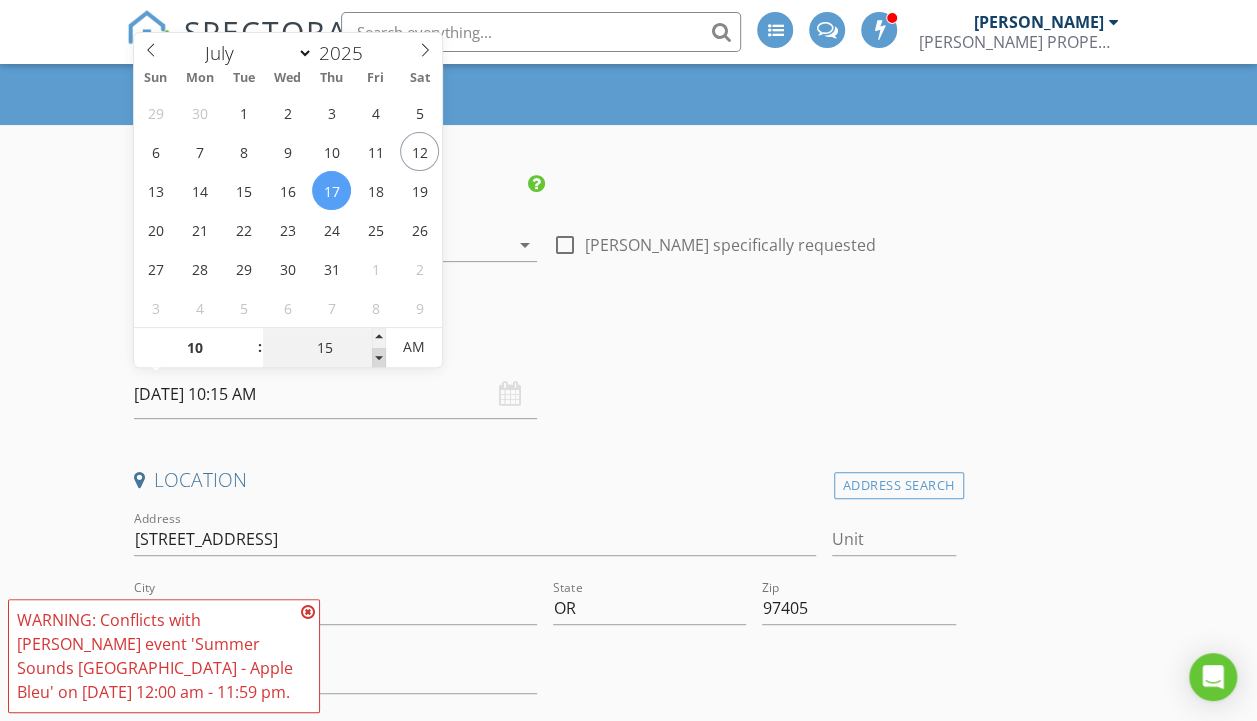 click at bounding box center (379, 358) 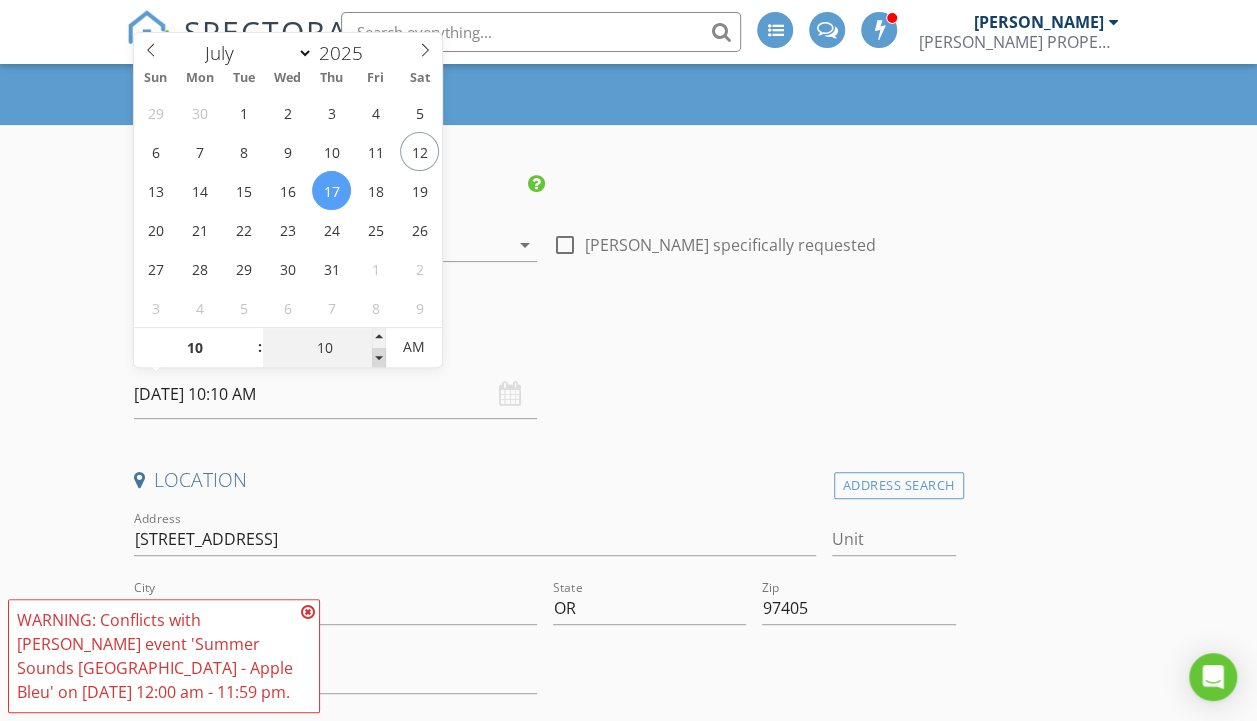 click at bounding box center [379, 358] 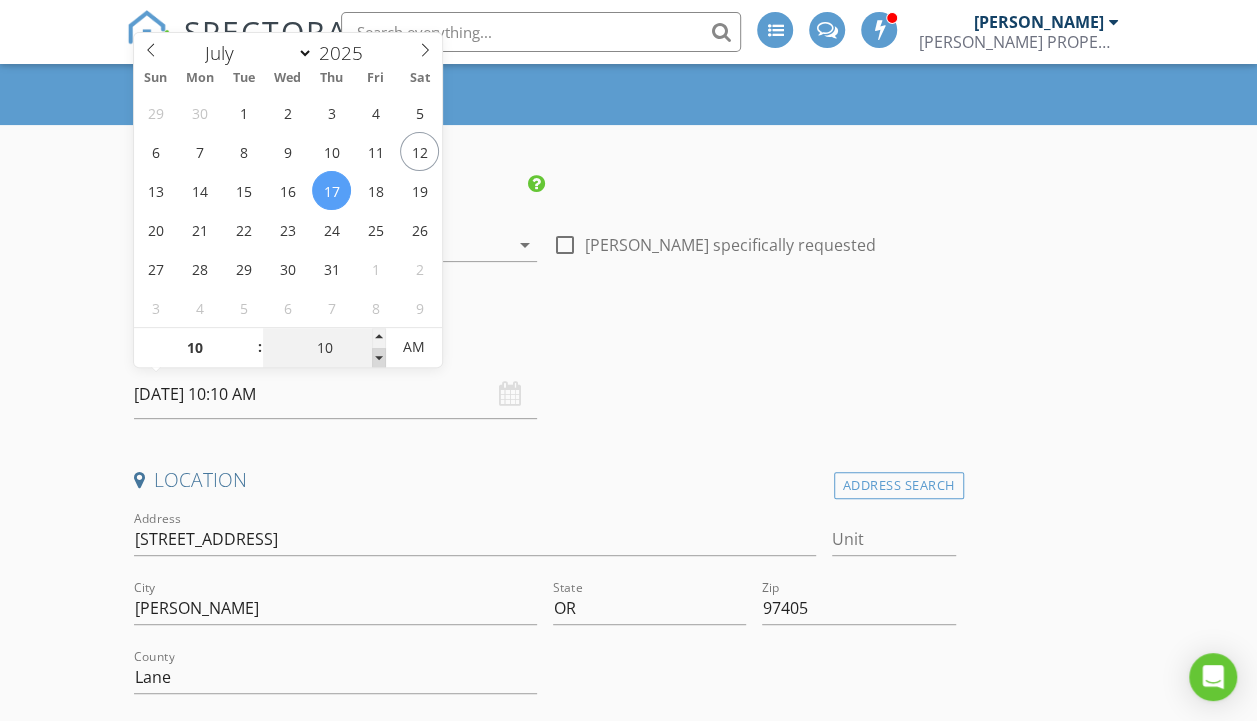 type on "05" 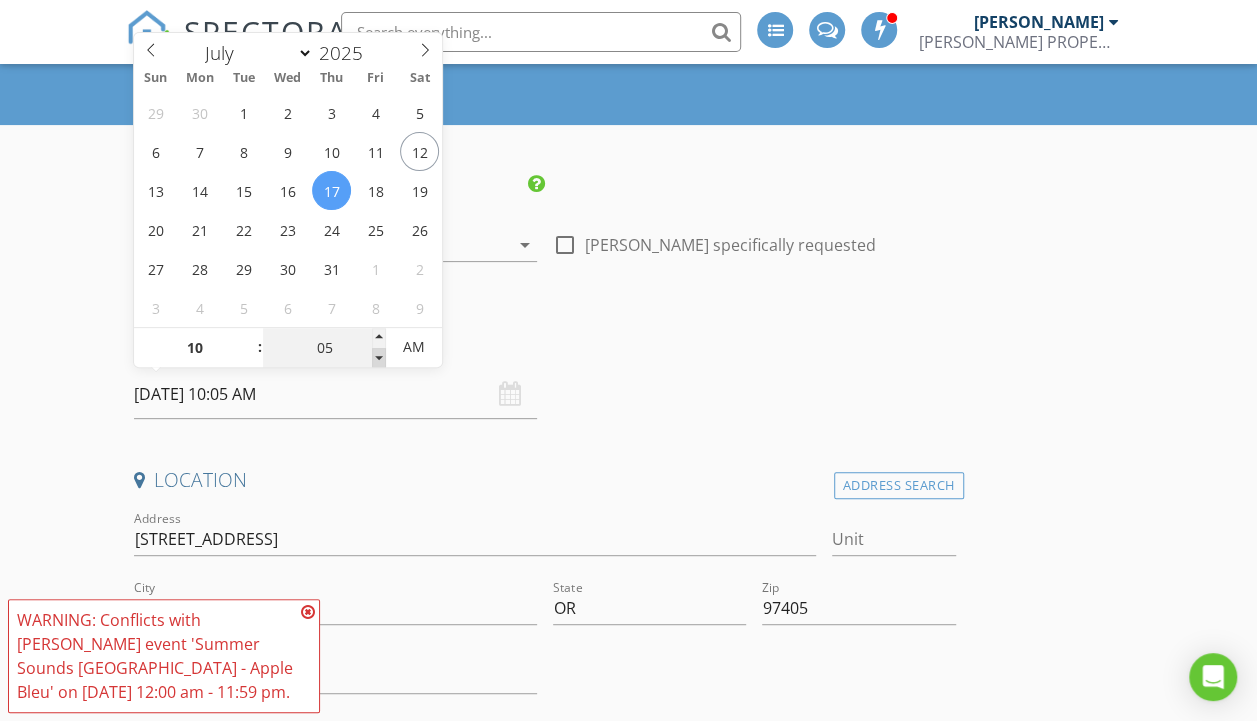 click at bounding box center (379, 358) 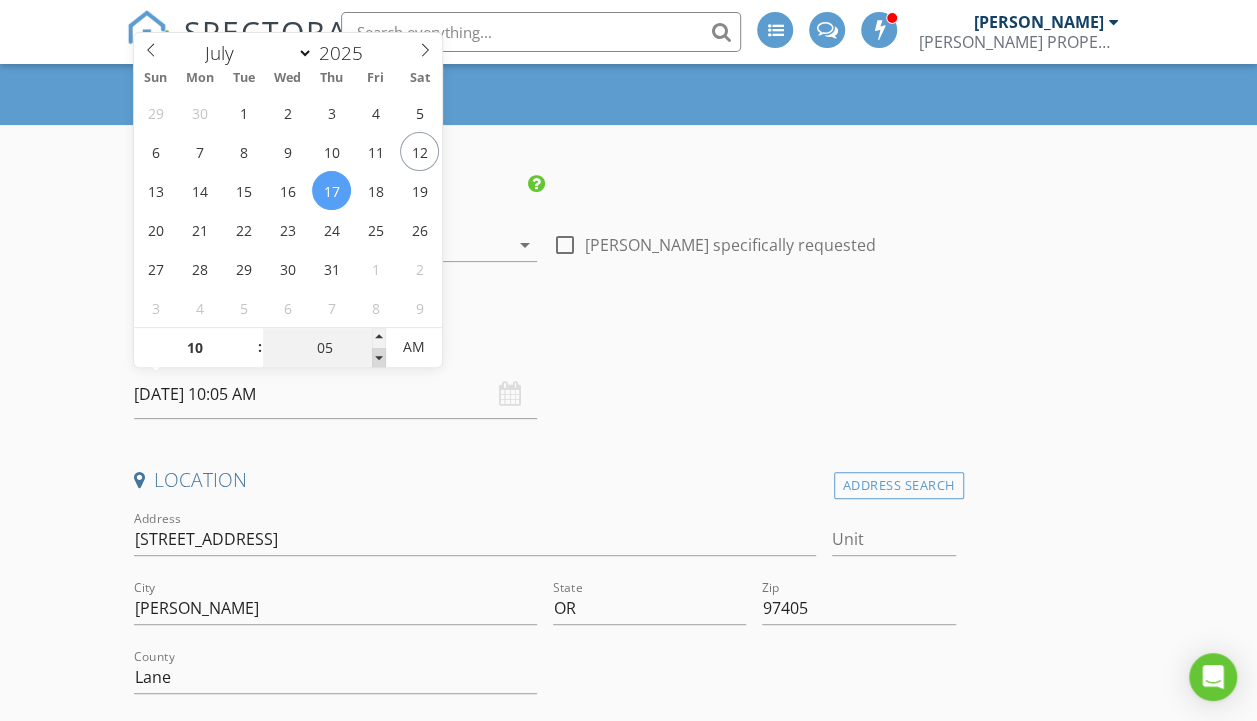 type on "00" 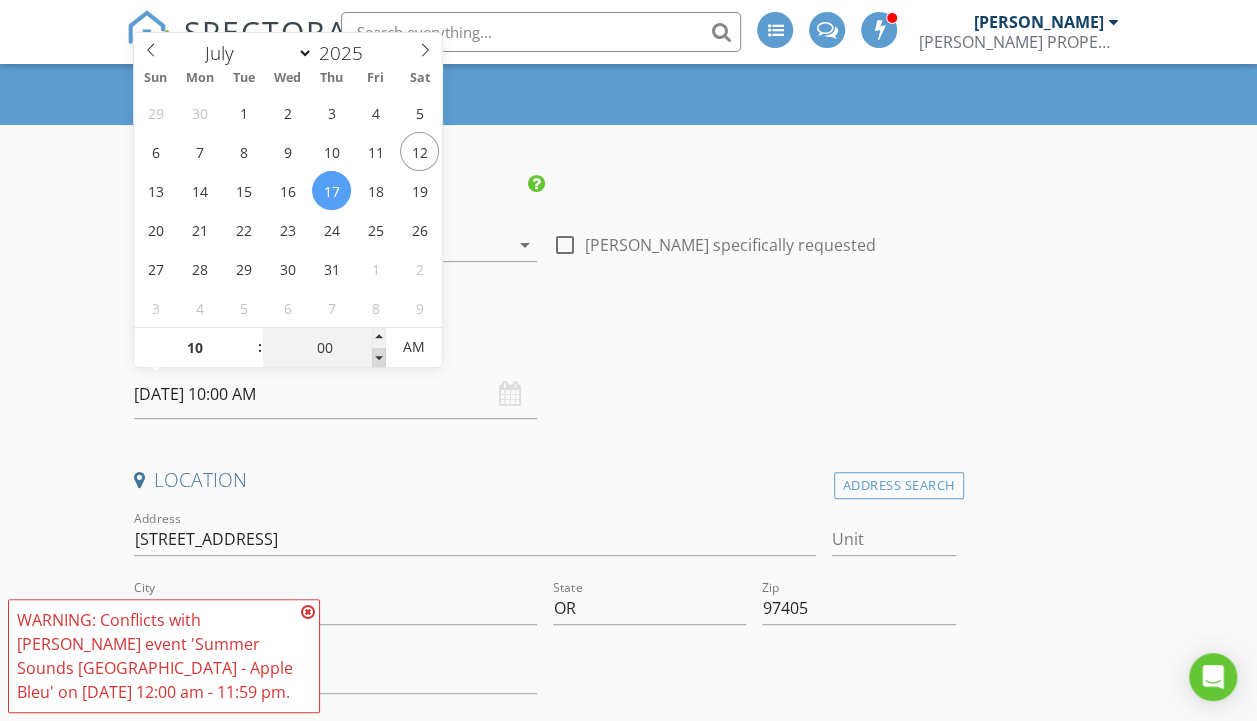 click at bounding box center (379, 358) 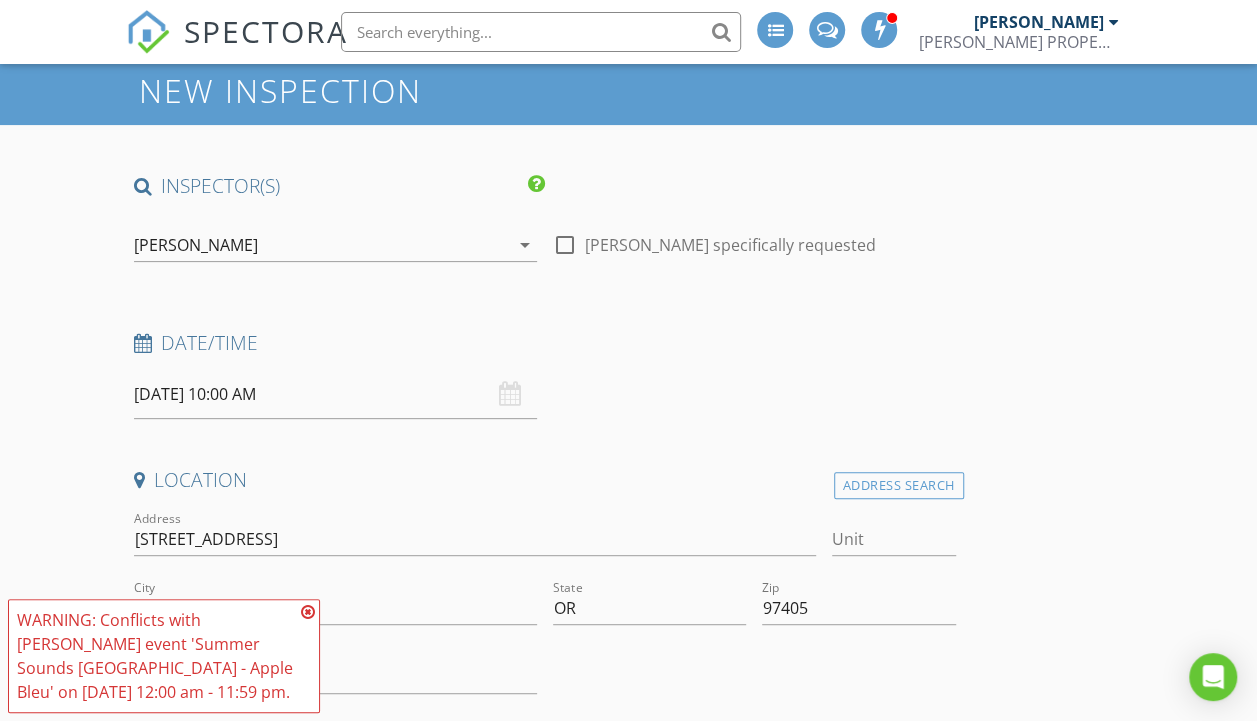 click on "New Inspection
INSPECTOR(S)
check_box   Cory Gant   PRIMARY   Cory Gant arrow_drop_down   check_box_outline_blank Cory Gant specifically requested
Date/Time
07/17/2025 10:00 AM
Location
Address Search       Address 3980 N Shasta Loop   Unit   City Eugene   State OR   Zip 97405   County Lane     Square Feet 3820   Year Built 1978   Foundation arrow_drop_down     Cory Gant     18.9 miles     (31 minutes)
client
check_box Enable Client CC email for this inspection   Client Search     check_box_outline_blank Client is a Company/Organization     First Name   Last Name   Email   CC Email   Phone   Address   City   State   Zip     Tags         Notes   Private Notes
ADD ADDITIONAL client
SERVICES
check_box   Residential Inspection   check_box_outline_blank   Re-Inspection" at bounding box center (628, 2059) 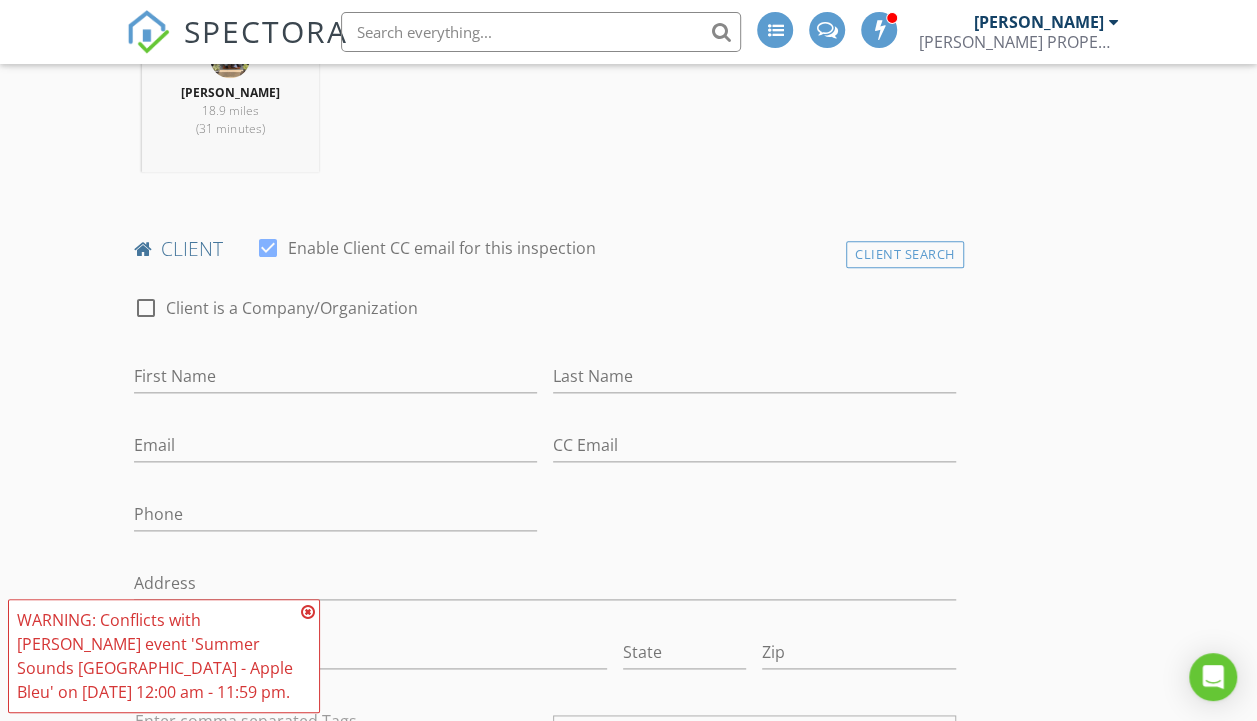 scroll, scrollTop: 961, scrollLeft: 0, axis: vertical 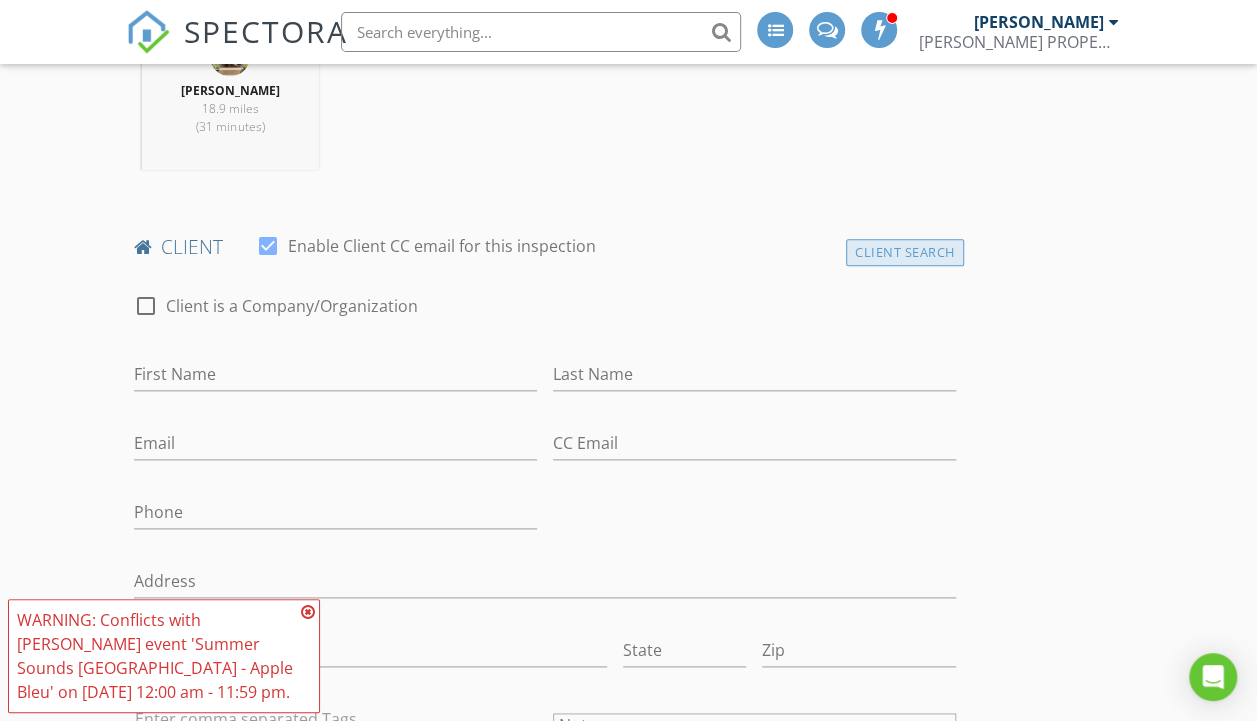 click on "Client Search" at bounding box center [905, 252] 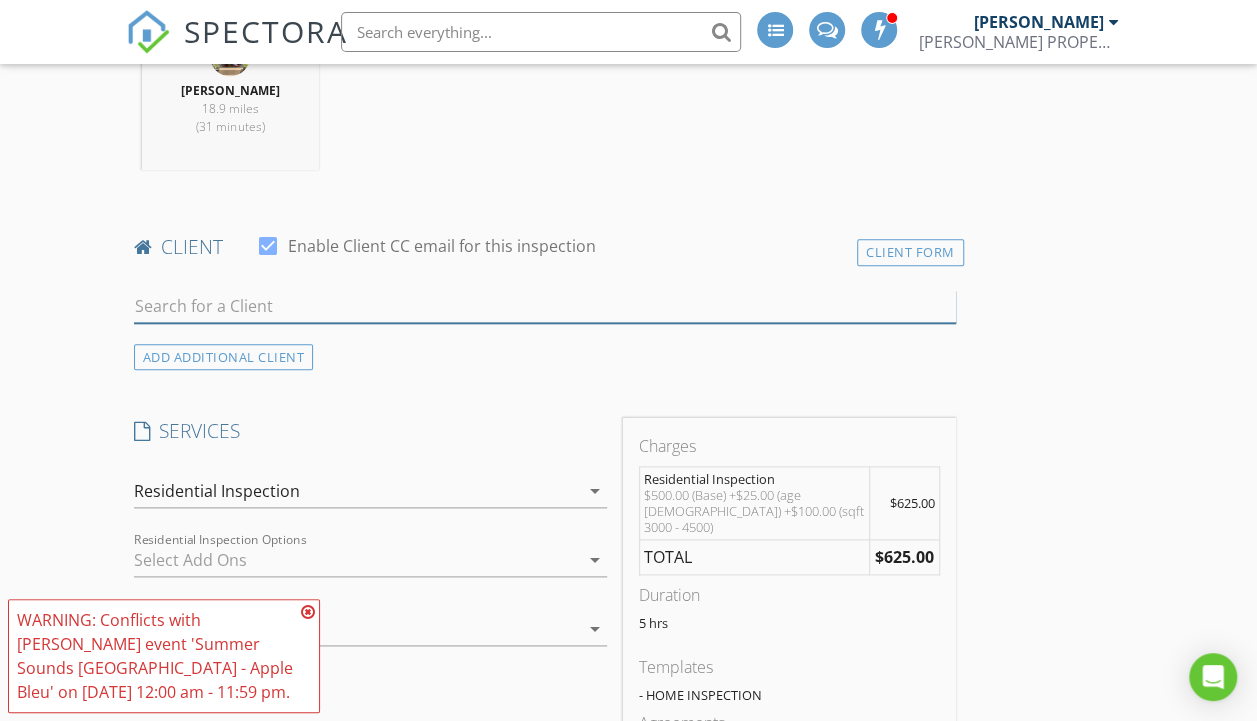 click at bounding box center [545, 306] 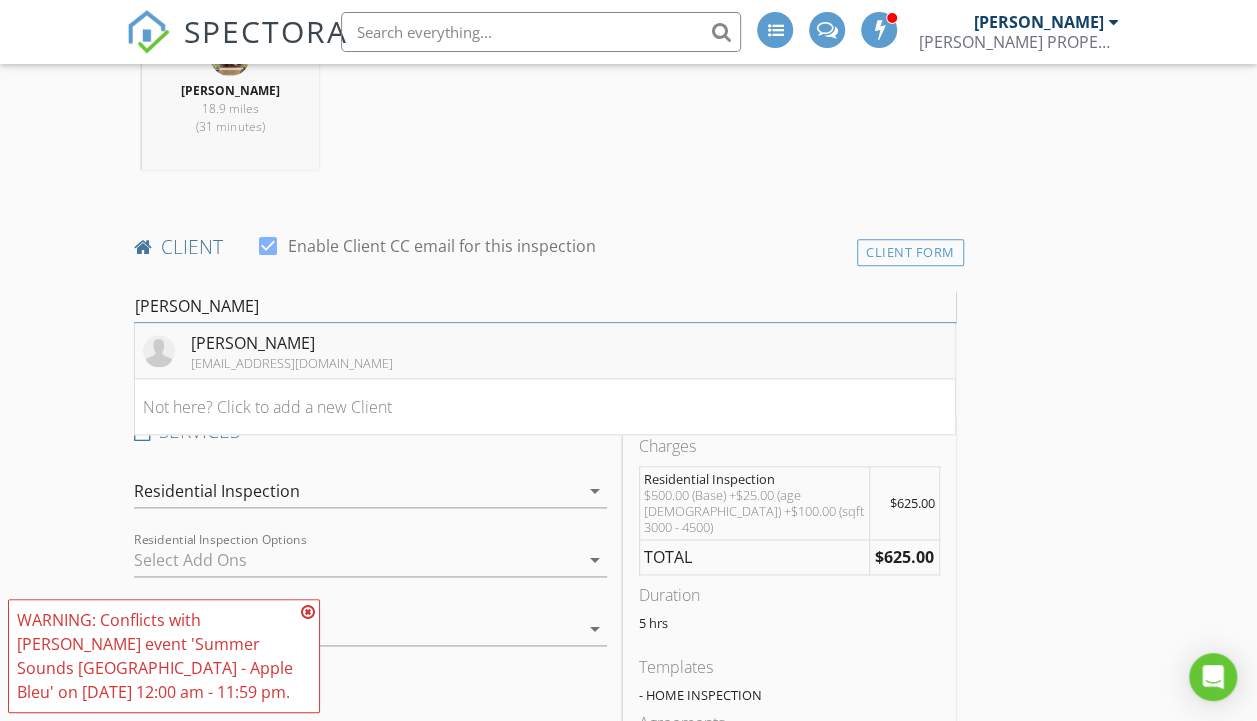 type on "julian" 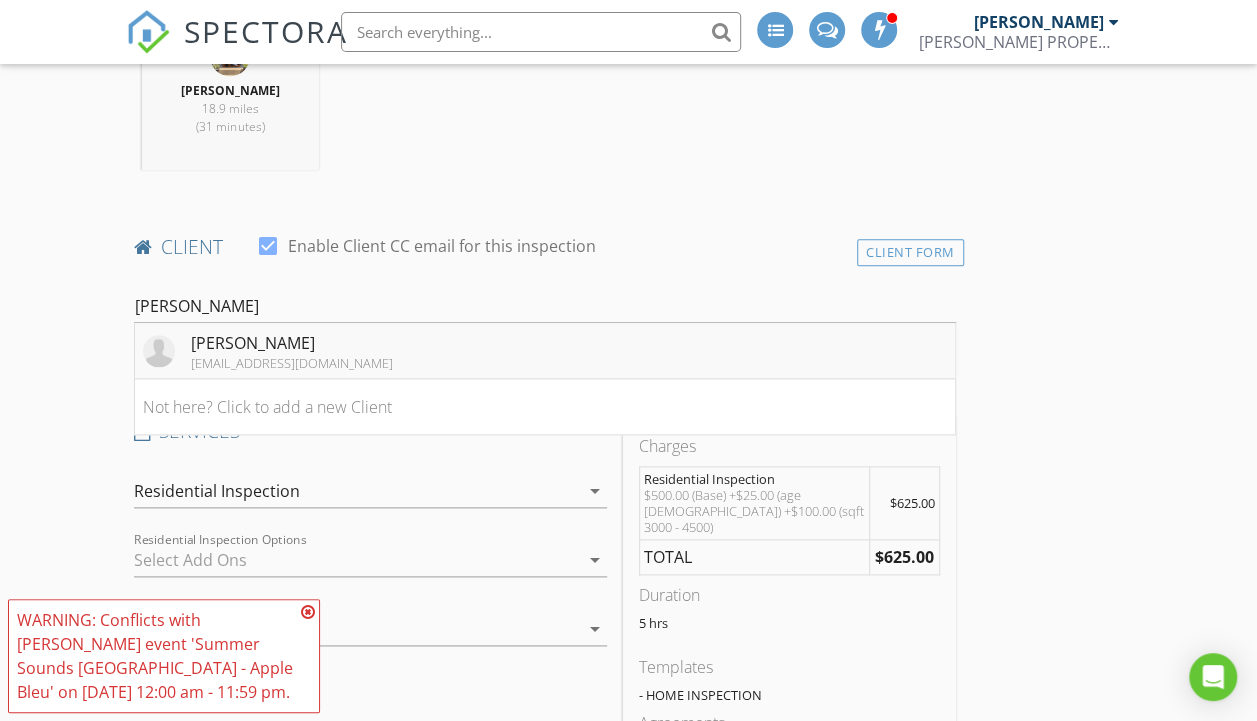 click on "Julian Klosowiak
jklosowiak@gmail.com" at bounding box center (545, 351) 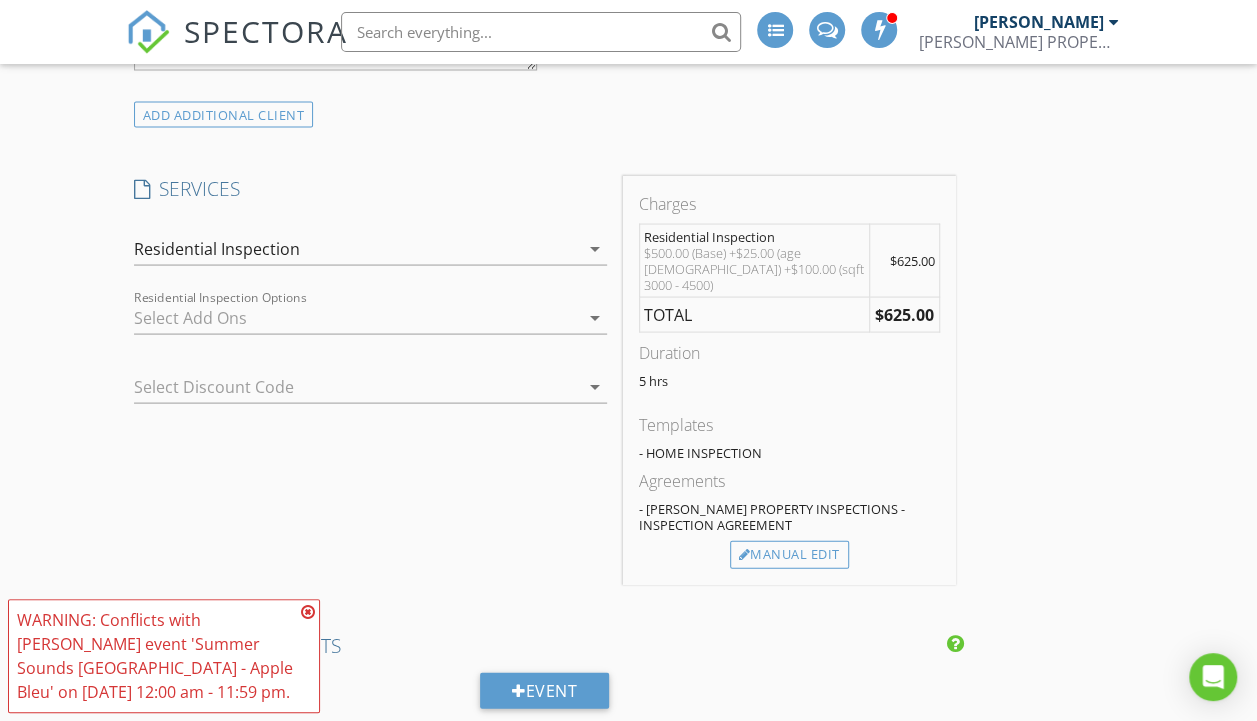 scroll, scrollTop: 1878, scrollLeft: 0, axis: vertical 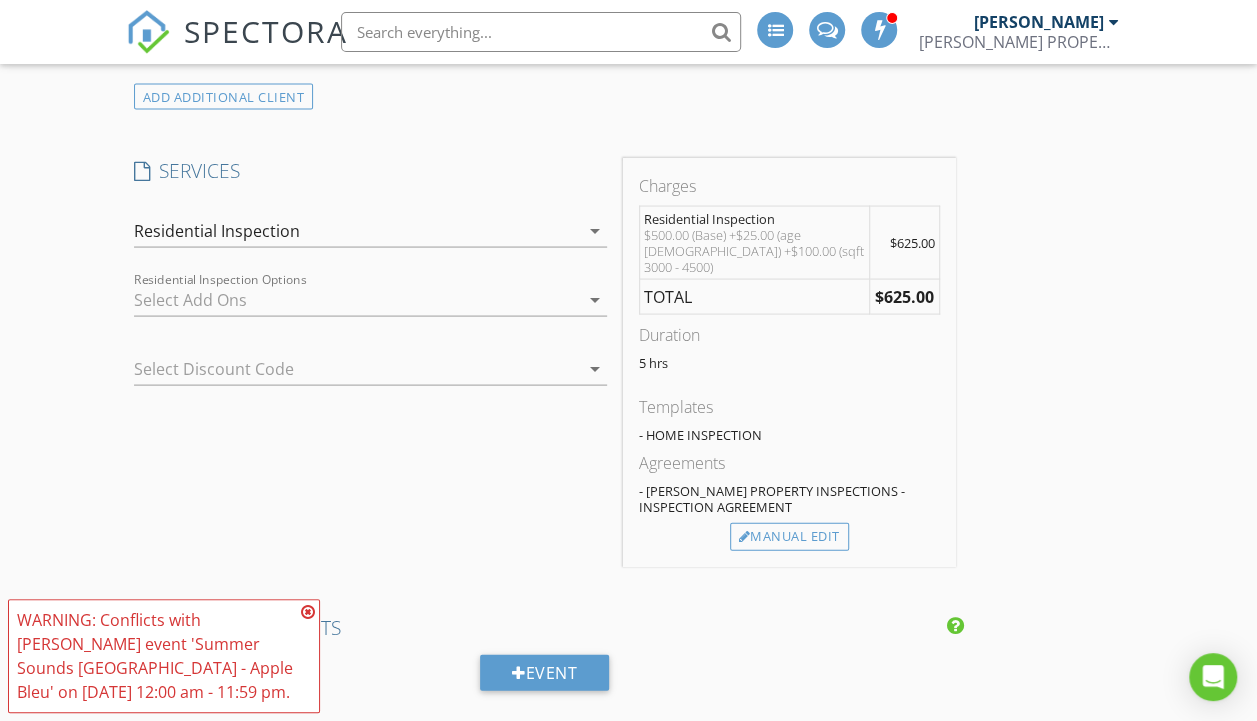 click at bounding box center [308, 612] 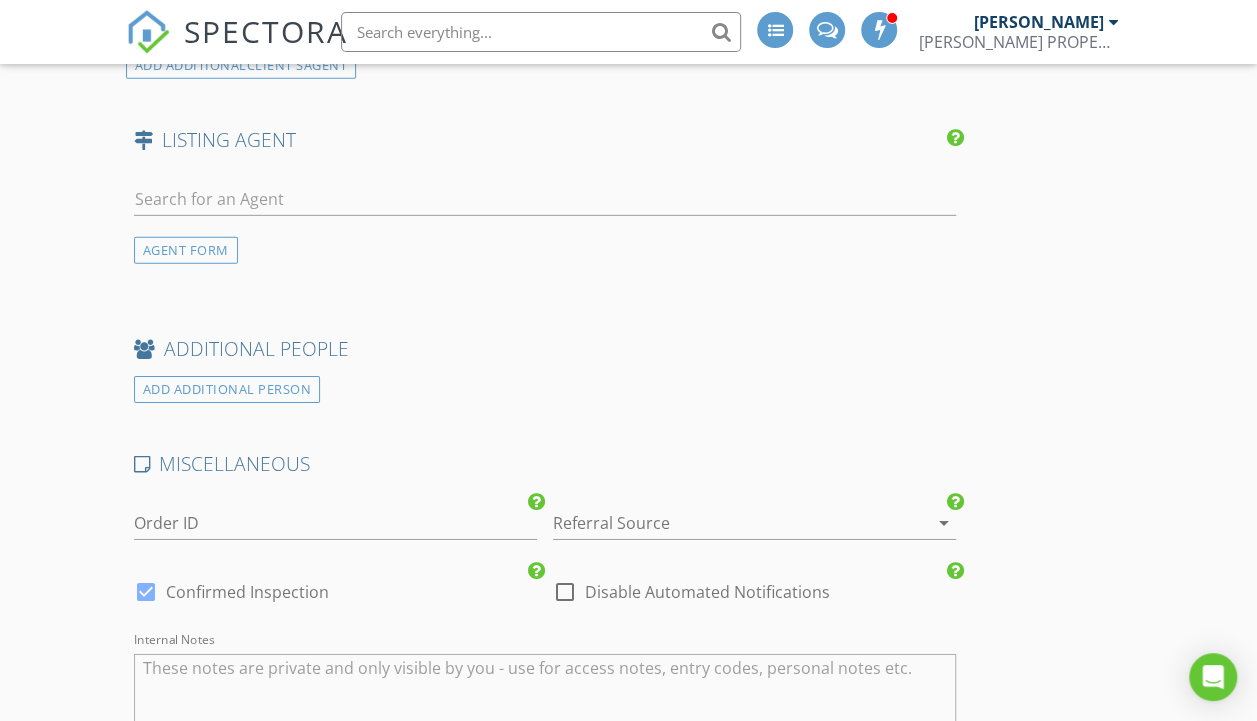 scroll, scrollTop: 2984, scrollLeft: 0, axis: vertical 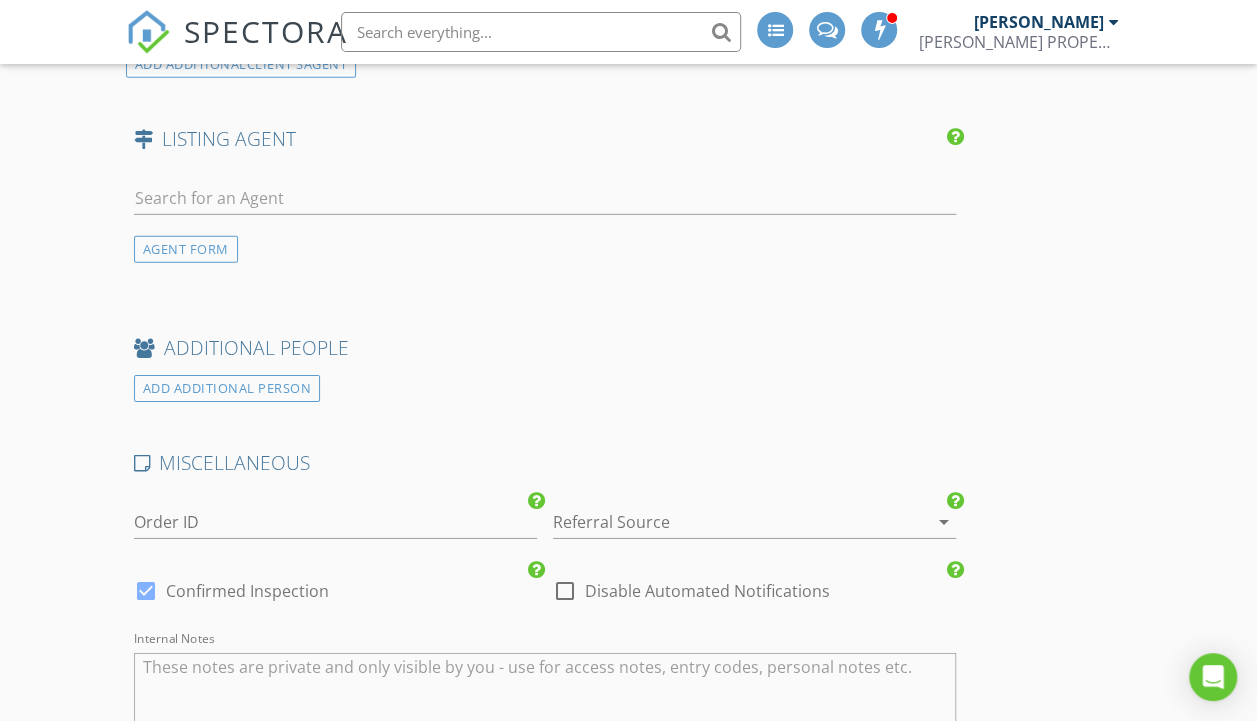click at bounding box center (726, 522) 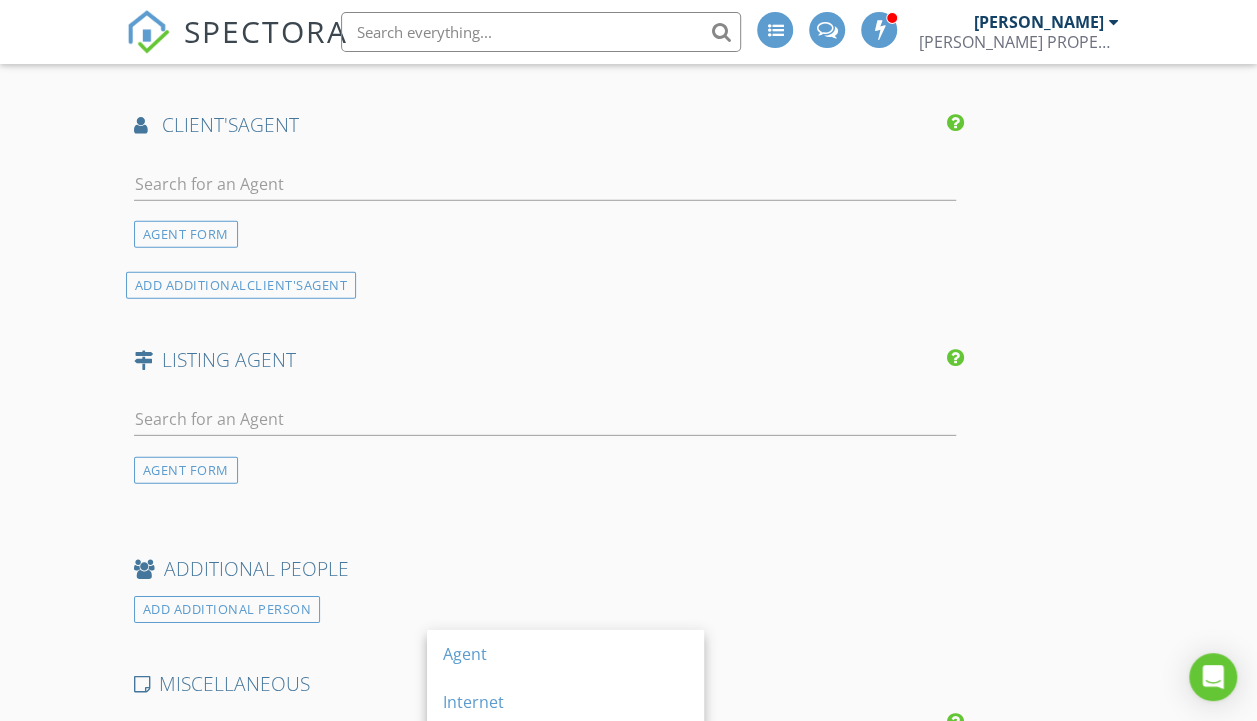 scroll, scrollTop: 2756, scrollLeft: 0, axis: vertical 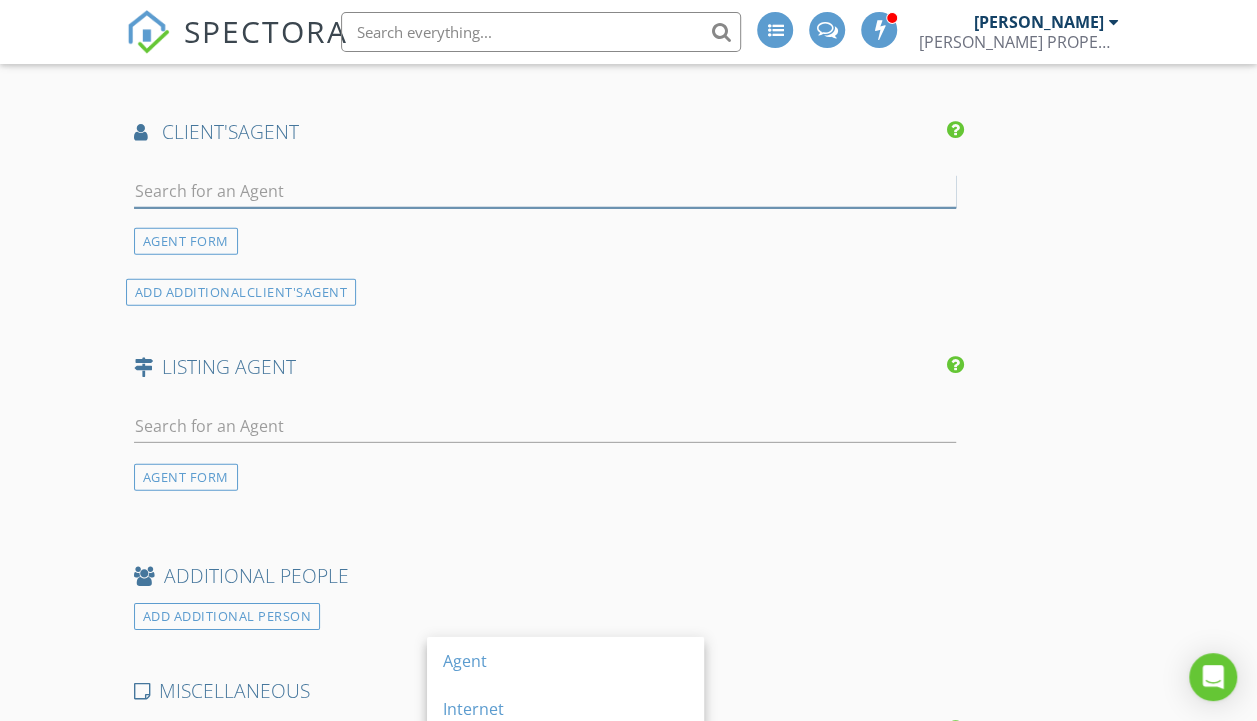 click at bounding box center [545, 191] 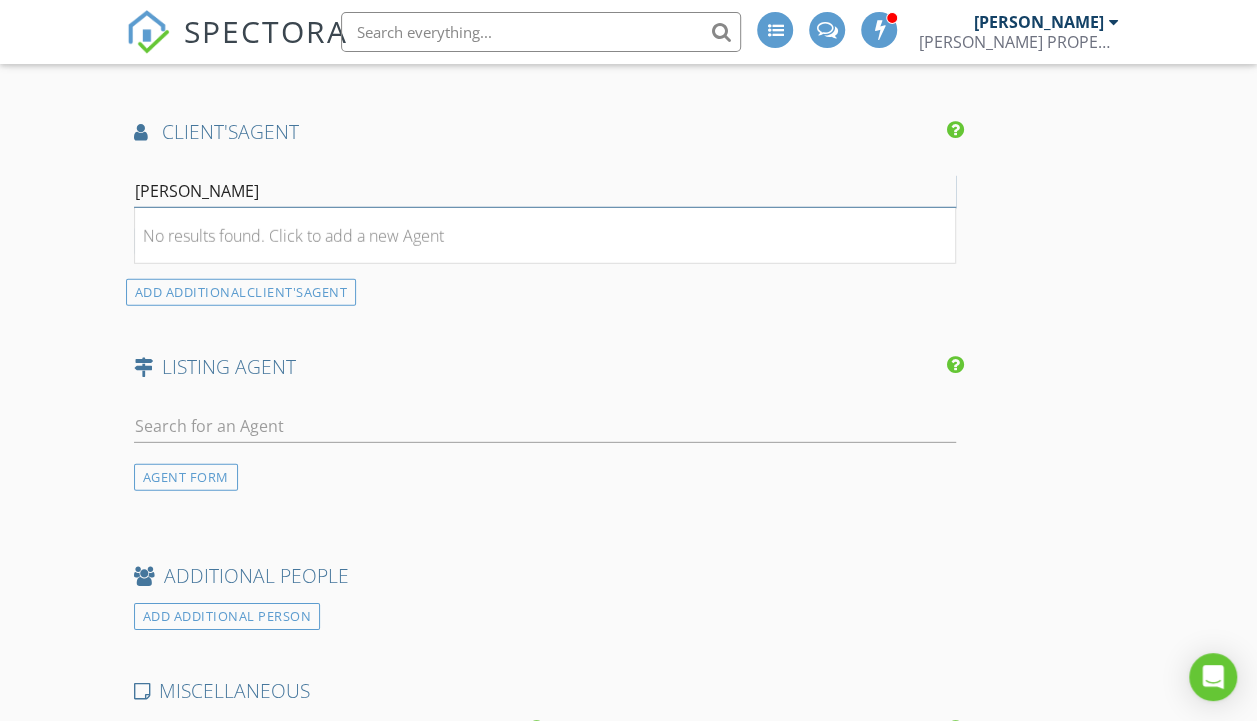 click on "dustin" at bounding box center (545, 191) 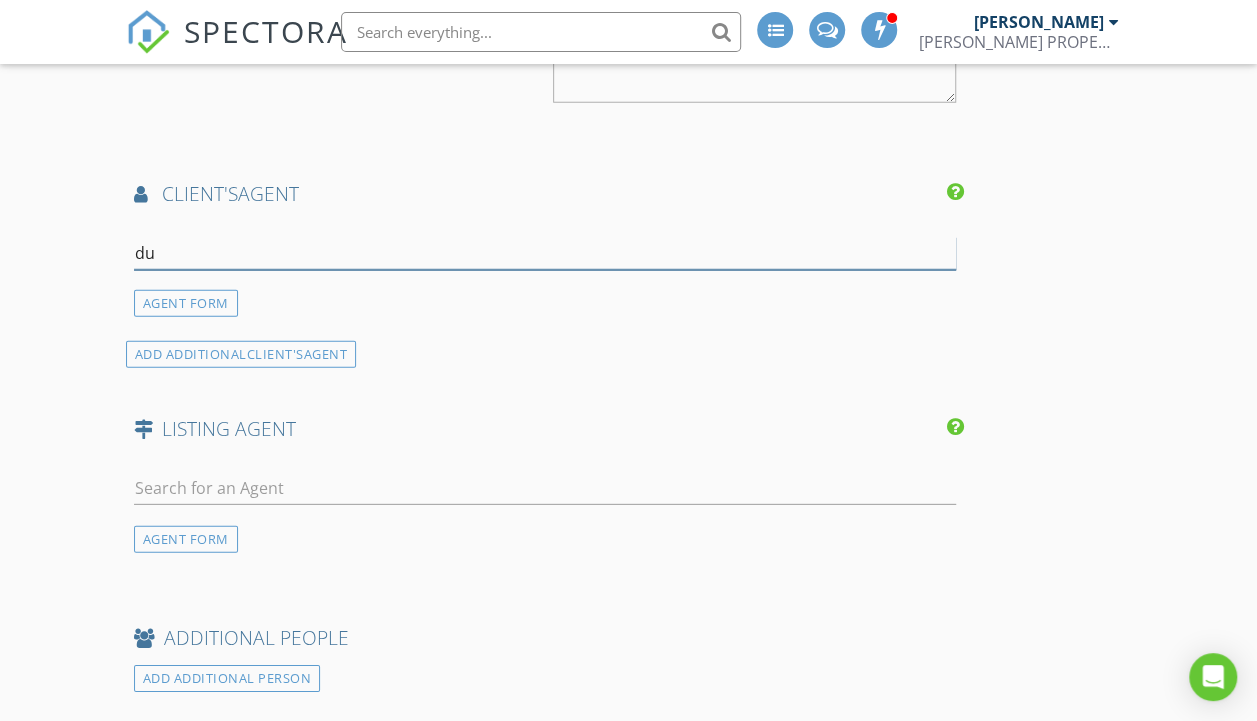 type on "d" 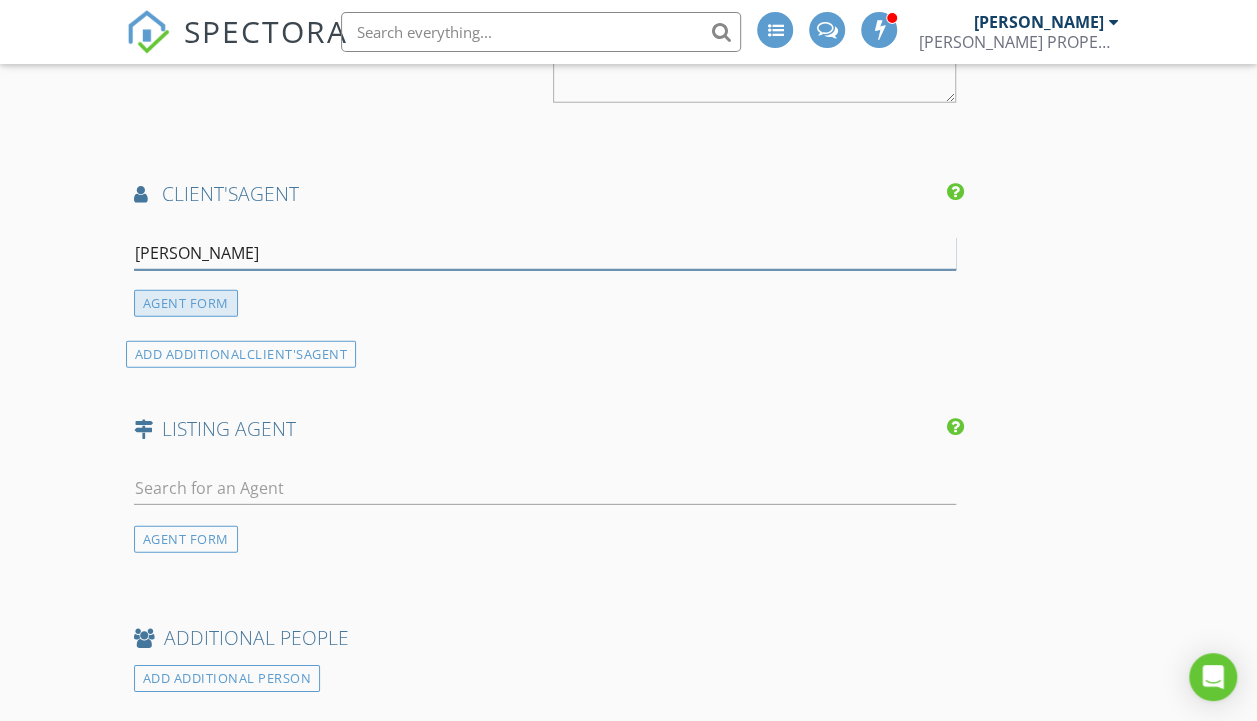 type on "[PERSON_NAME]" 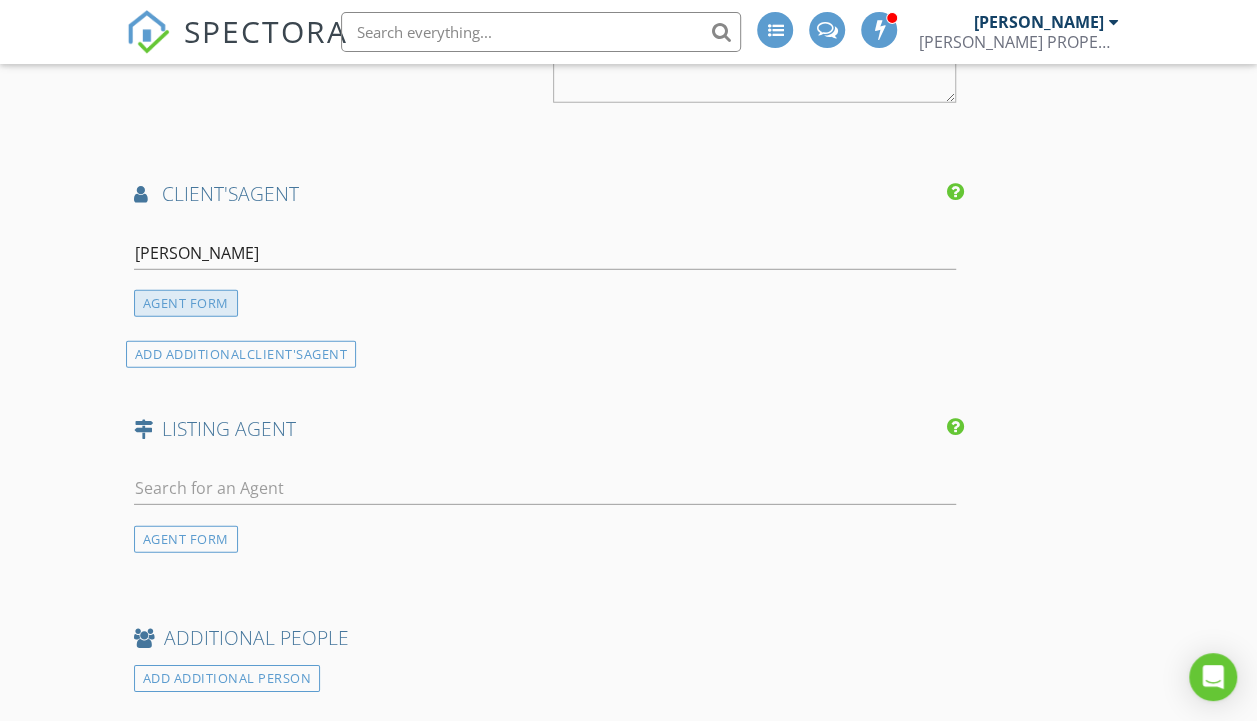 click on "AGENT FORM" at bounding box center [186, 303] 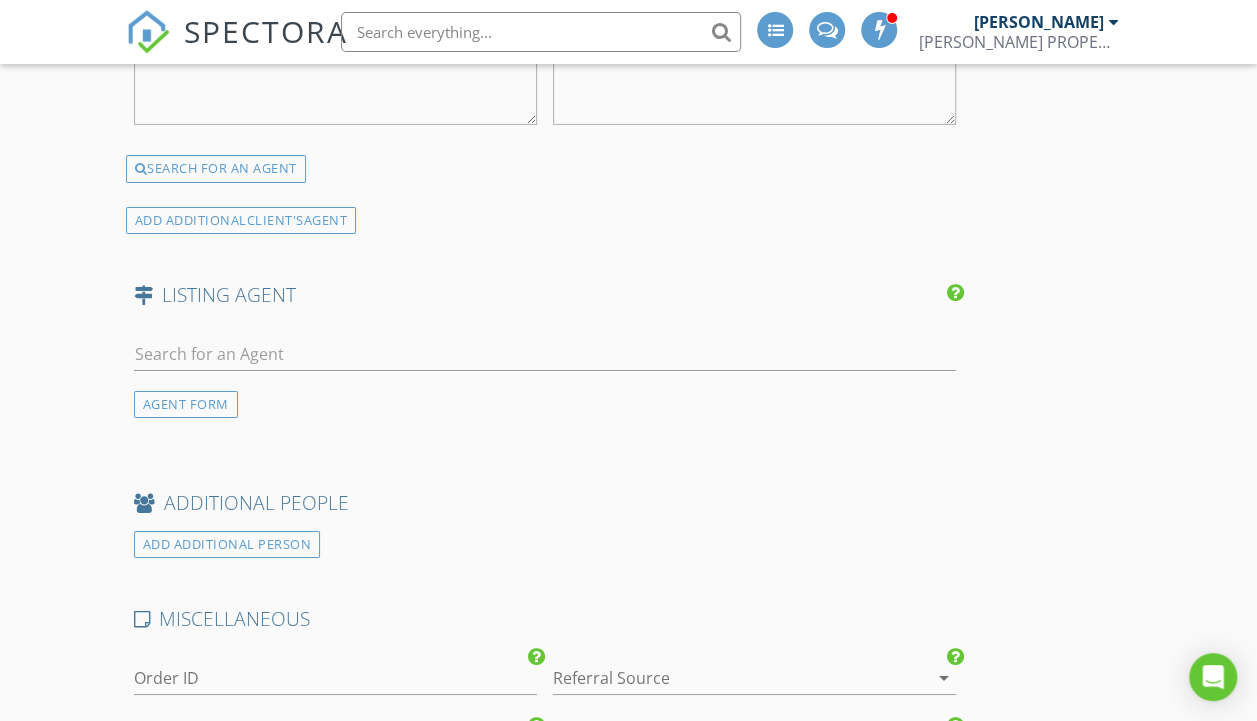 scroll, scrollTop: 3337, scrollLeft: 0, axis: vertical 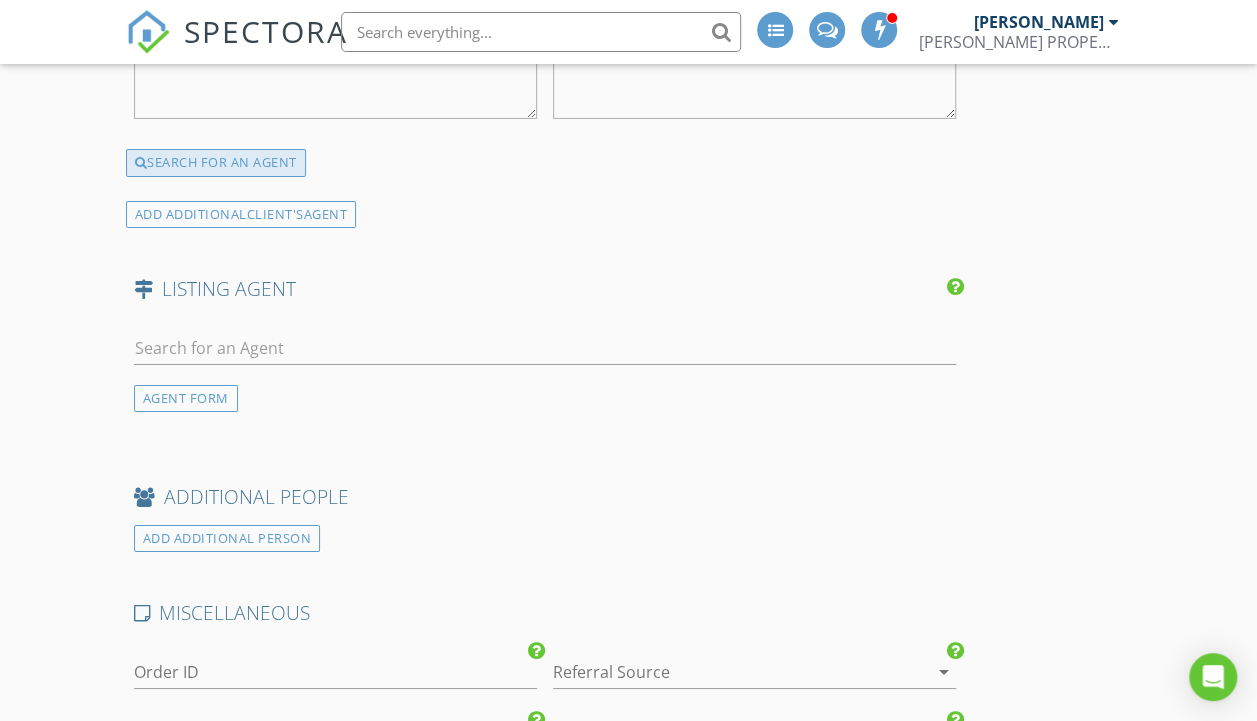 click on "SEARCH FOR AN AGENT" at bounding box center (216, 163) 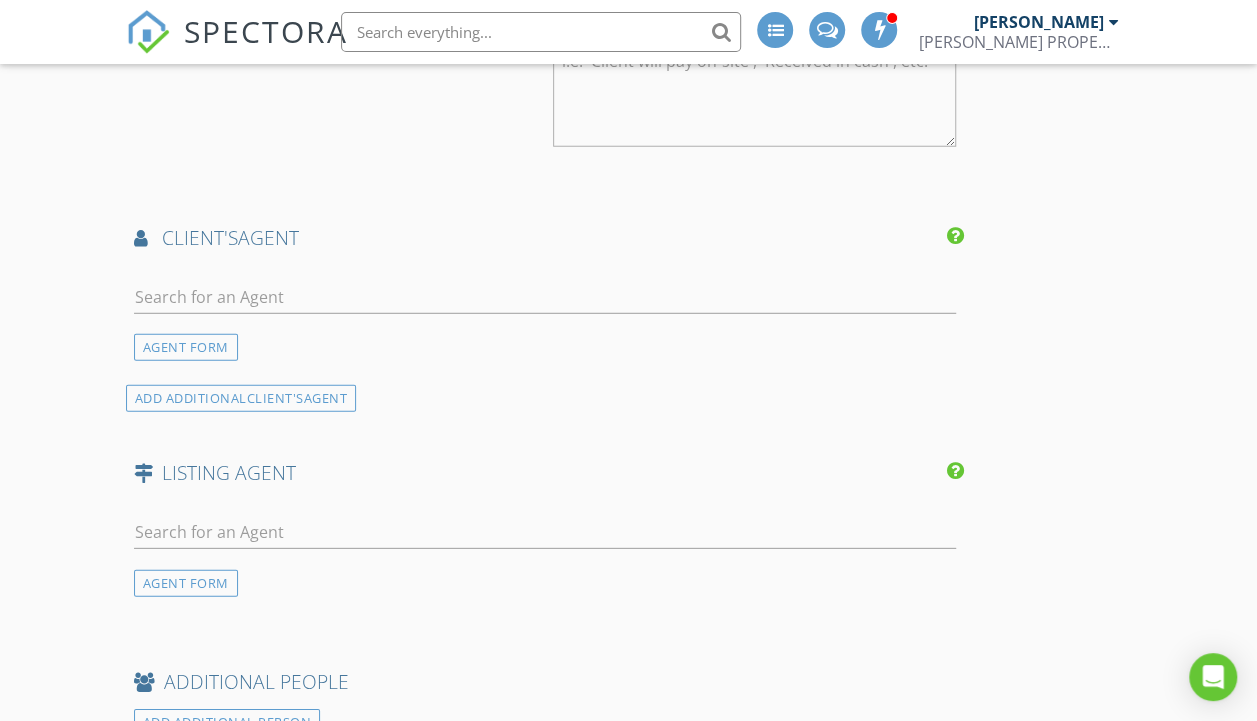 scroll, scrollTop: 2648, scrollLeft: 0, axis: vertical 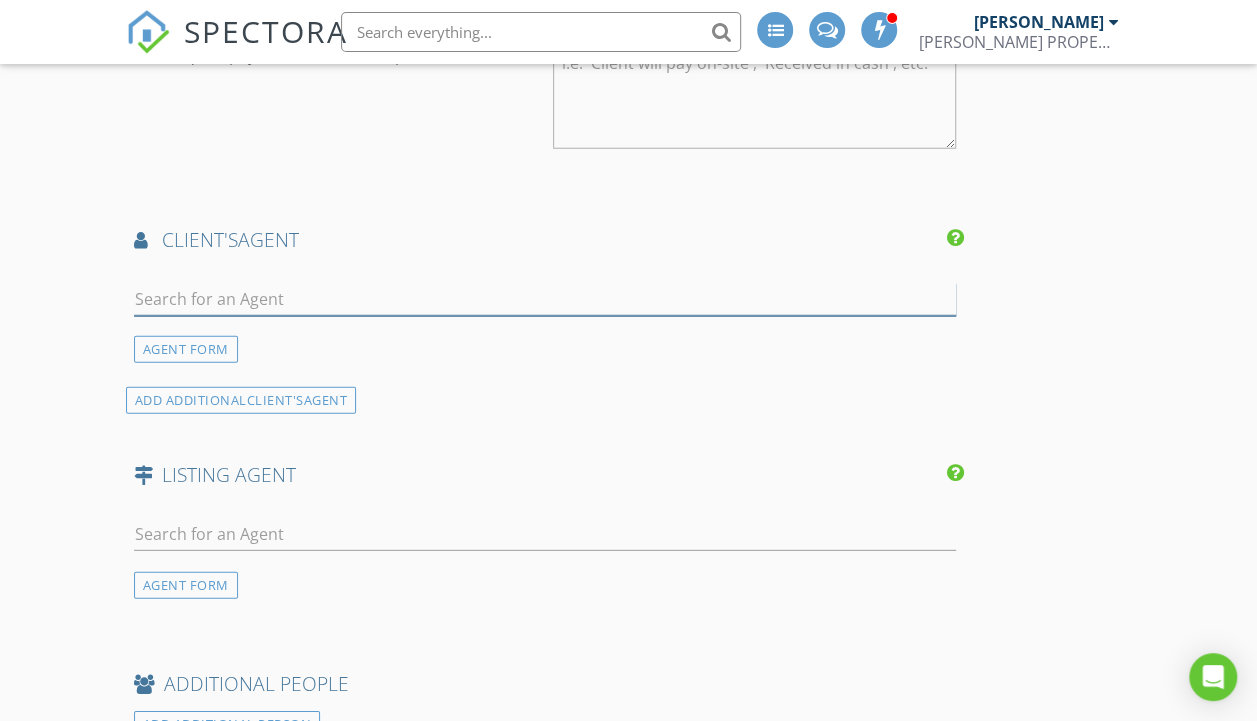 click at bounding box center (545, 299) 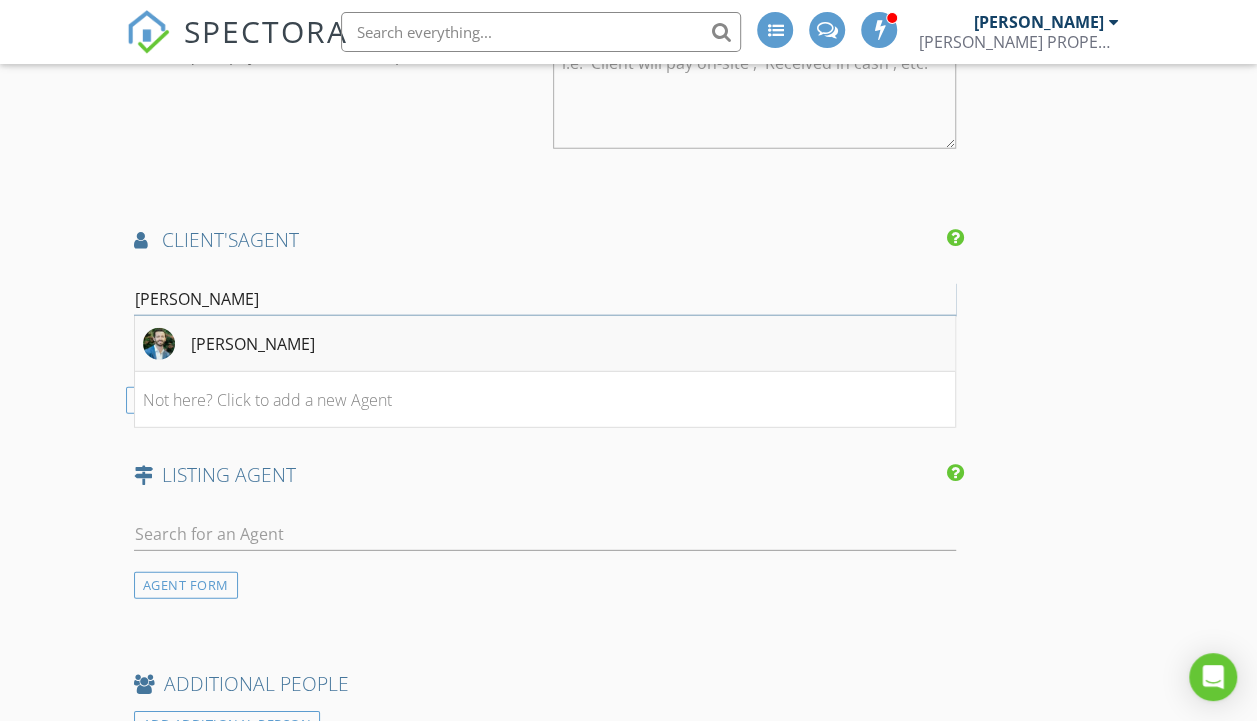 type on "[PERSON_NAME]" 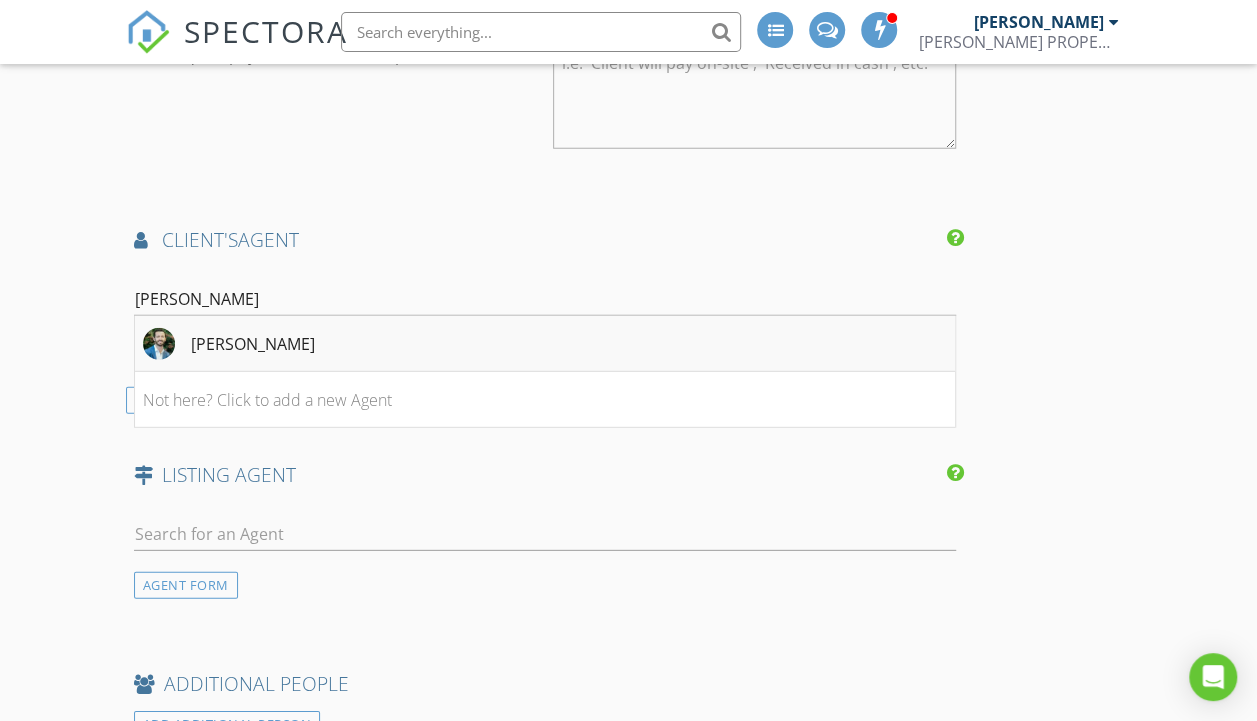 click on "[PERSON_NAME]" at bounding box center (253, 344) 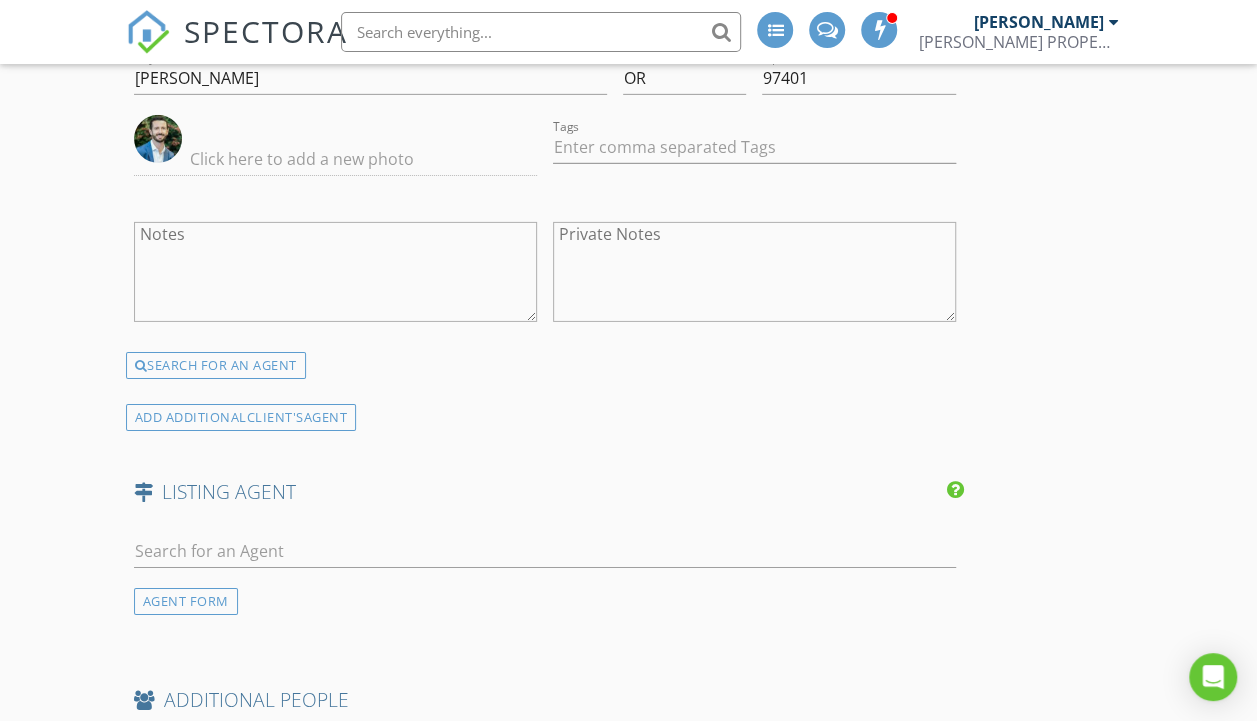 scroll, scrollTop: 3152, scrollLeft: 0, axis: vertical 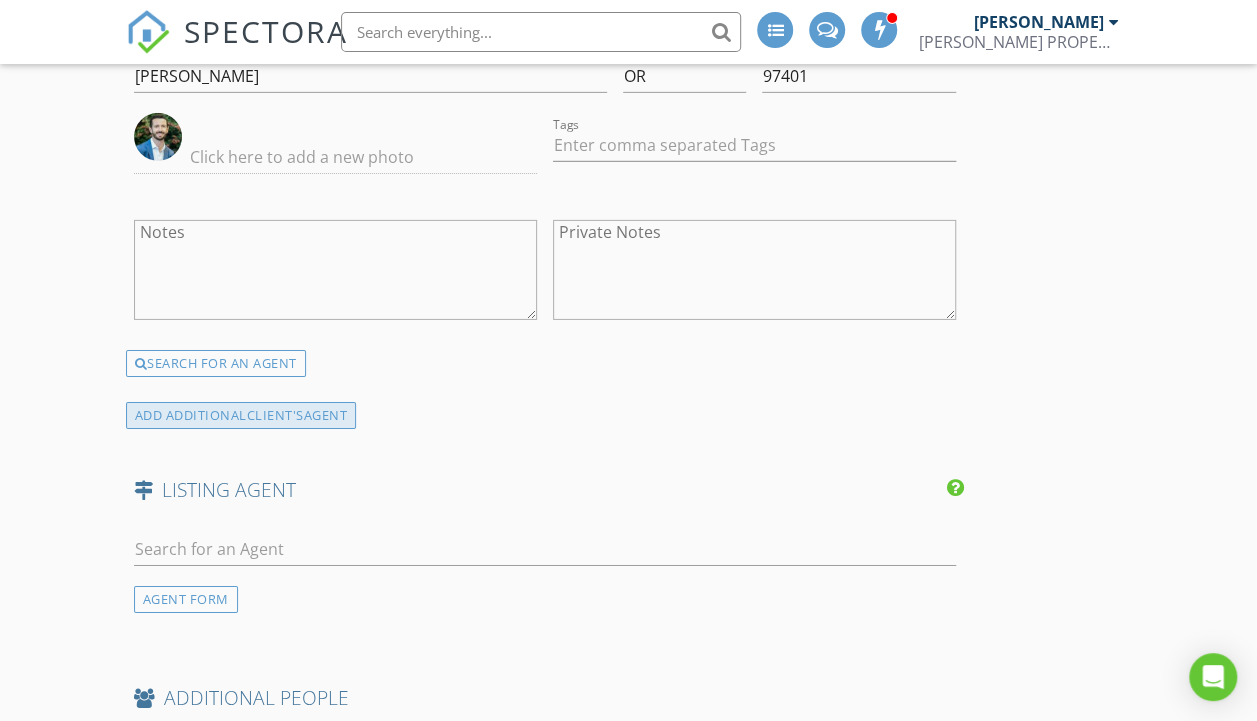 click on "ADD ADDITIONAL
client's  AGENT" at bounding box center [241, 415] 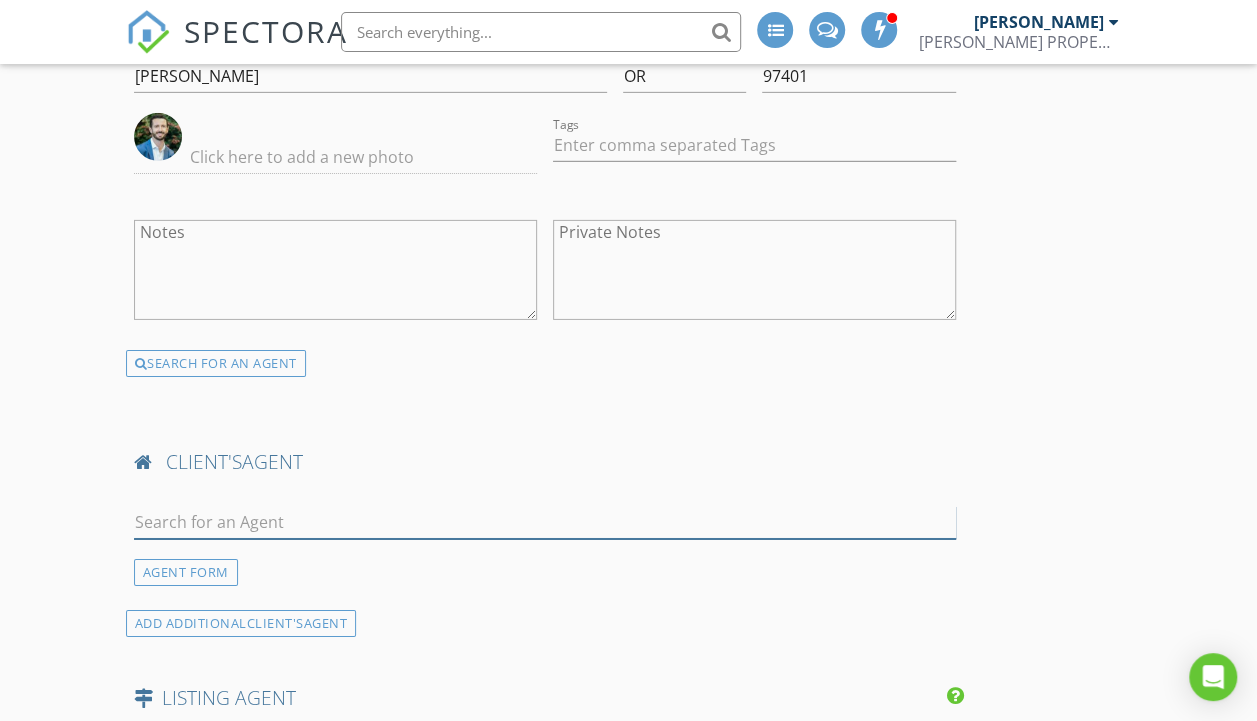 click at bounding box center [545, 522] 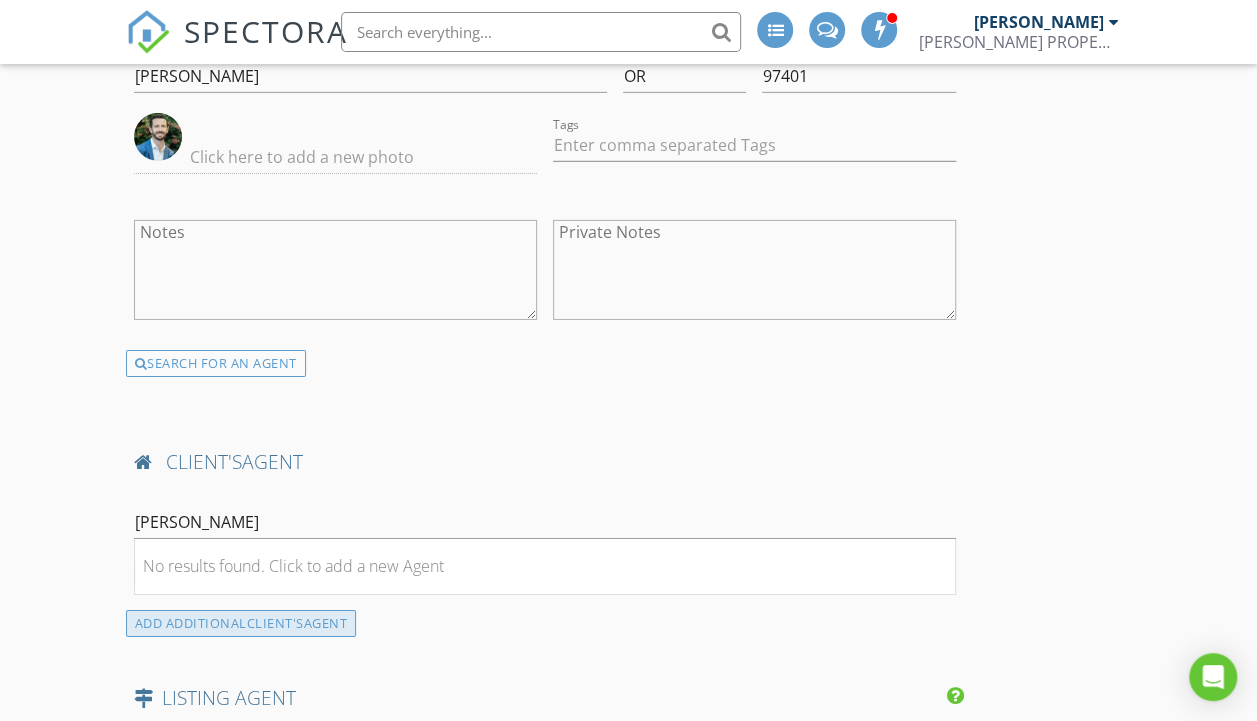 click on "ADD ADDITIONAL
client's  AGENT" at bounding box center (241, 623) 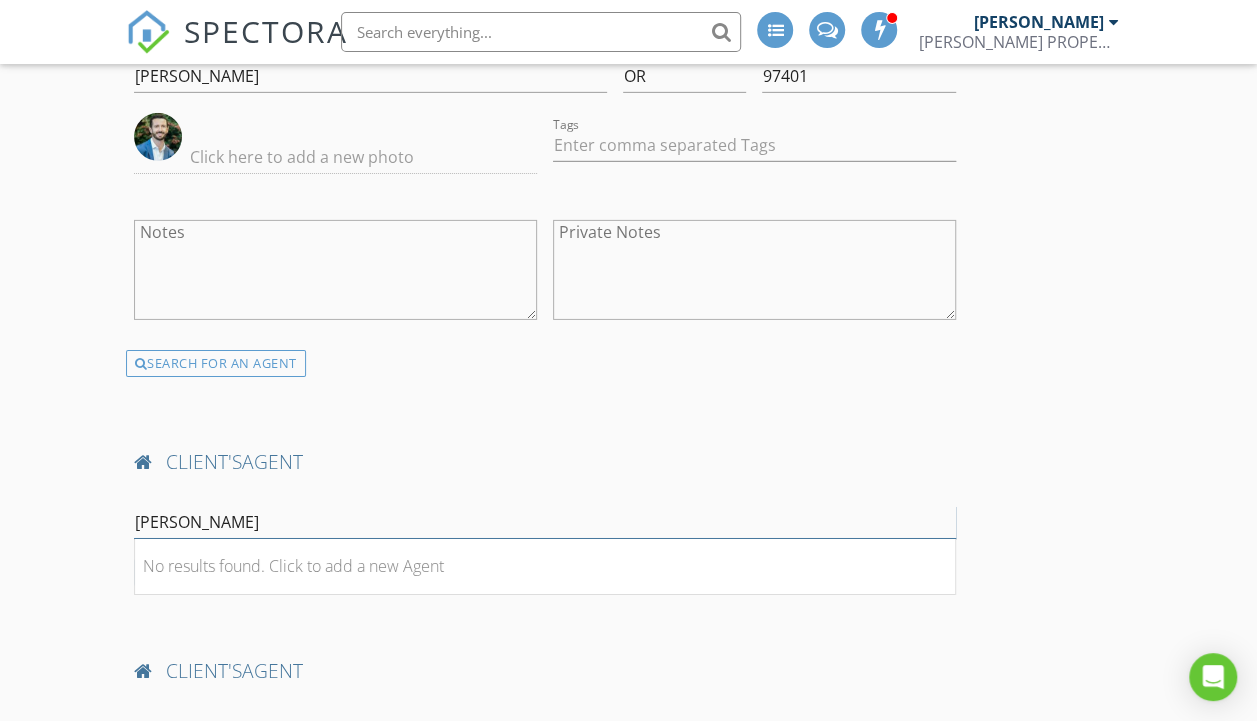 click on "[PERSON_NAME]" at bounding box center (545, 522) 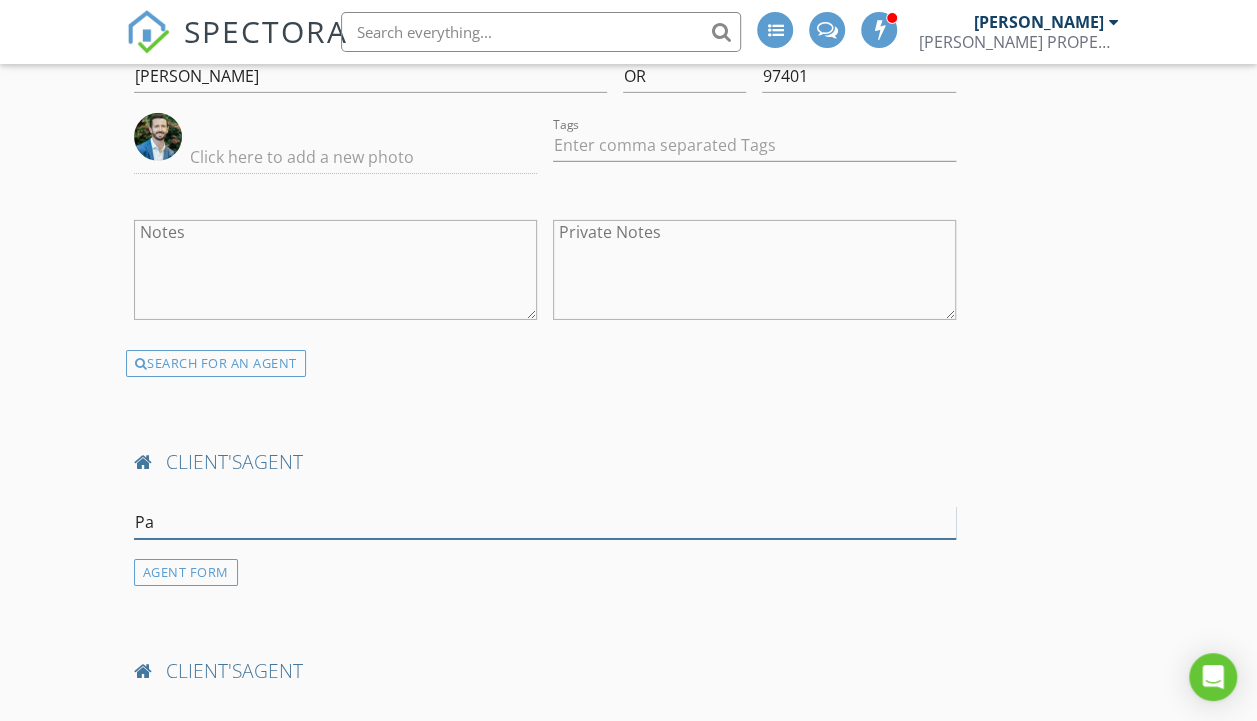 type on "P" 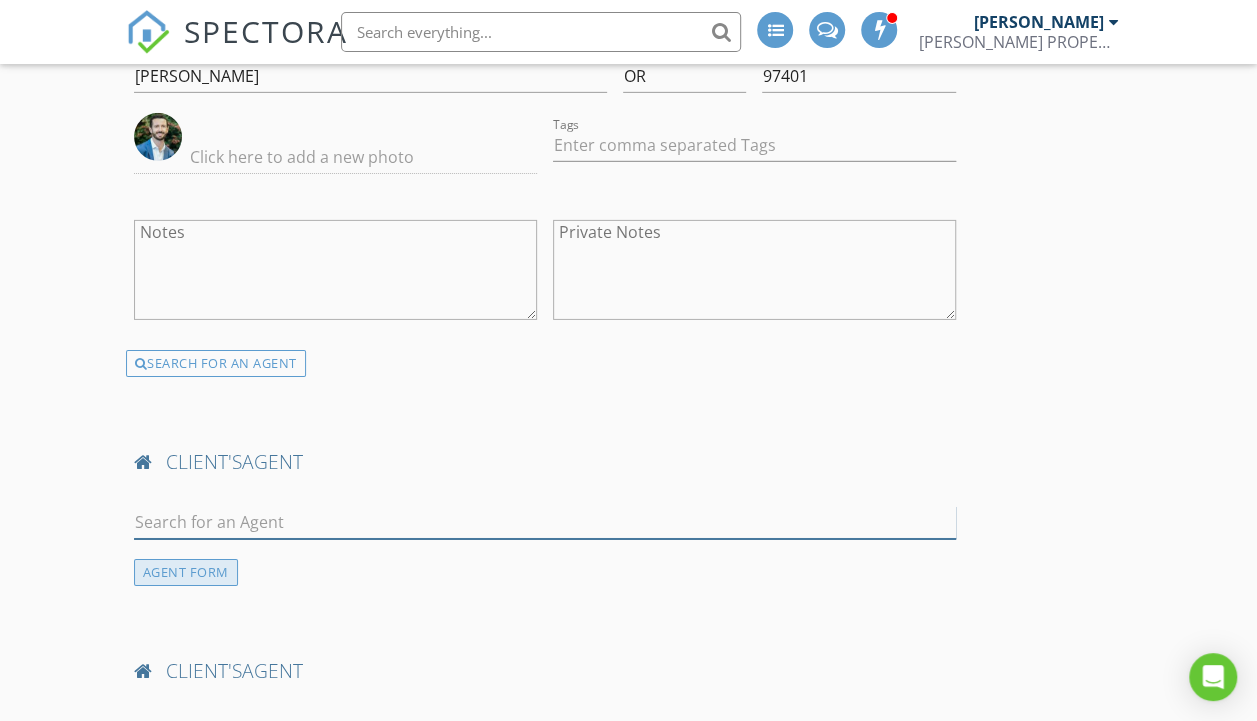 type 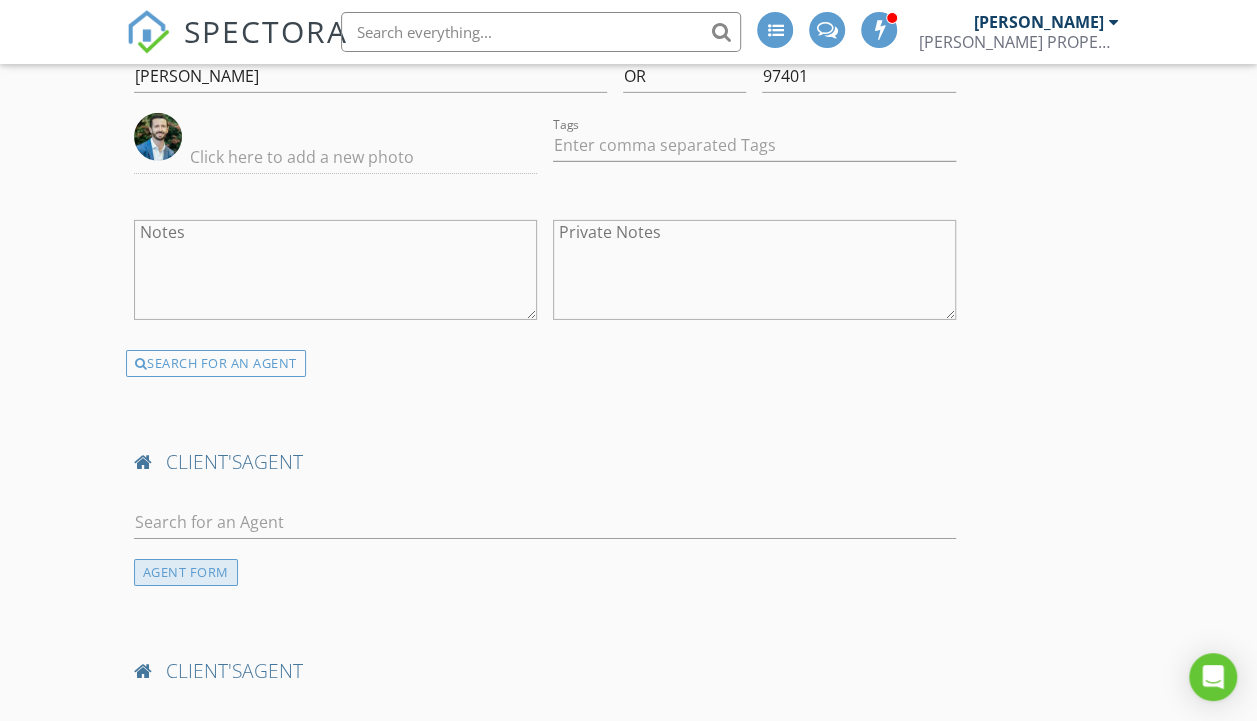 click on "AGENT FORM" at bounding box center [186, 572] 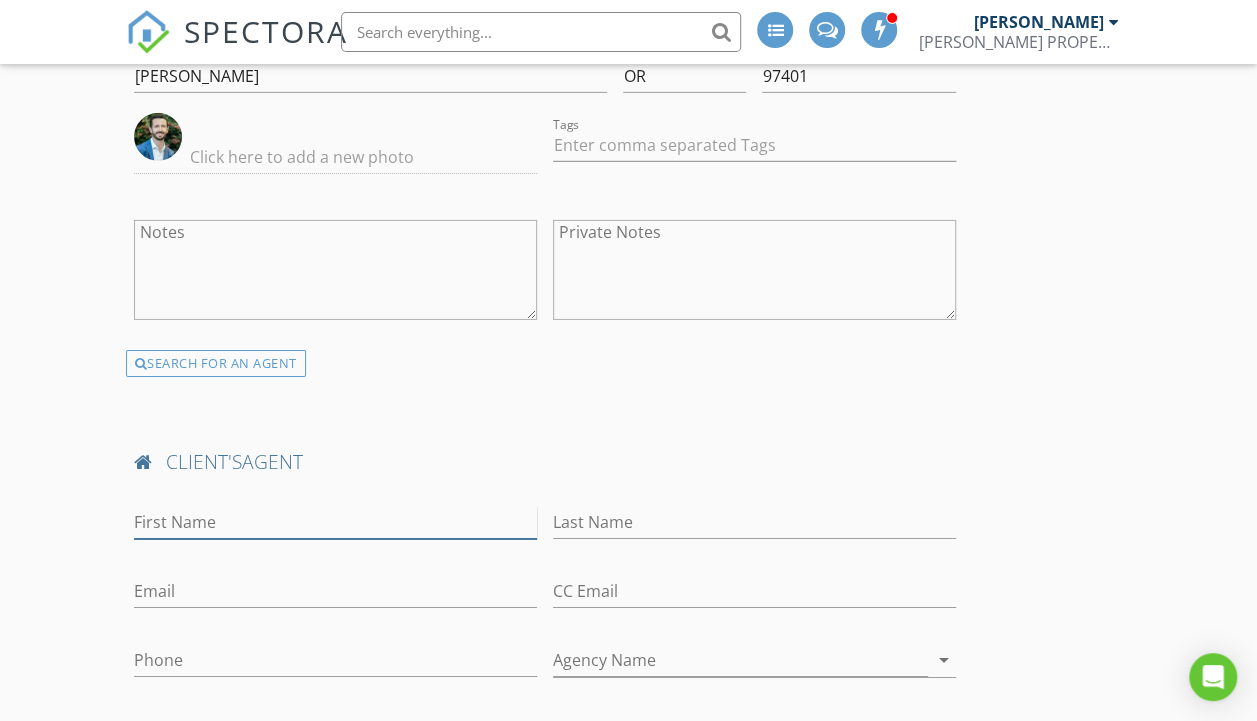 click on "First Name" at bounding box center (335, 522) 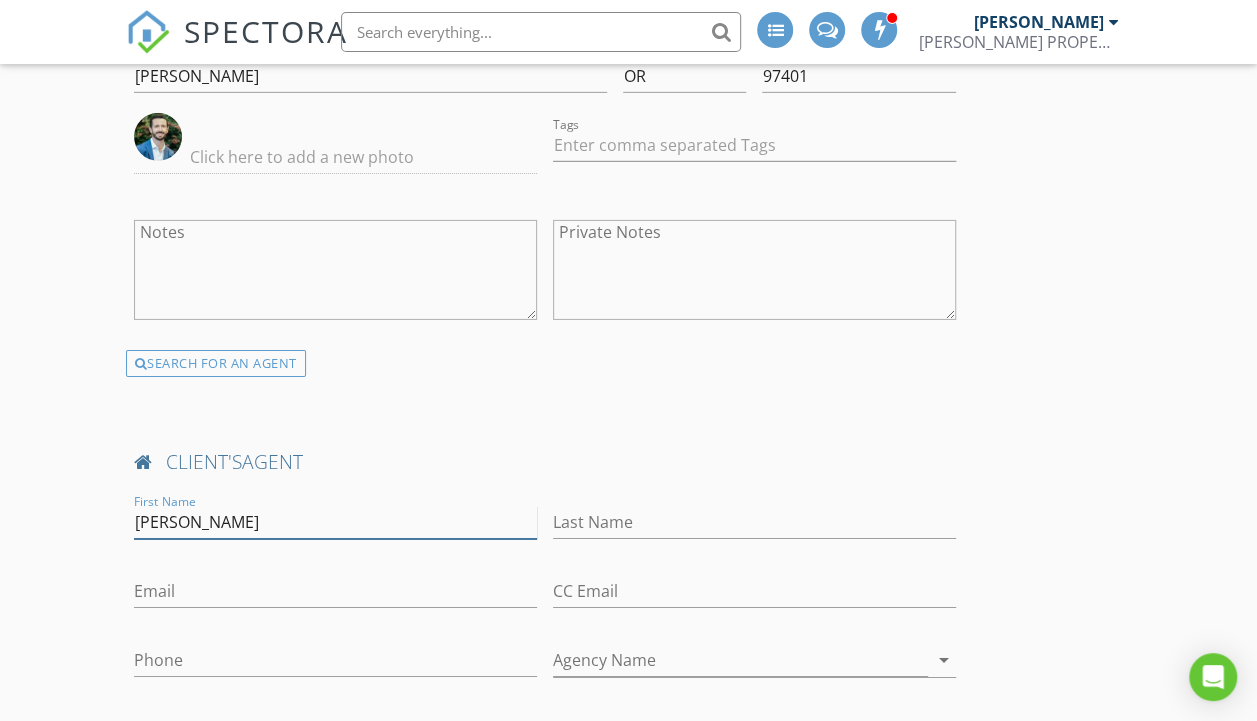 type on "[PERSON_NAME]" 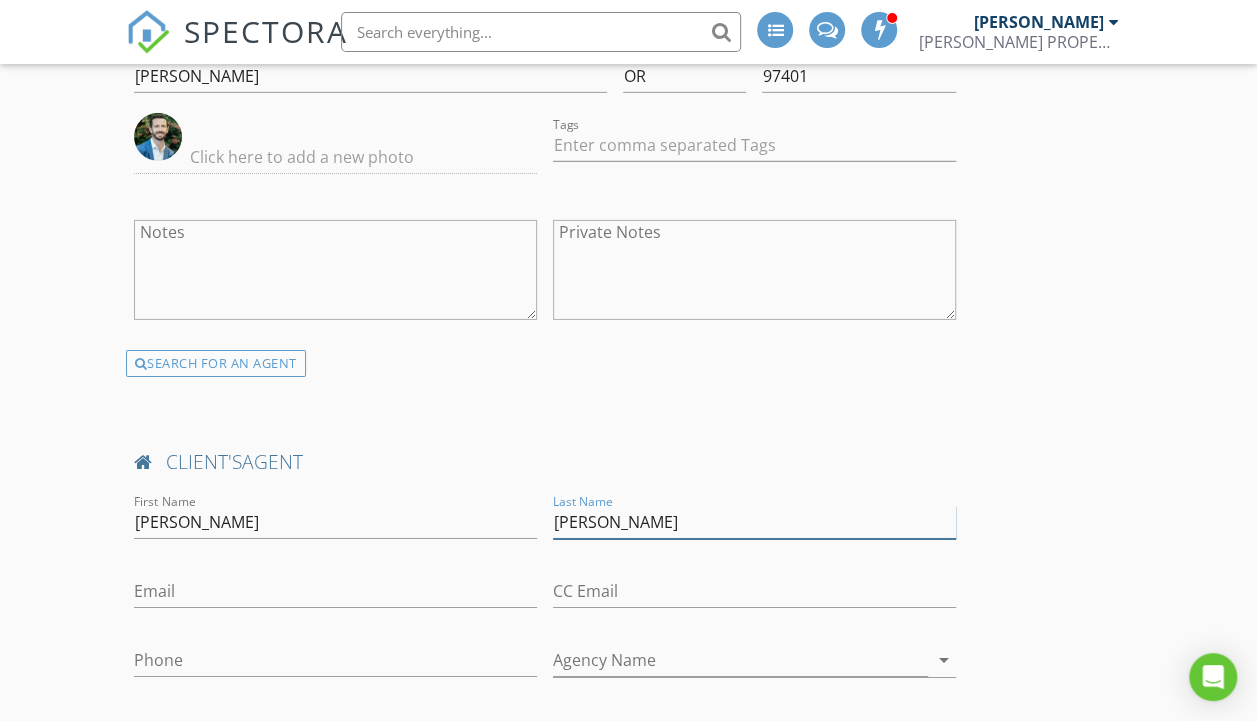 type on "[PERSON_NAME]" 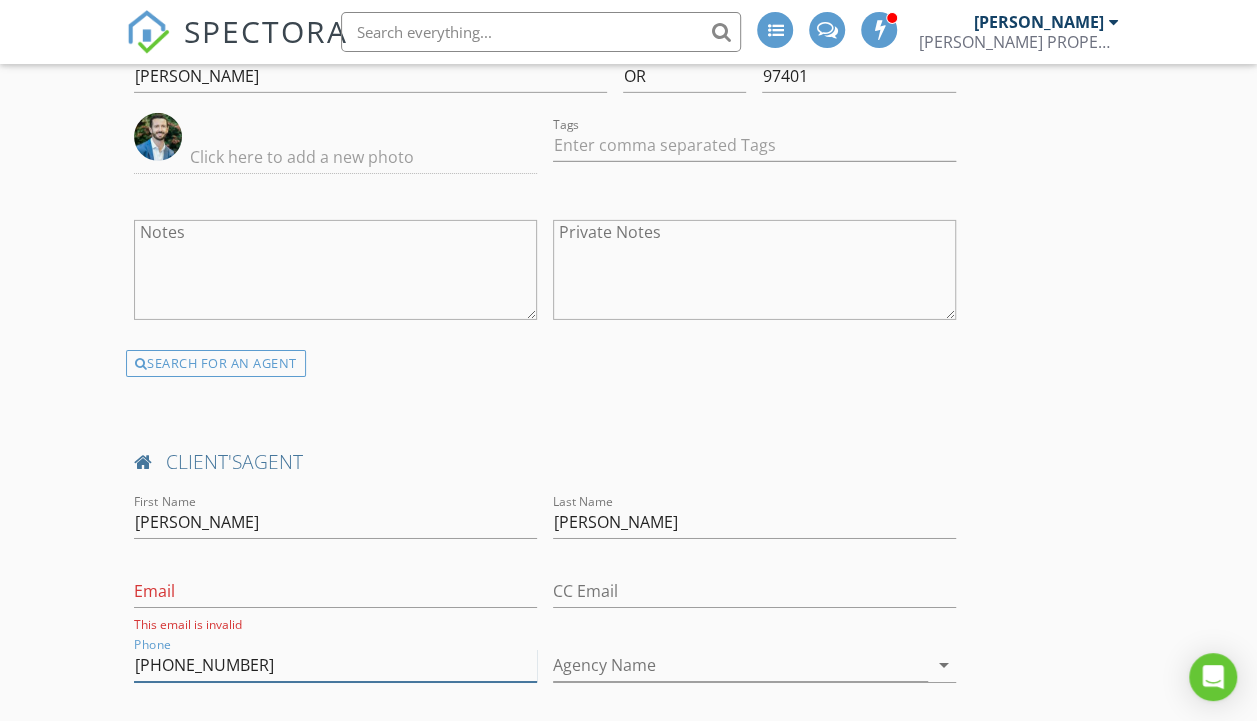 type on "[PHONE_NUMBER]" 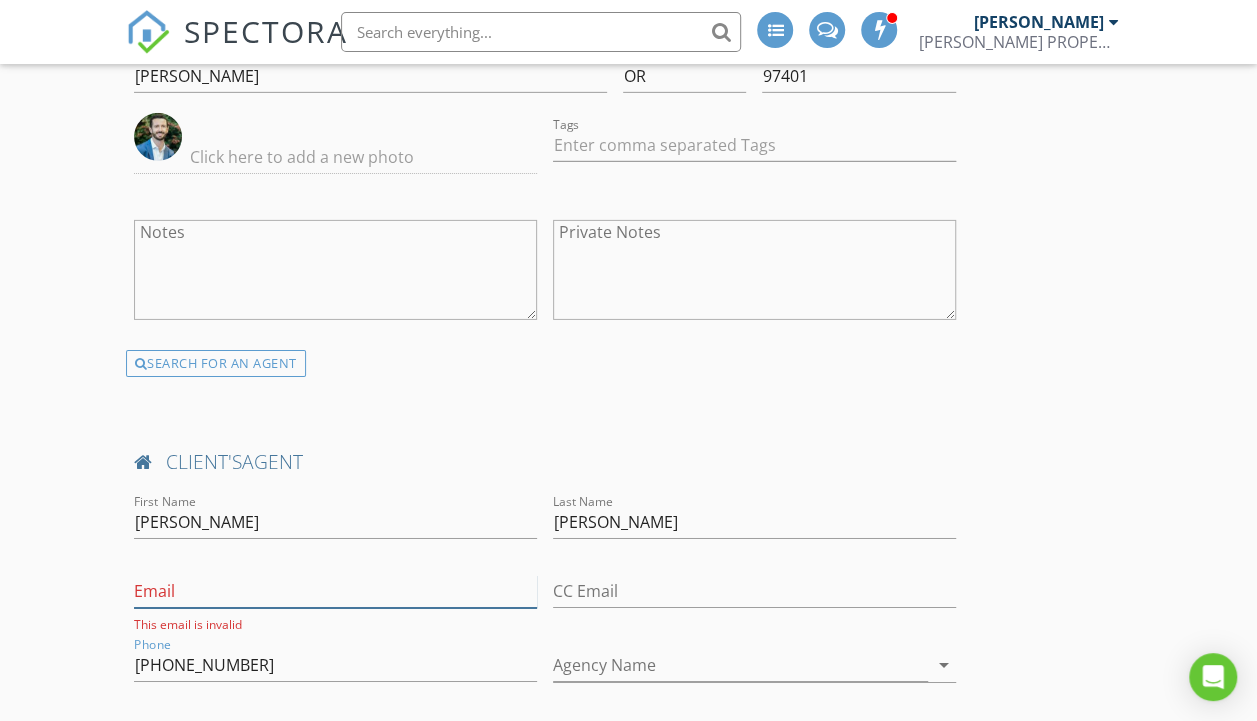 click on "Email" at bounding box center (335, 591) 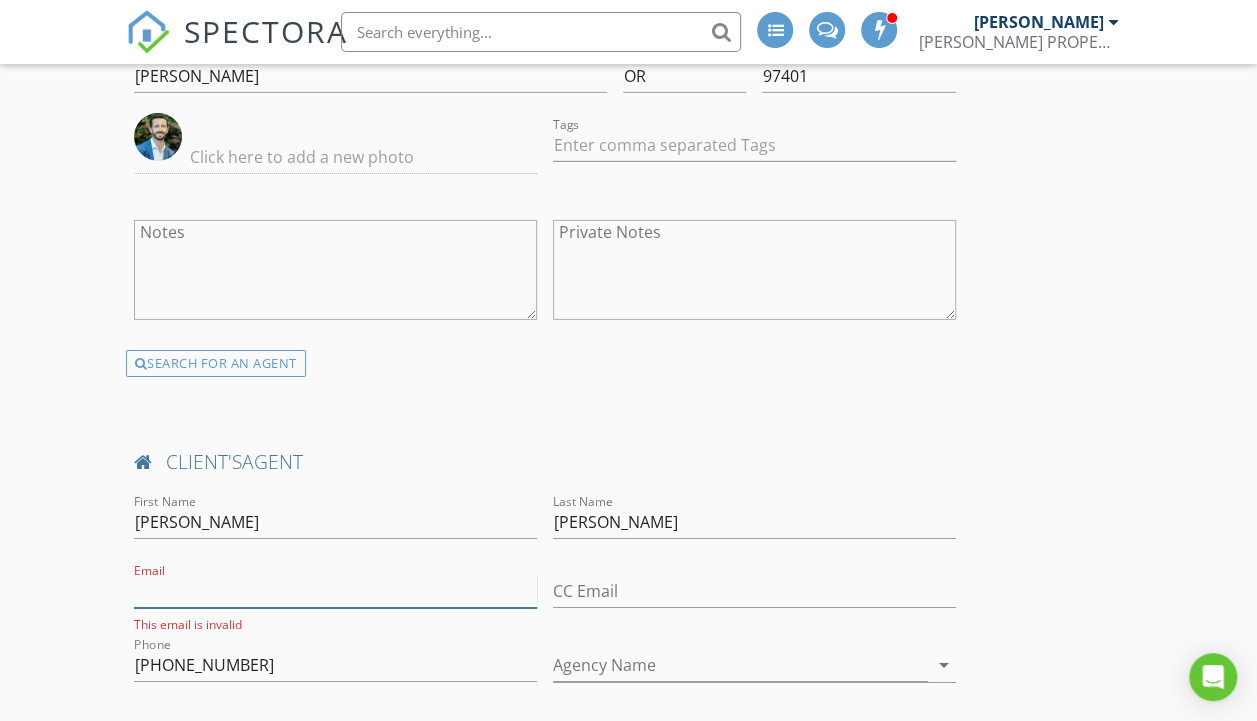 paste on "[EMAIL_ADDRESS][DOMAIN_NAME]" 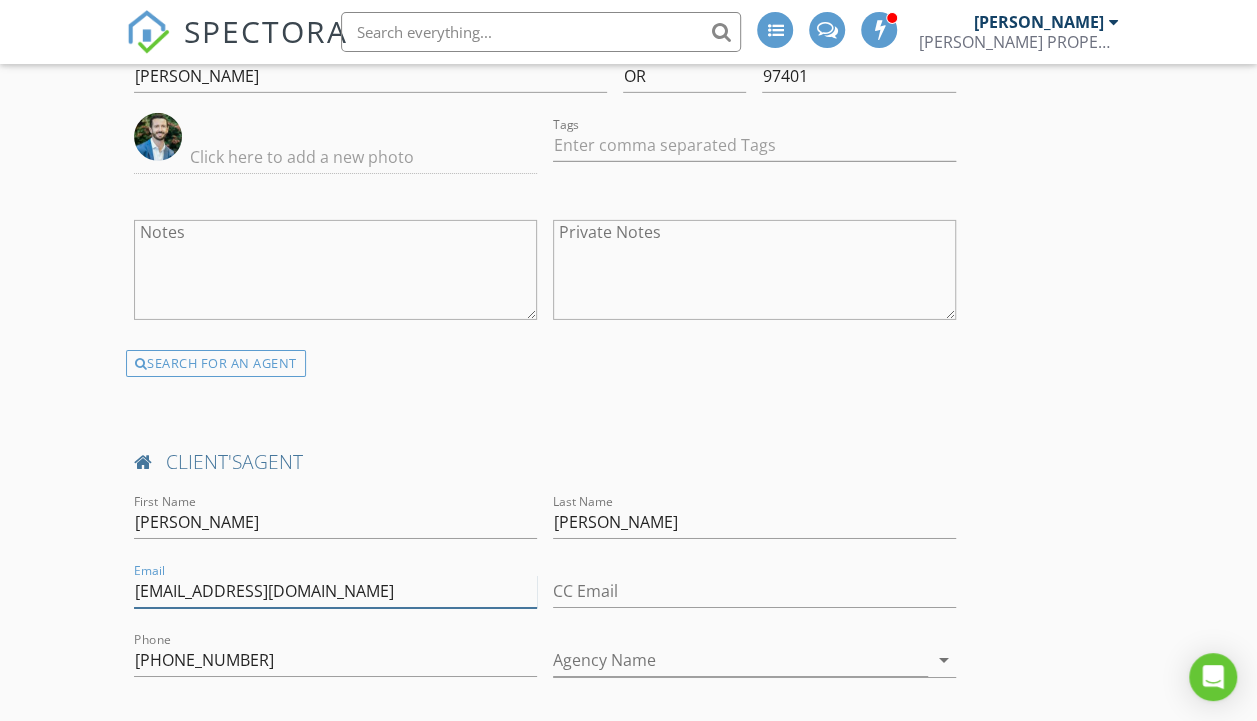 type on "[EMAIL_ADDRESS][DOMAIN_NAME]" 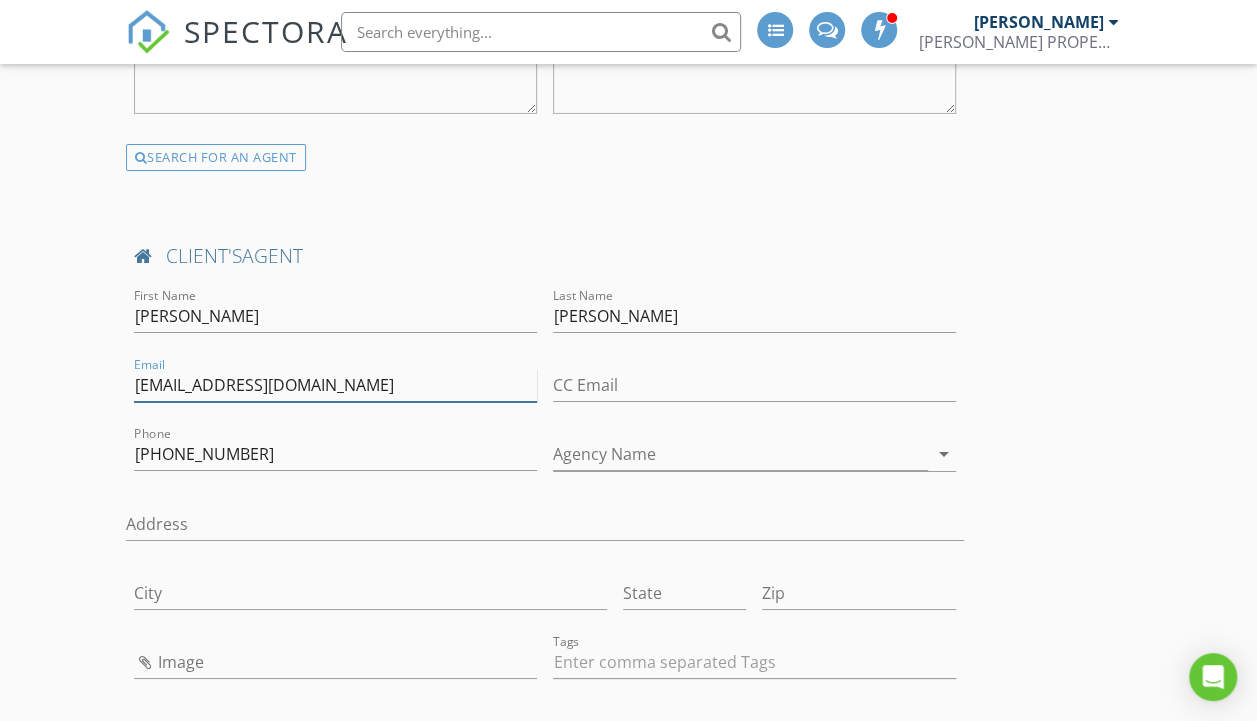 scroll, scrollTop: 3360, scrollLeft: 0, axis: vertical 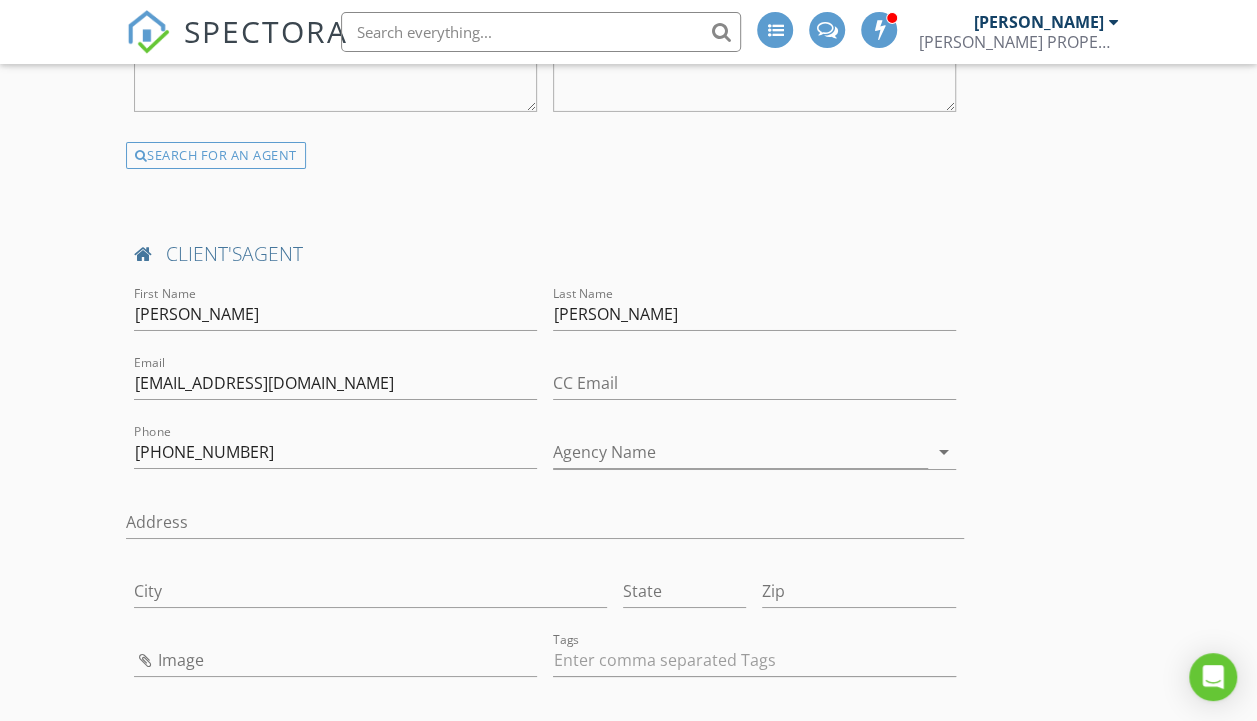 click on "Agency Name arrow_drop_down" at bounding box center [754, 463] 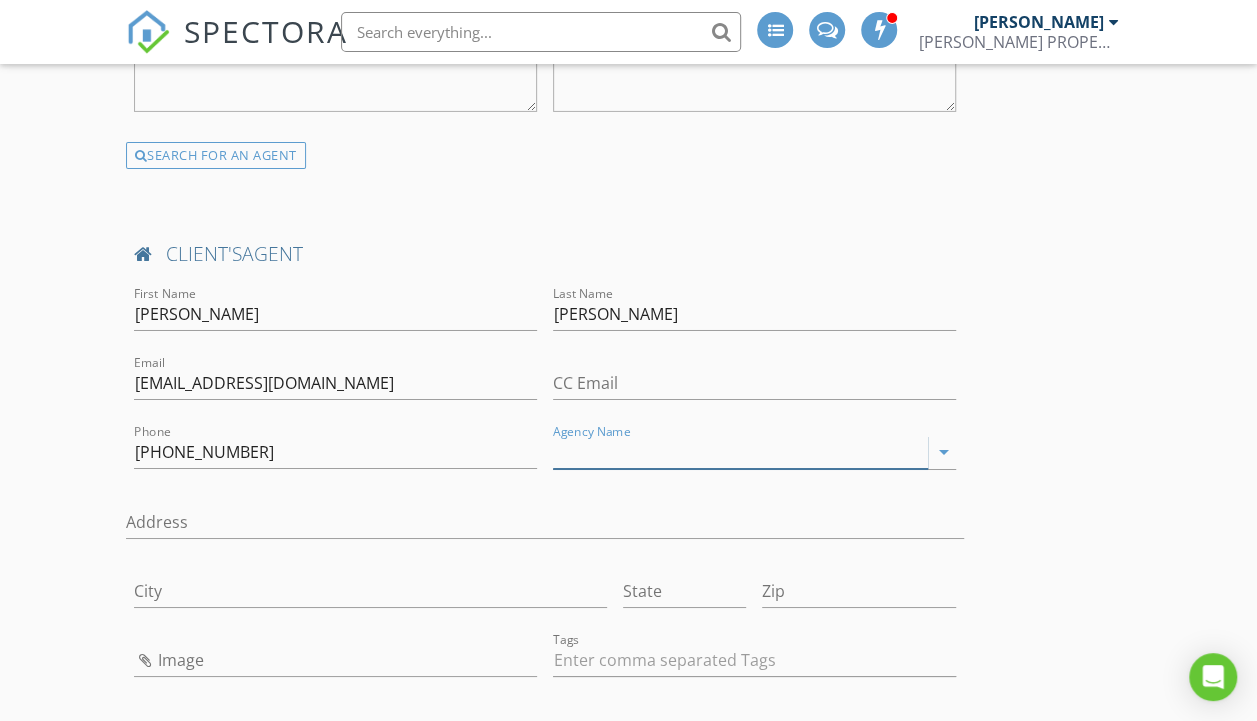 click on "Agency Name" at bounding box center (740, 452) 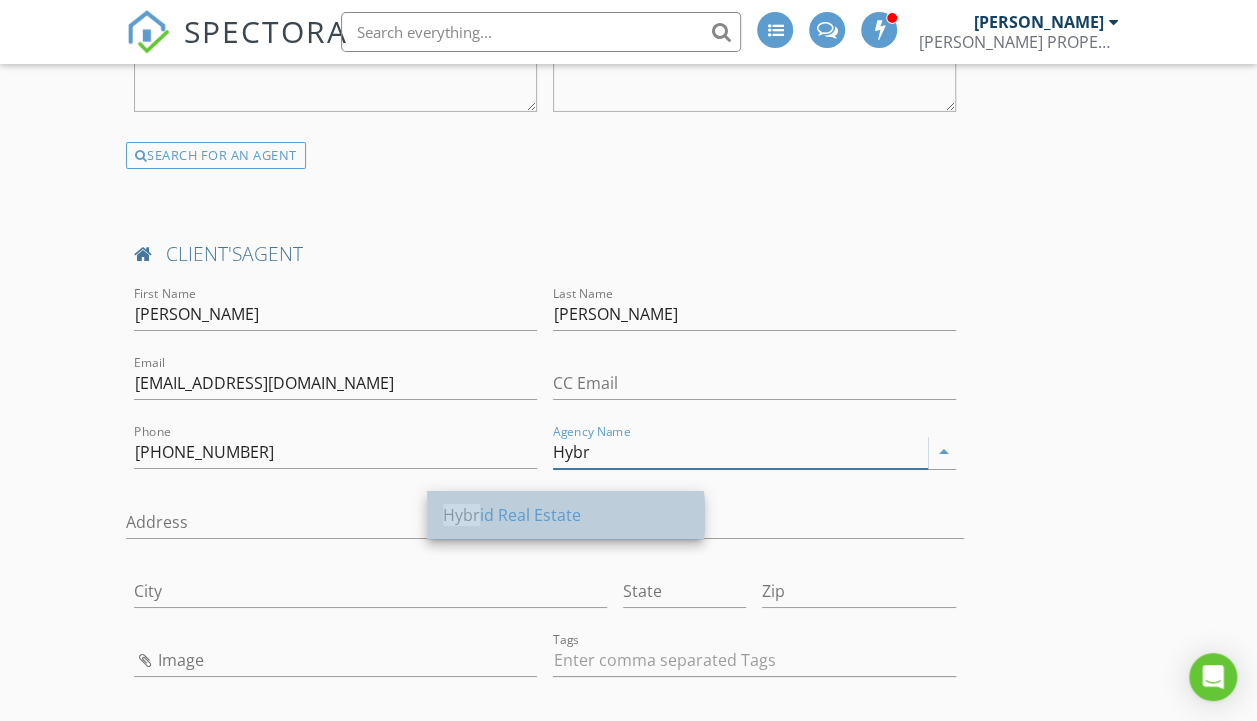 click on "Hybr id Real Estate" at bounding box center [565, 515] 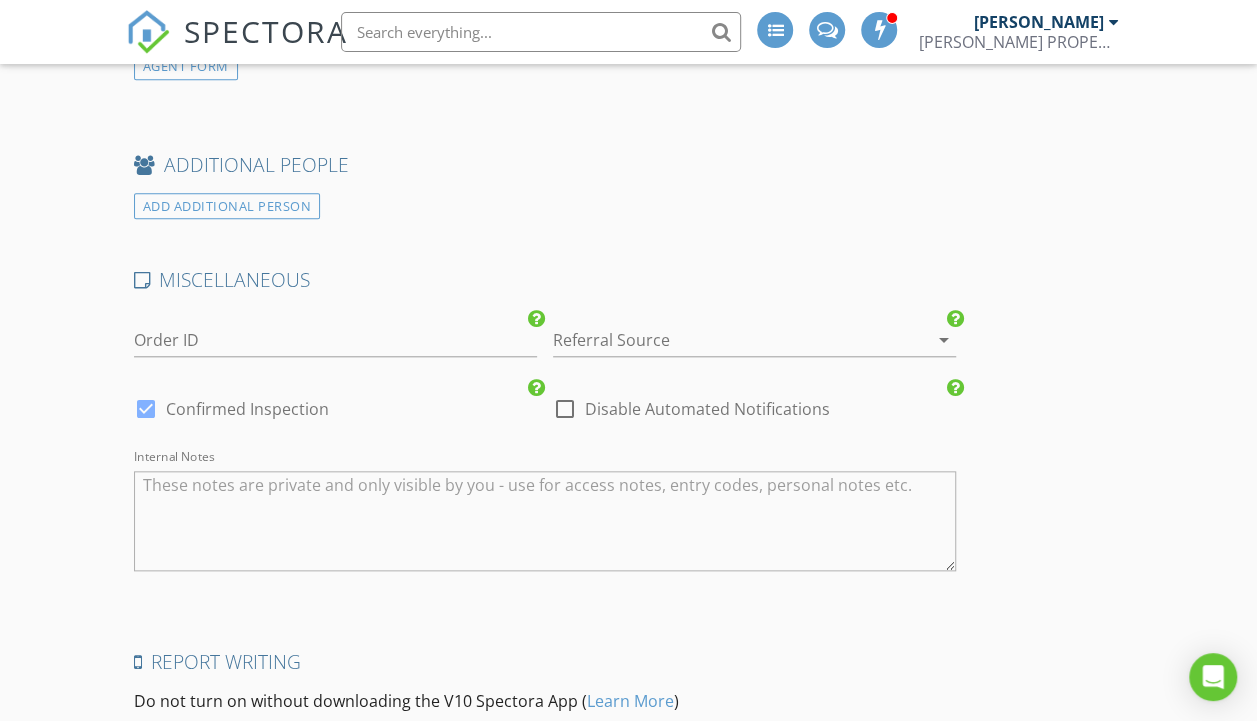 scroll, scrollTop: 4614, scrollLeft: 0, axis: vertical 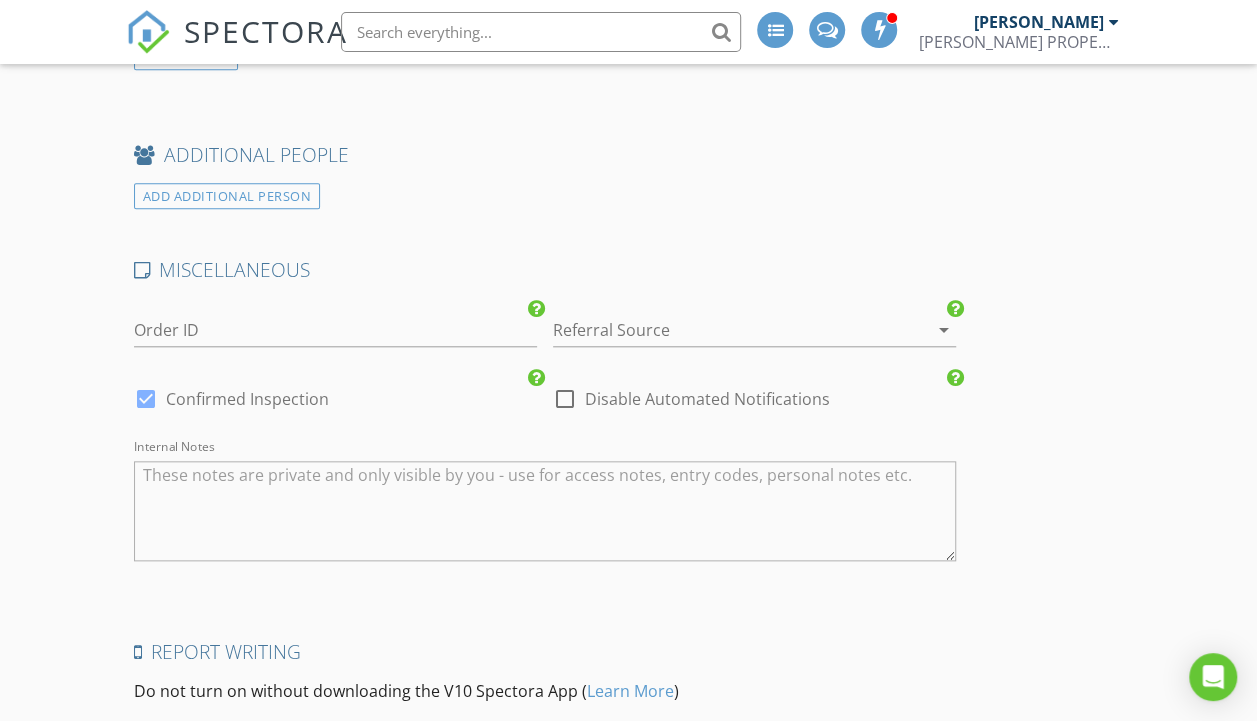 type on "Hybrid Real Estate" 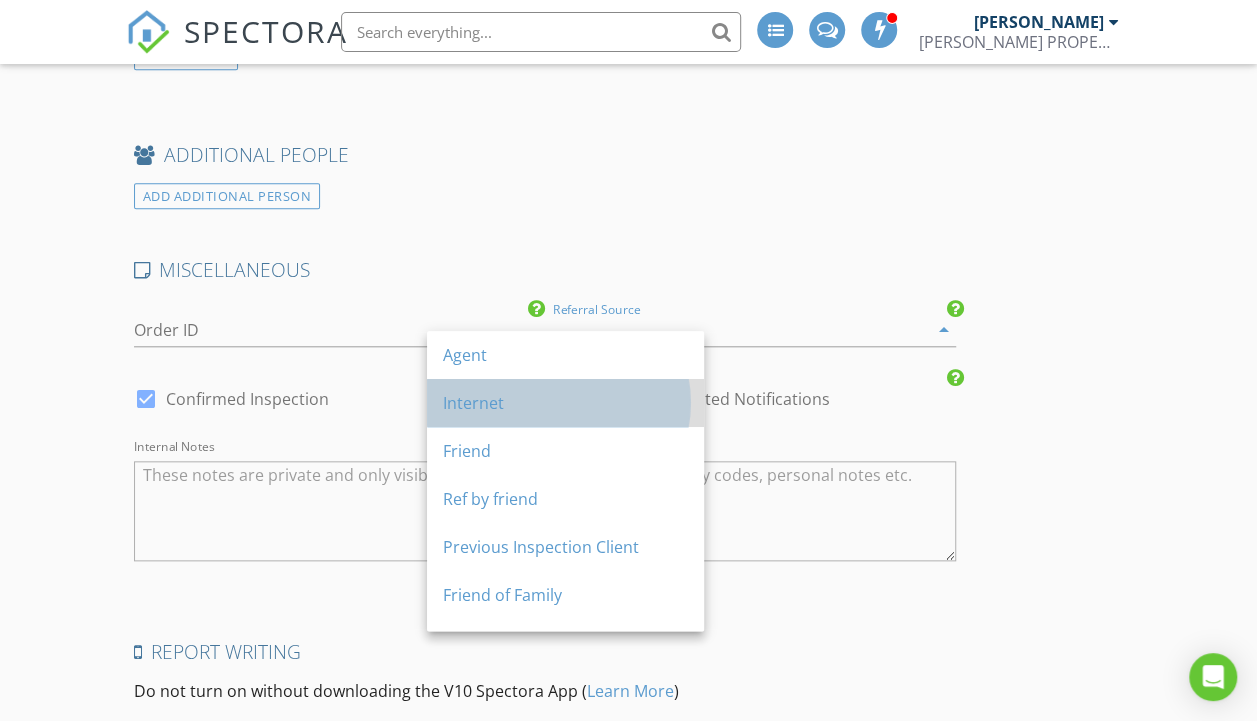 click on "Internet" at bounding box center (565, 403) 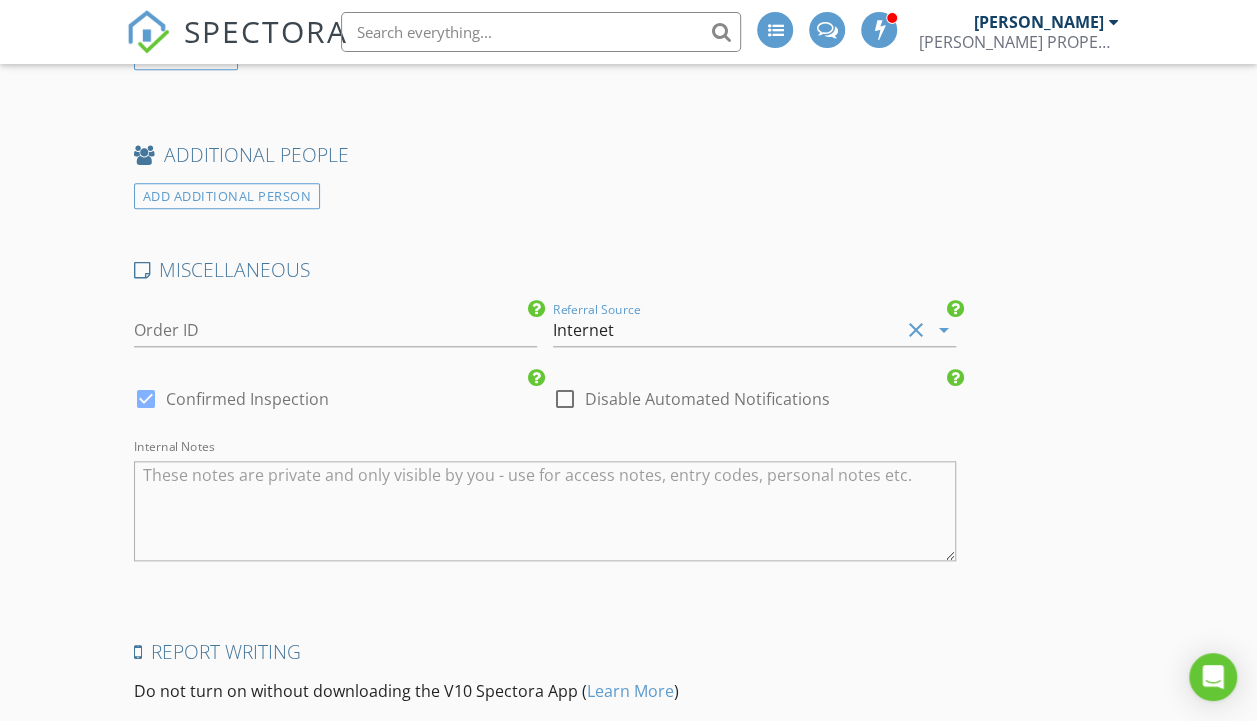 click on "INSPECTOR(S)
check_box   Cory Gant   PRIMARY   Cory Gant arrow_drop_down   check_box_outline_blank Cory Gant specifically requested
Date/Time
07/17/2025 10:00 AM
Location
Address Search       Address 3980 N Shasta Loop   Unit   City Eugene   State OR   Zip 97405   County Lane     Square Feet 3820   Year Built 1978   Foundation arrow_drop_down     Cory Gant     18.9 miles     (31 minutes)
client
check_box Enable Client CC email for this inspection   Client Search     check_box_outline_blank Client is a Company/Organization     First Name Julian   Last Name Klosowiak   Email jklosowiak@gmail.com   CC Email   Phone 224-616-9015   Address   City   State   Zip     Tags         Notes   Private Notes
ADD ADDITIONAL client
SERVICES
check_box   Residential Inspection" at bounding box center [629, -1620] 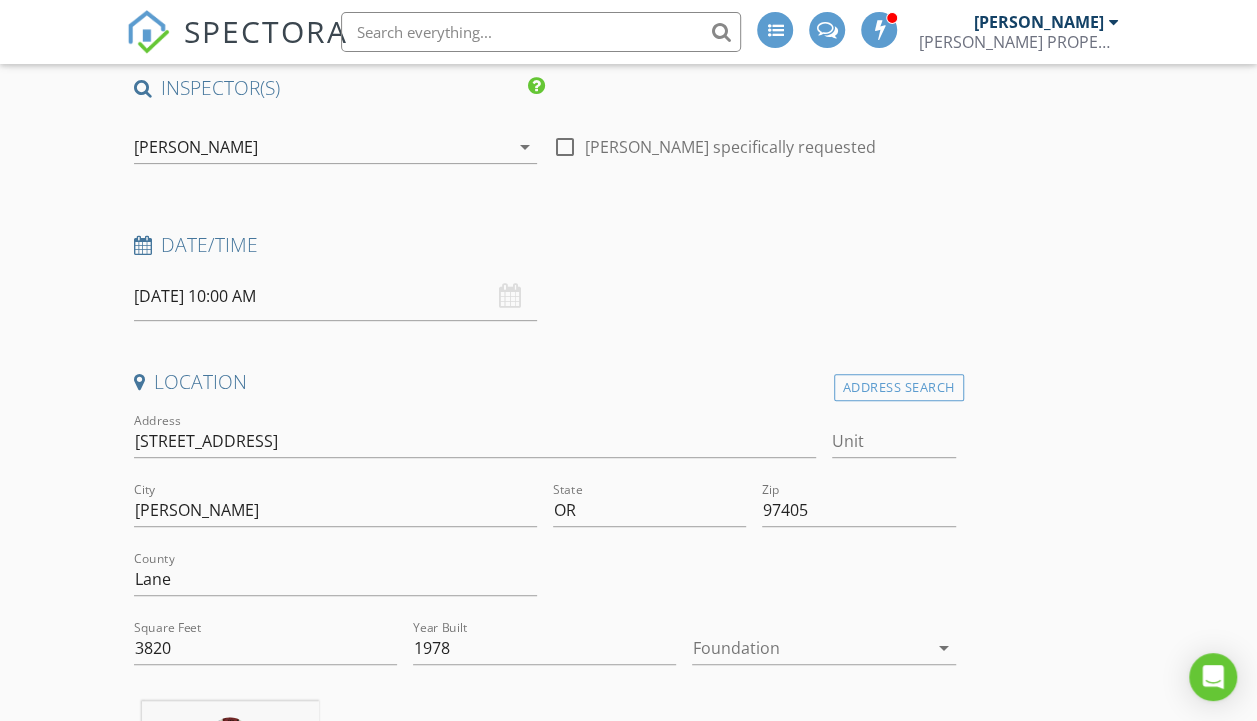 scroll, scrollTop: 270, scrollLeft: 0, axis: vertical 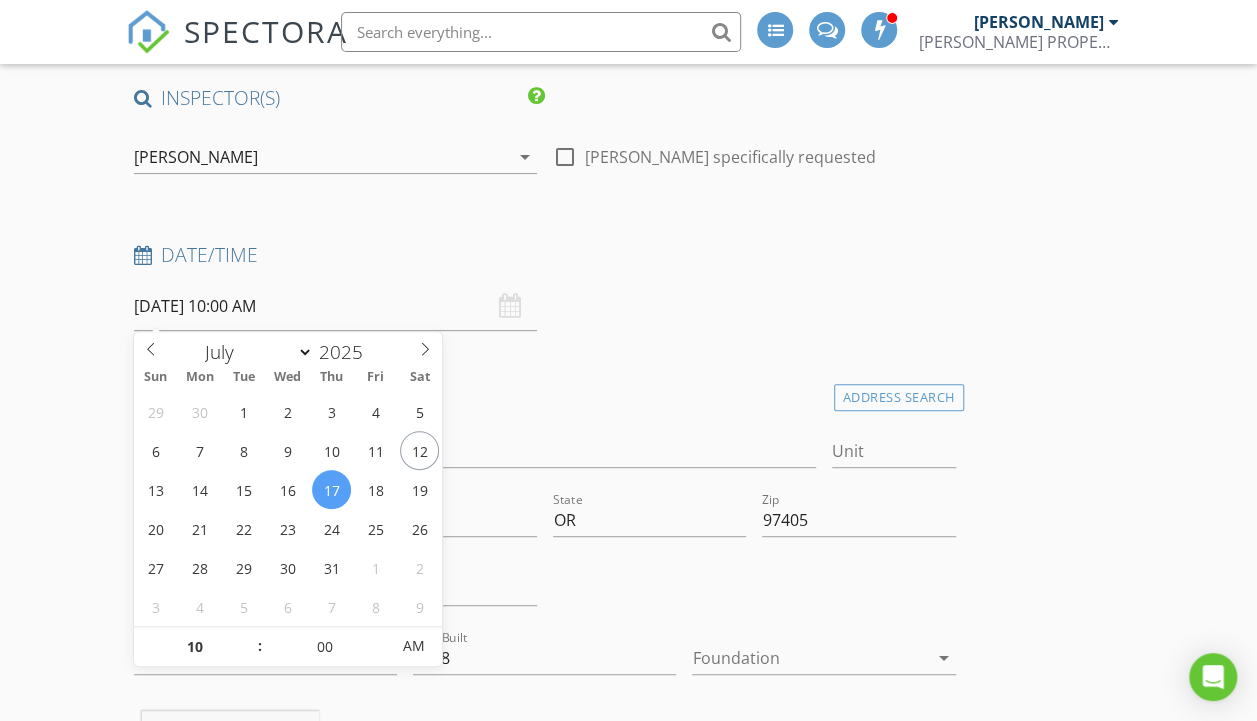 click on "07/17/2025 10:00 AM" at bounding box center [335, 306] 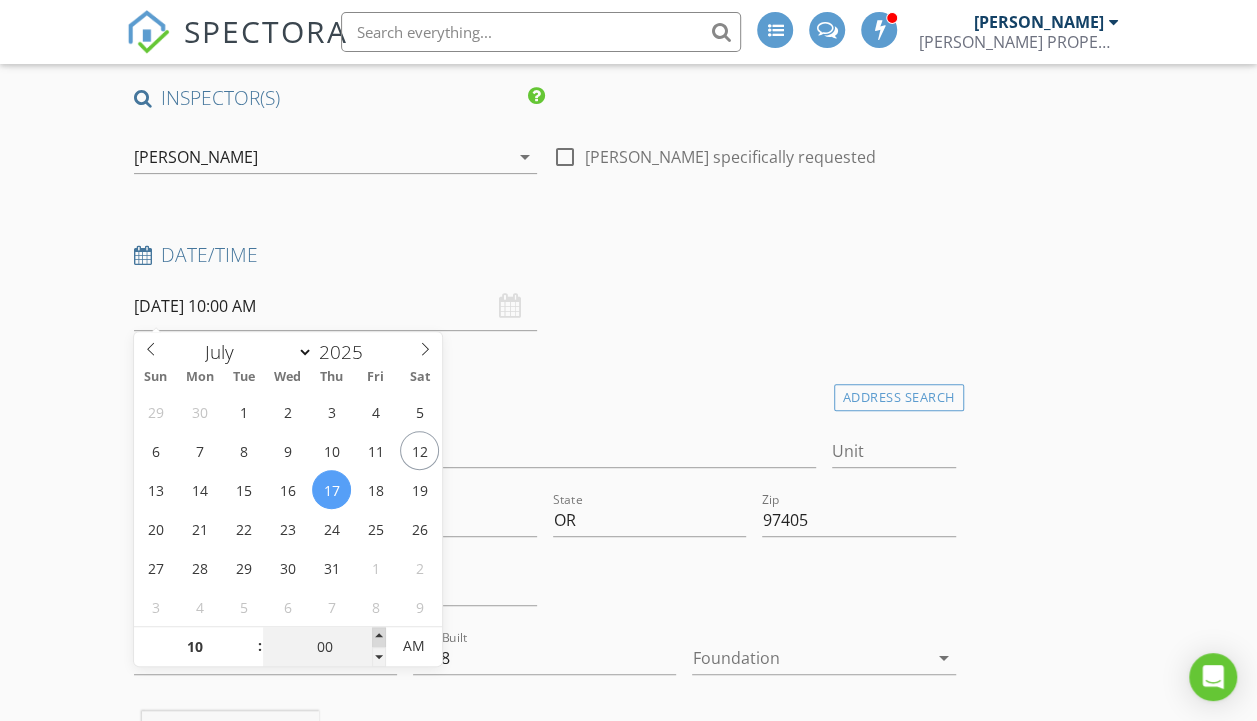 type on "05" 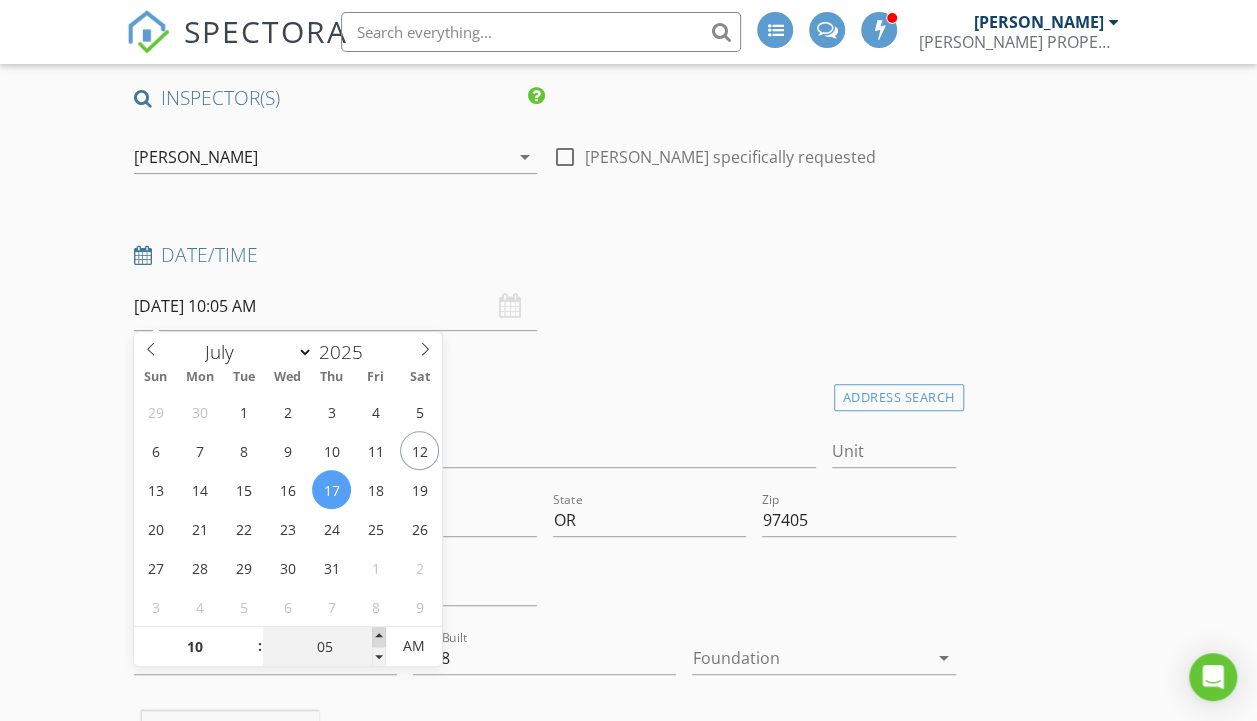 click at bounding box center (379, 637) 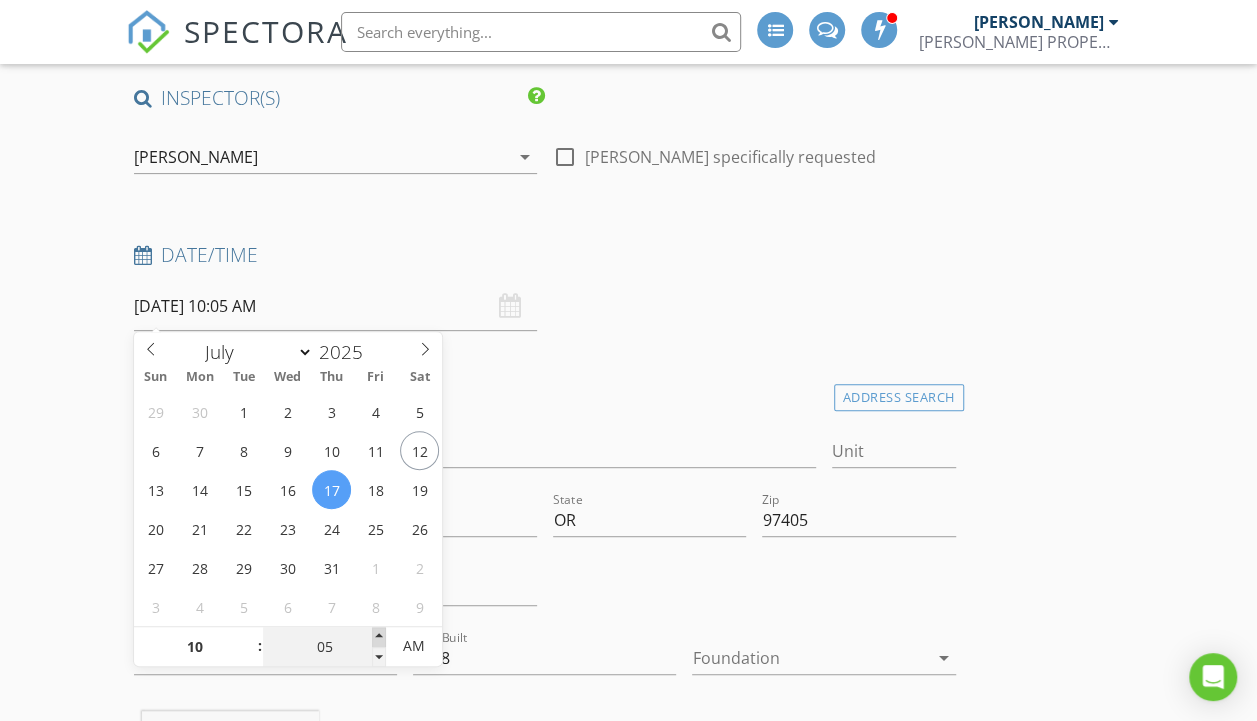 type on "10" 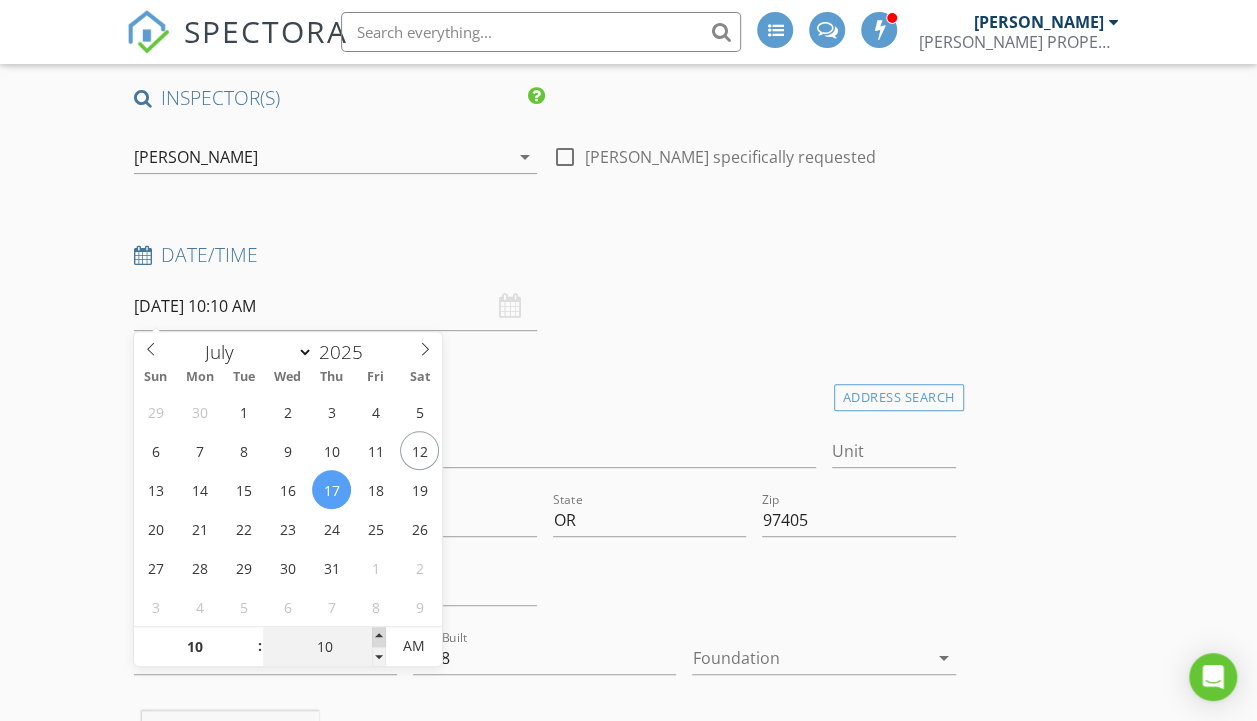 click at bounding box center (379, 637) 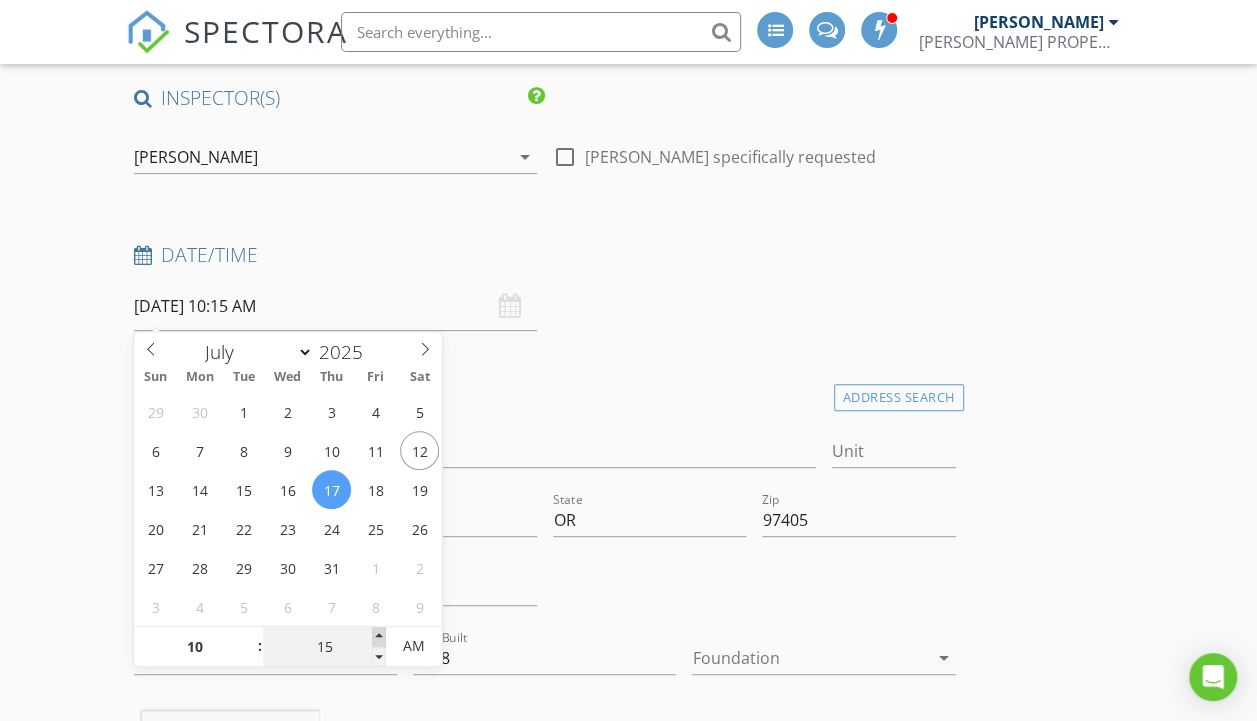 click at bounding box center (379, 637) 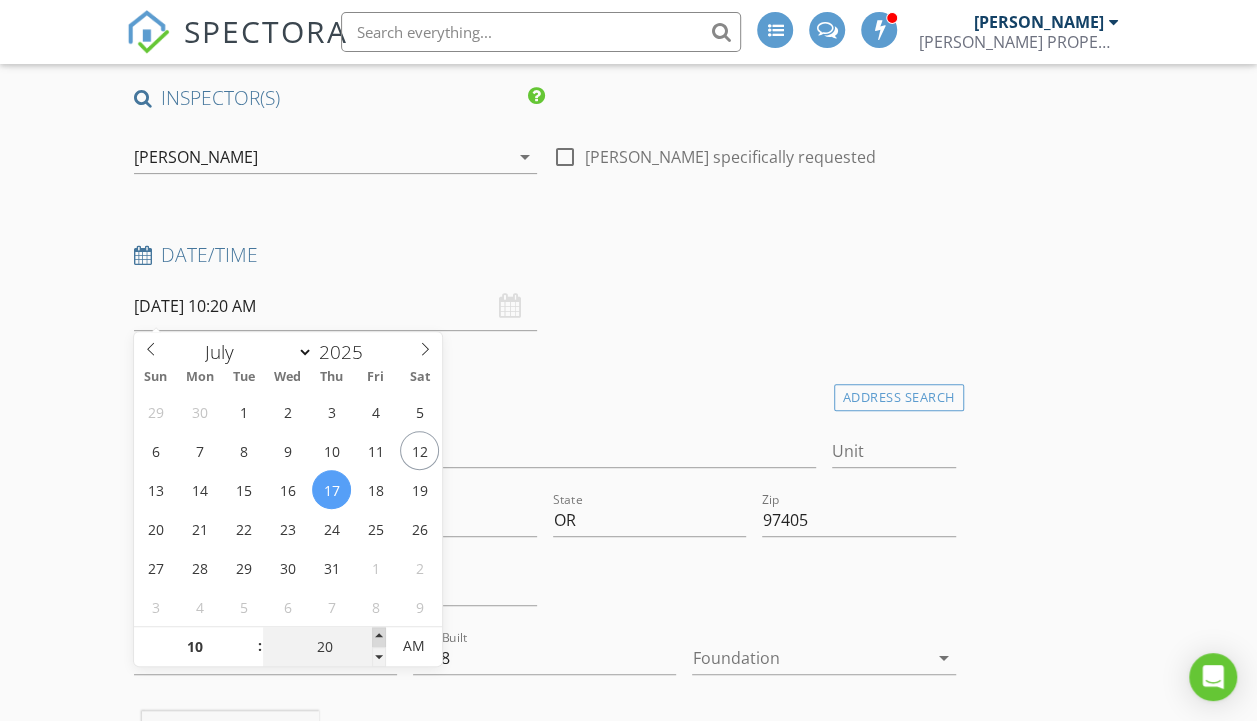 click at bounding box center (379, 637) 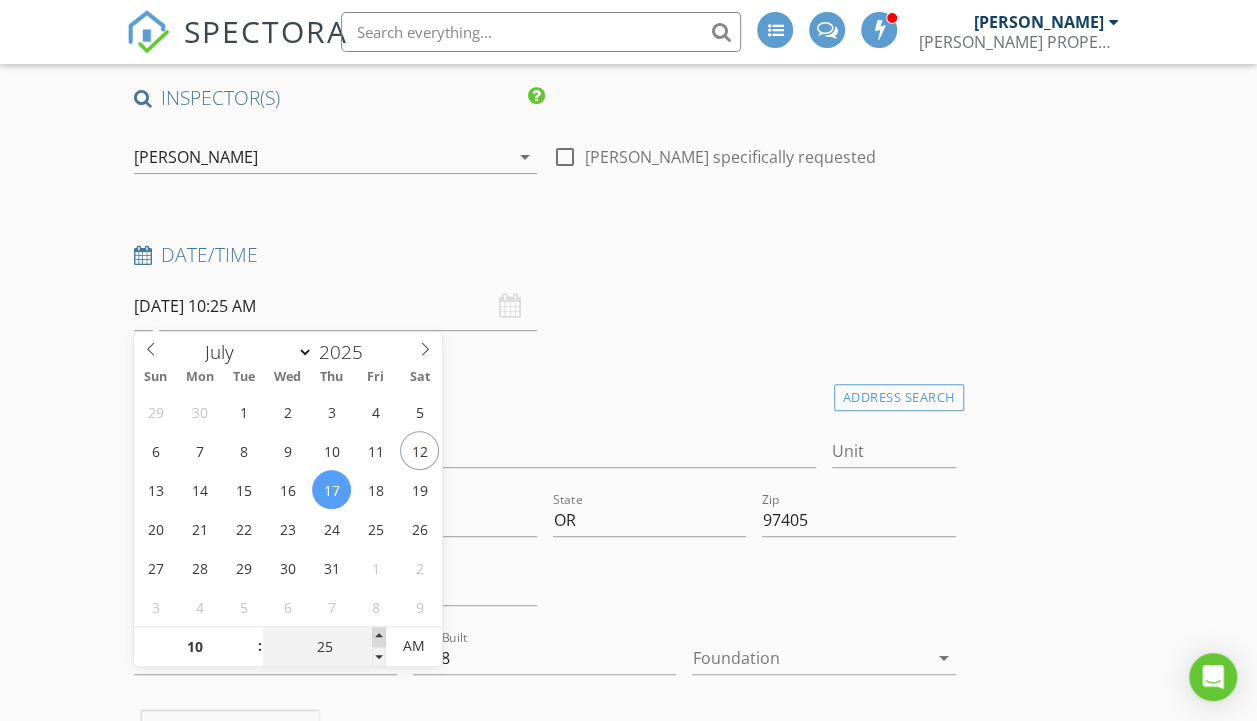 click at bounding box center (379, 637) 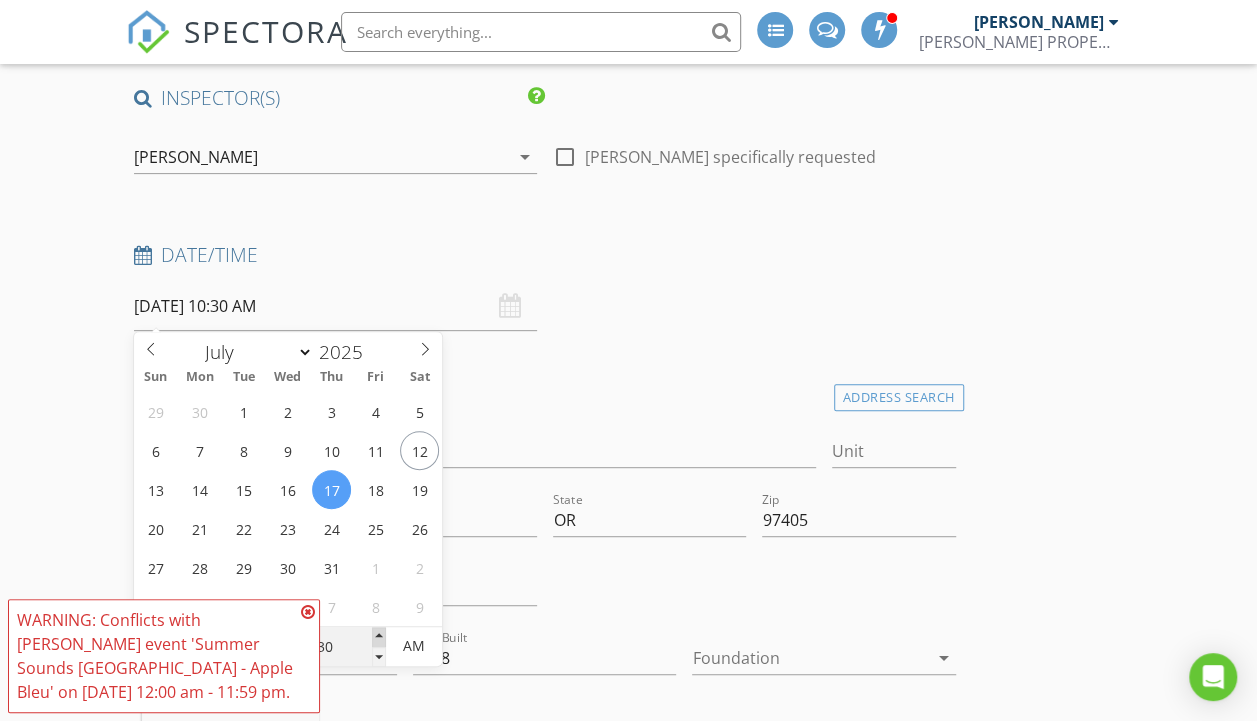click at bounding box center [379, 637] 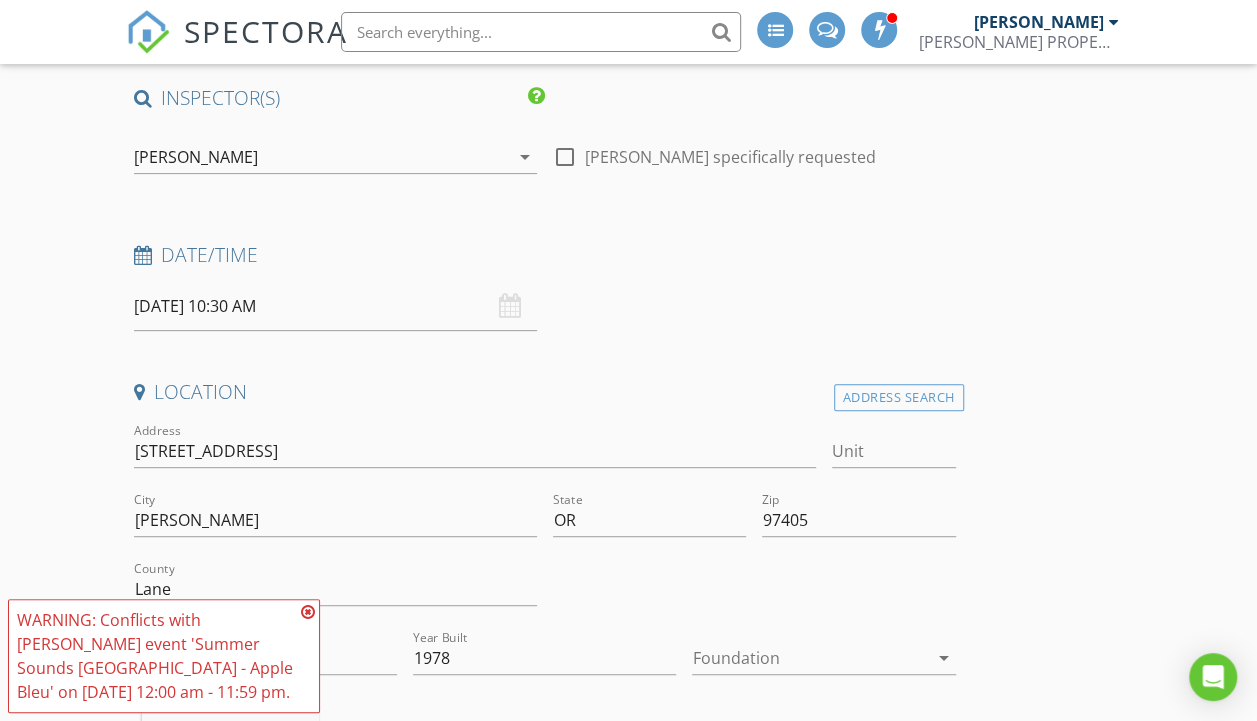 click on "INSPECTOR(S)
check_box   Cory Gant   PRIMARY   Cory Gant arrow_drop_down   check_box_outline_blank Cory Gant specifically requested
Date/Time
07/17/2025 10:30 AM
Location
Address Search       Address 3980 N Shasta Loop   Unit   City Eugene   State OR   Zip 97405   County Lane     Square Feet 3820   Year Built 1978   Foundation arrow_drop_down     Cory Gant     18.9 miles     (31 minutes)
client
check_box Enable Client CC email for this inspection   Client Search     check_box_outline_blank Client is a Company/Organization     First Name Julian   Last Name Klosowiak   Email jklosowiak@gmail.com   CC Email   Phone 224-616-9015   Address   City   State   Zip     Tags         Notes   Private Notes
ADD ADDITIONAL client
SERVICES
check_box   Residential Inspection" at bounding box center [629, 2724] 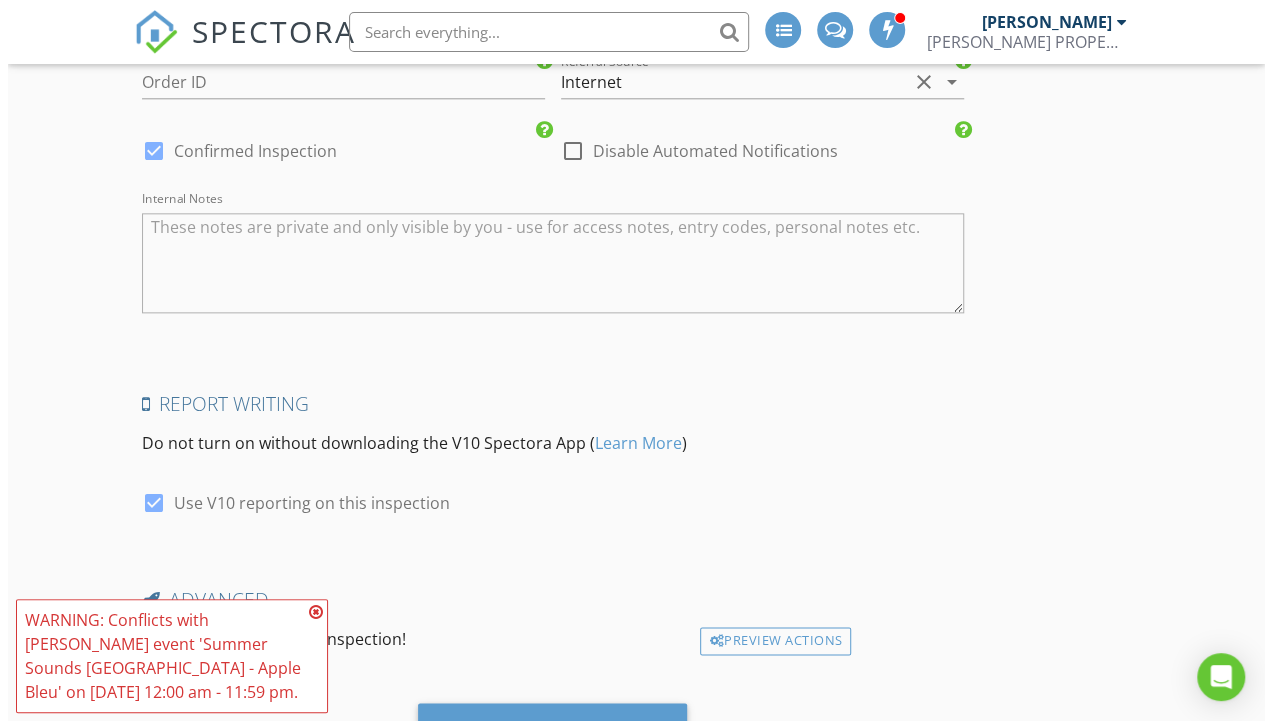 scroll, scrollTop: 4976, scrollLeft: 0, axis: vertical 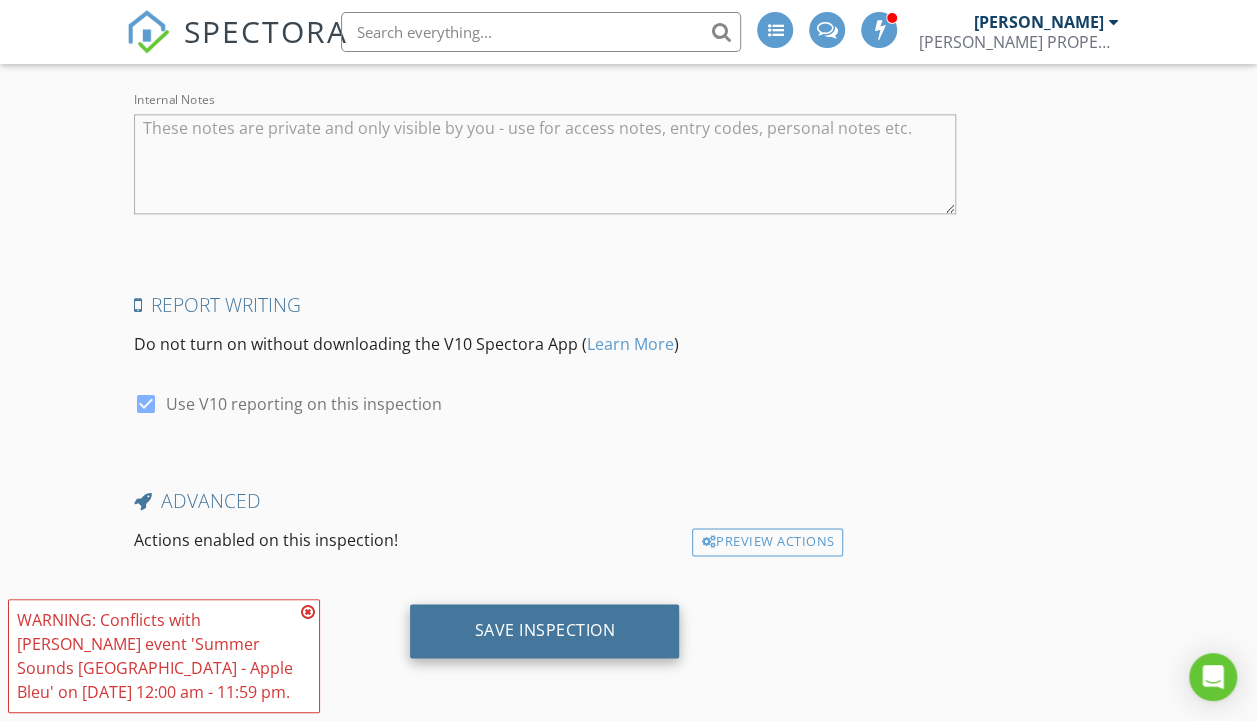 click on "Save Inspection" at bounding box center [544, 630] 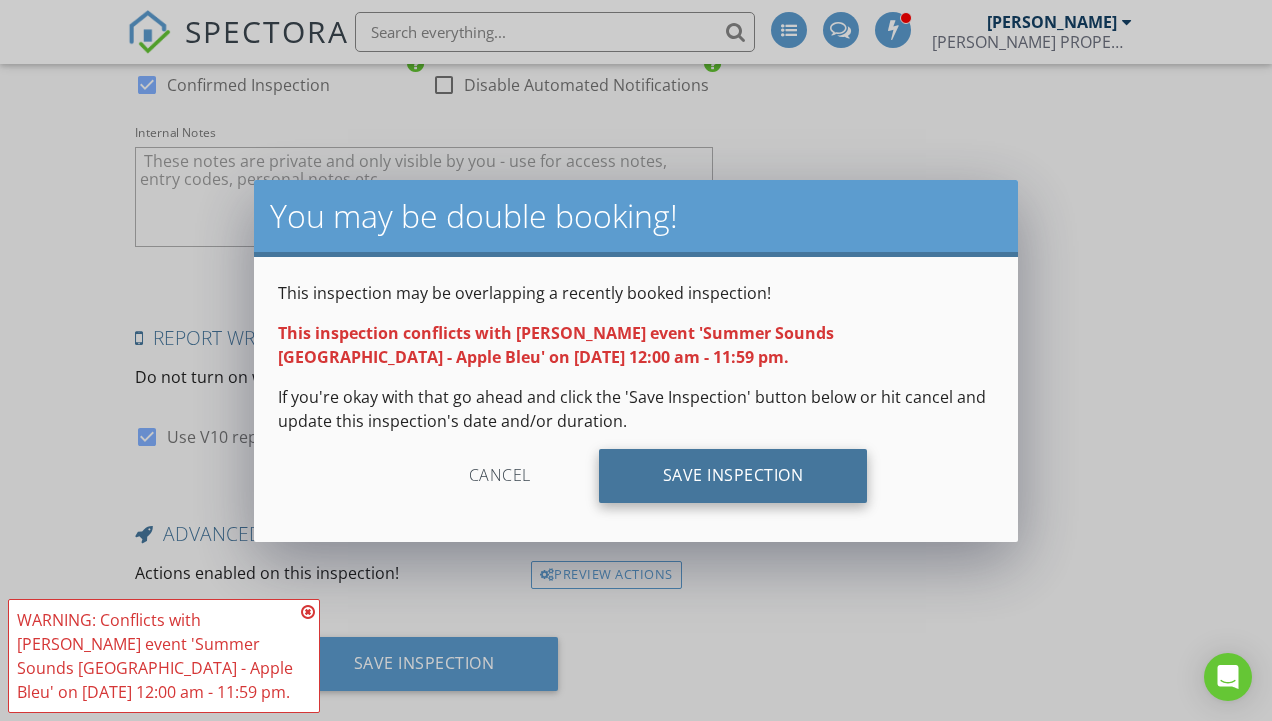 click on "Save Inspection" at bounding box center (733, 476) 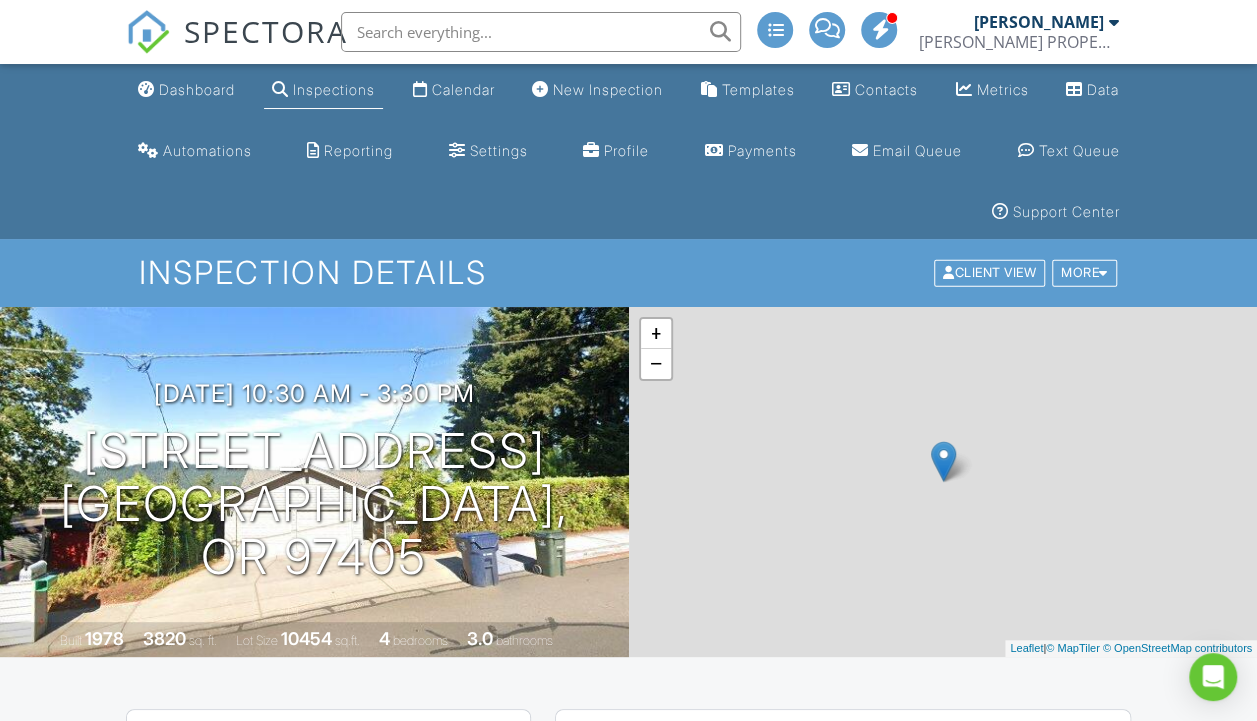 scroll, scrollTop: 0, scrollLeft: 0, axis: both 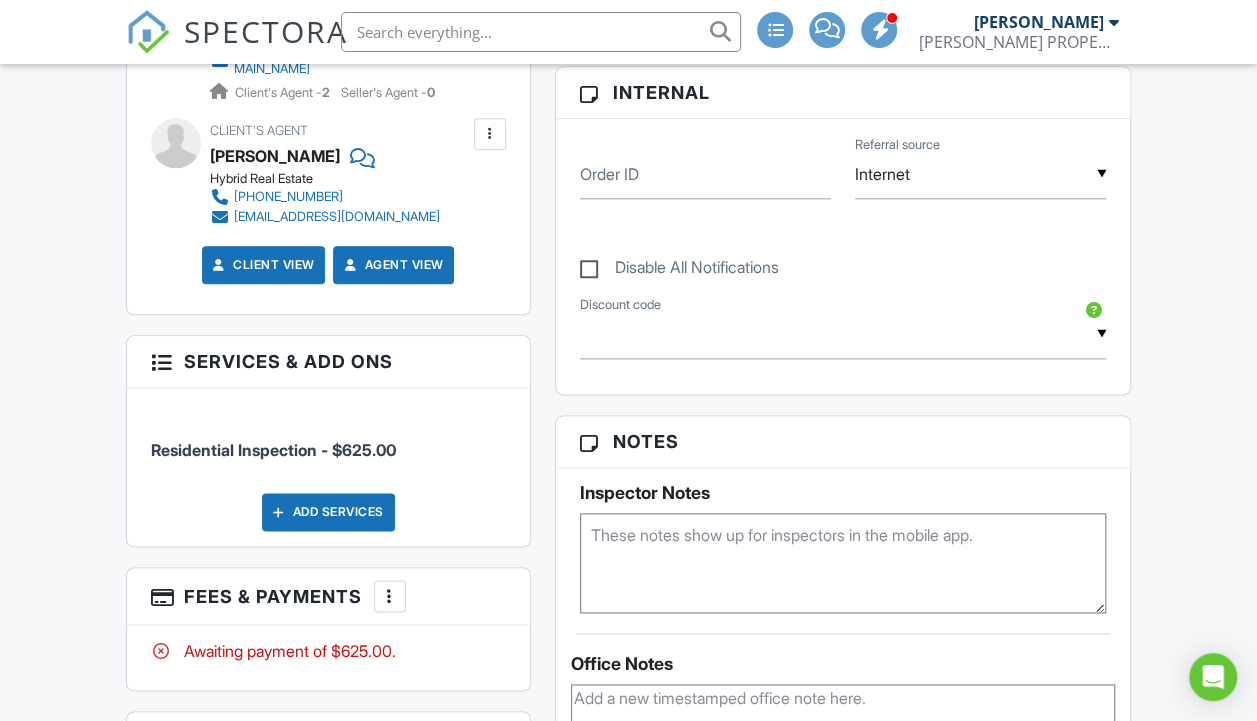 click on "Add Services" at bounding box center [328, 512] 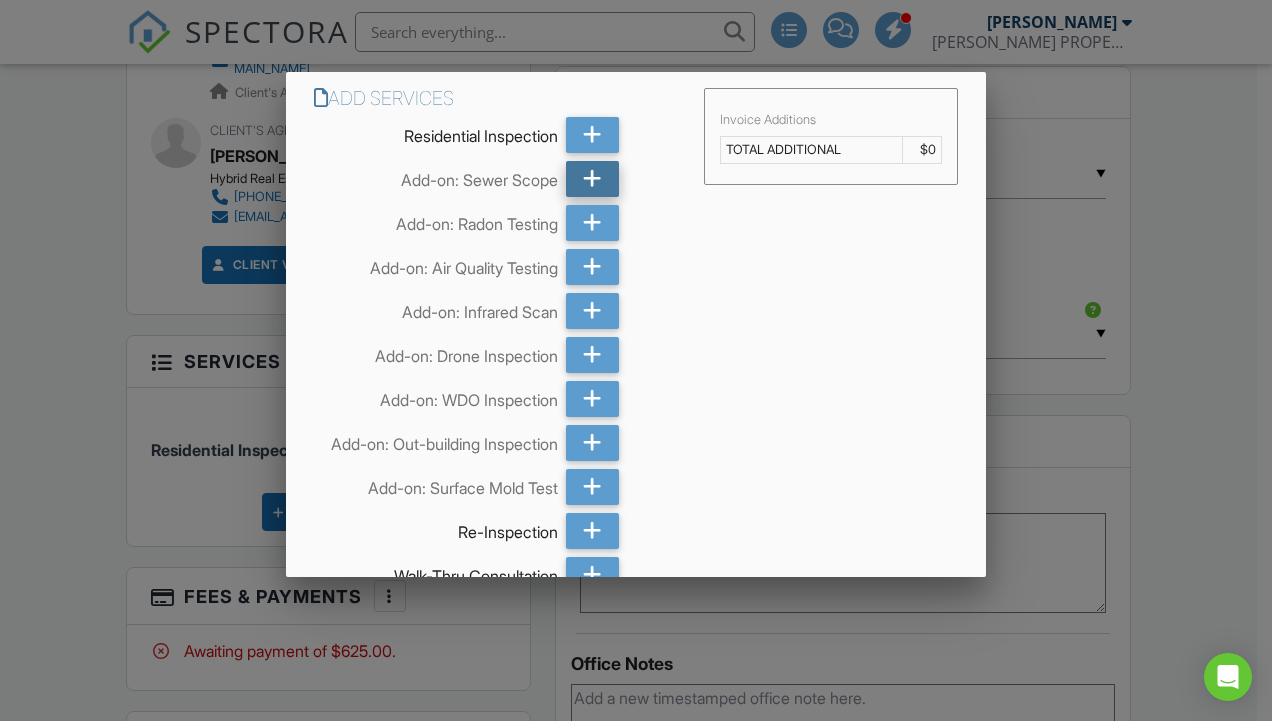 click at bounding box center [592, 179] 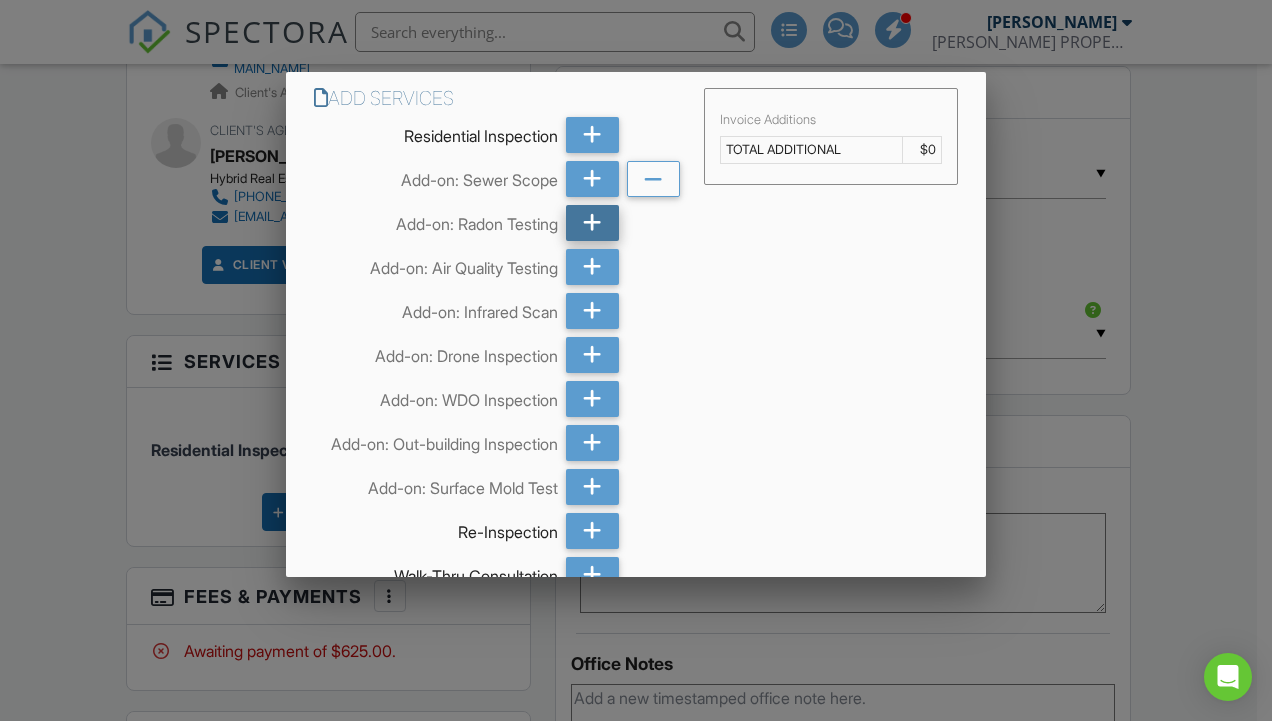 click at bounding box center [592, 223] 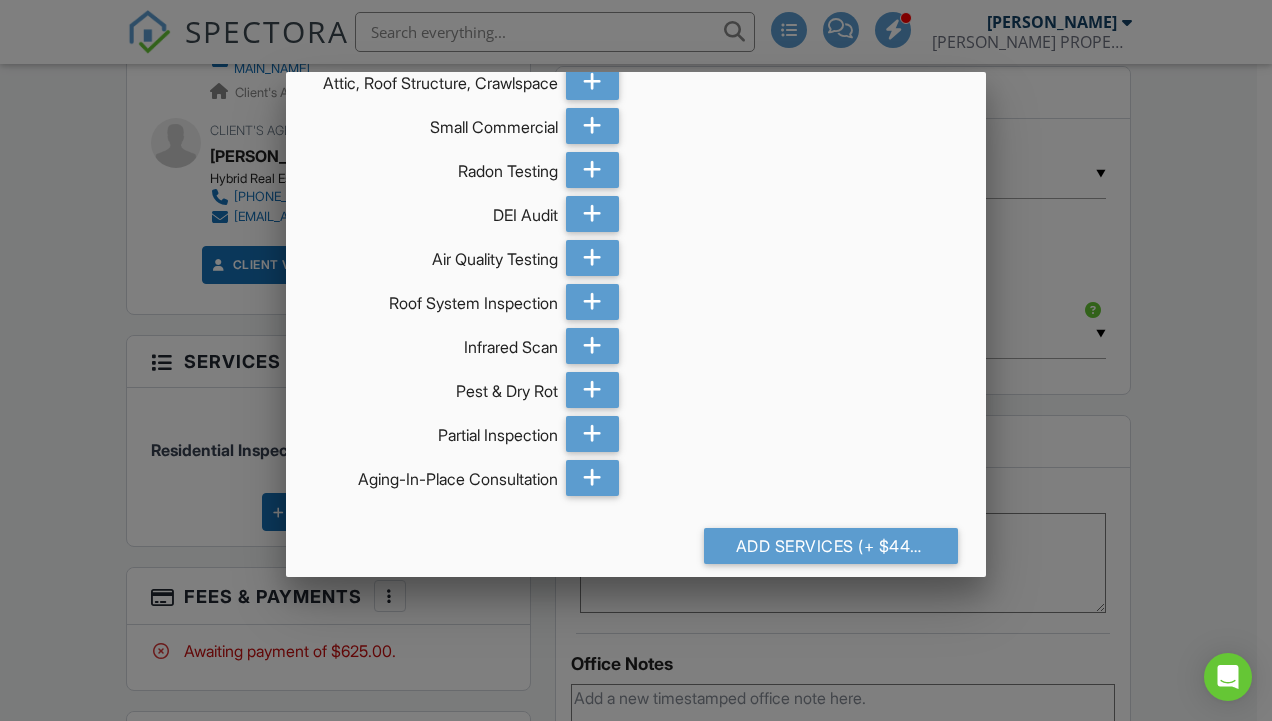 scroll, scrollTop: 768, scrollLeft: 0, axis: vertical 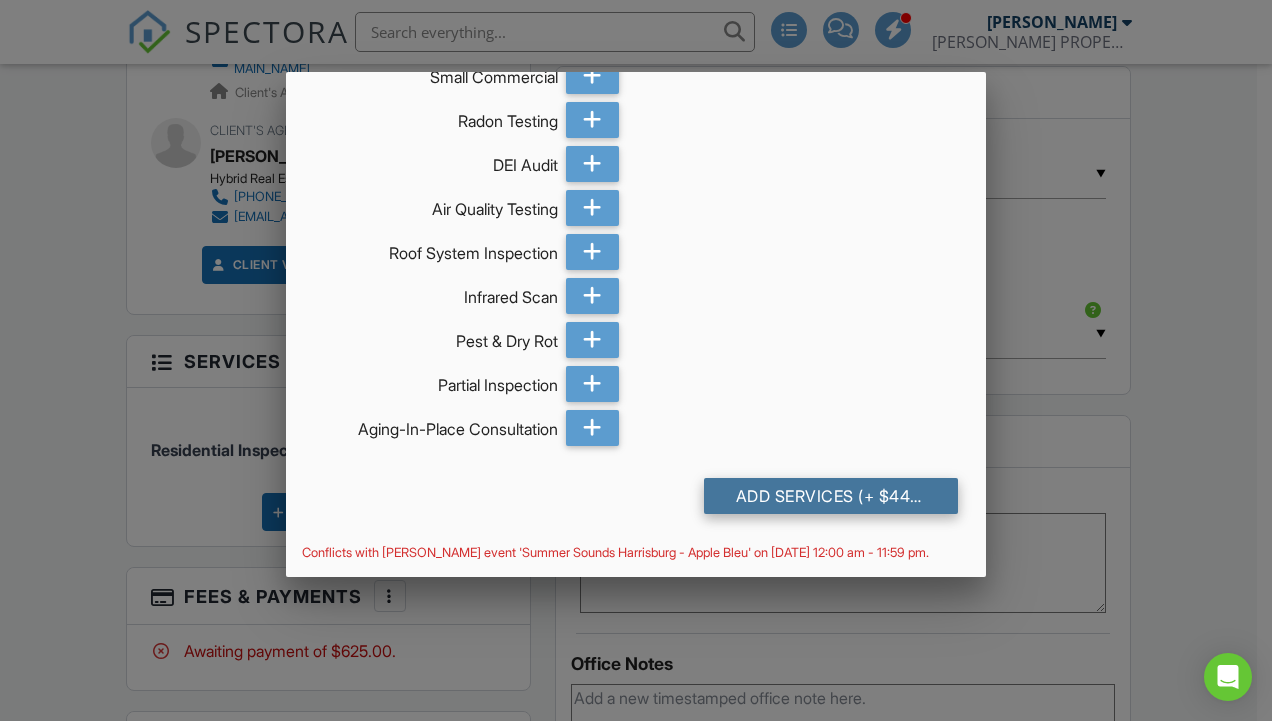 click on "Add Services
(+ $445.0)" at bounding box center [831, 496] 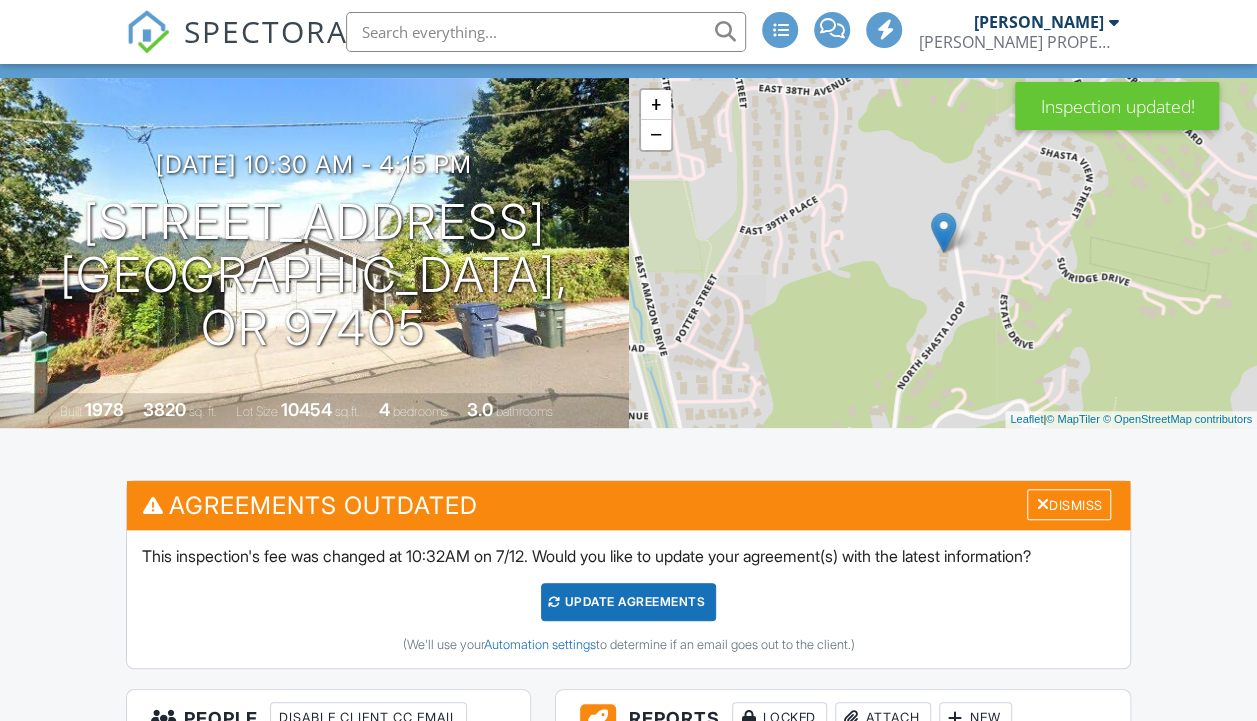 scroll, scrollTop: 378, scrollLeft: 0, axis: vertical 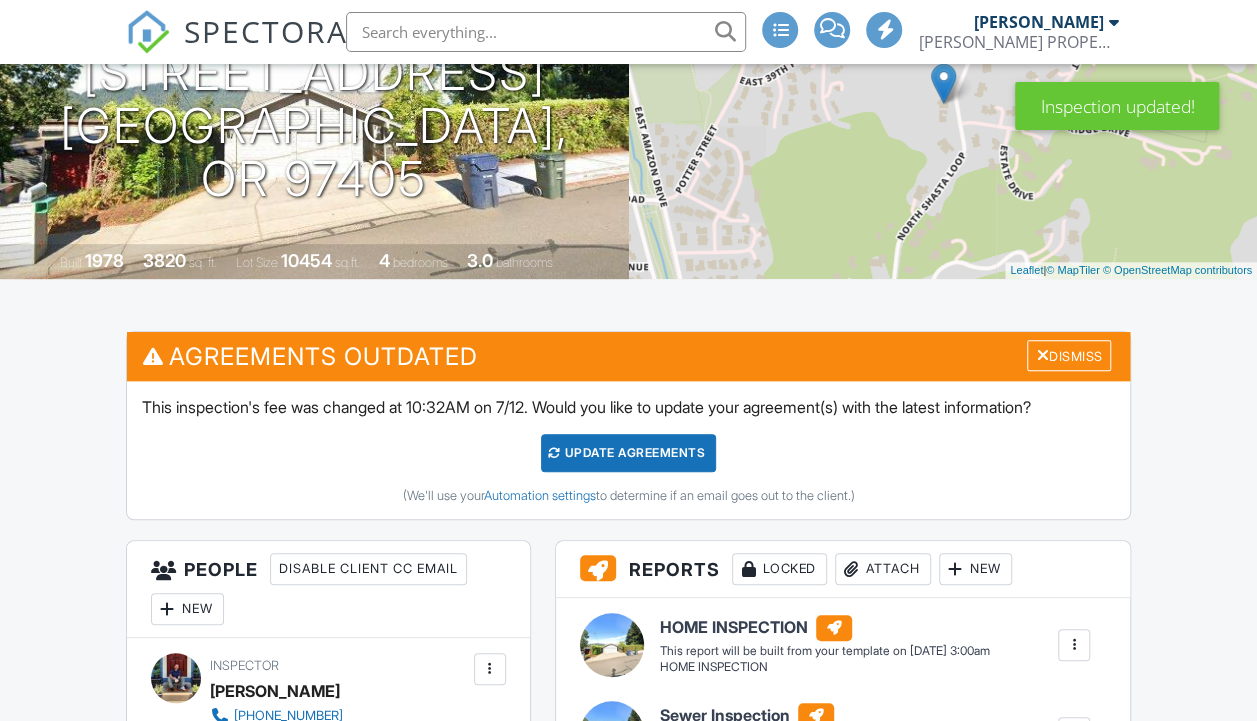 click on "Update Agreements" at bounding box center (628, 453) 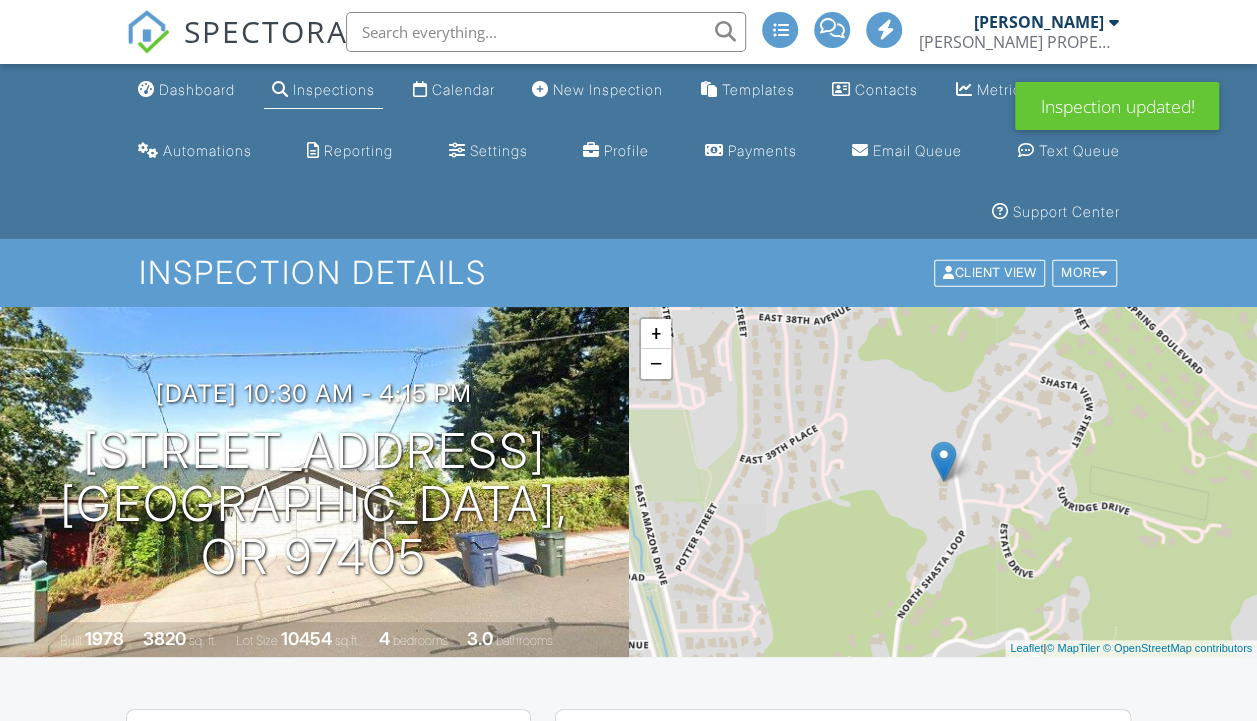 scroll, scrollTop: 1012, scrollLeft: 0, axis: vertical 